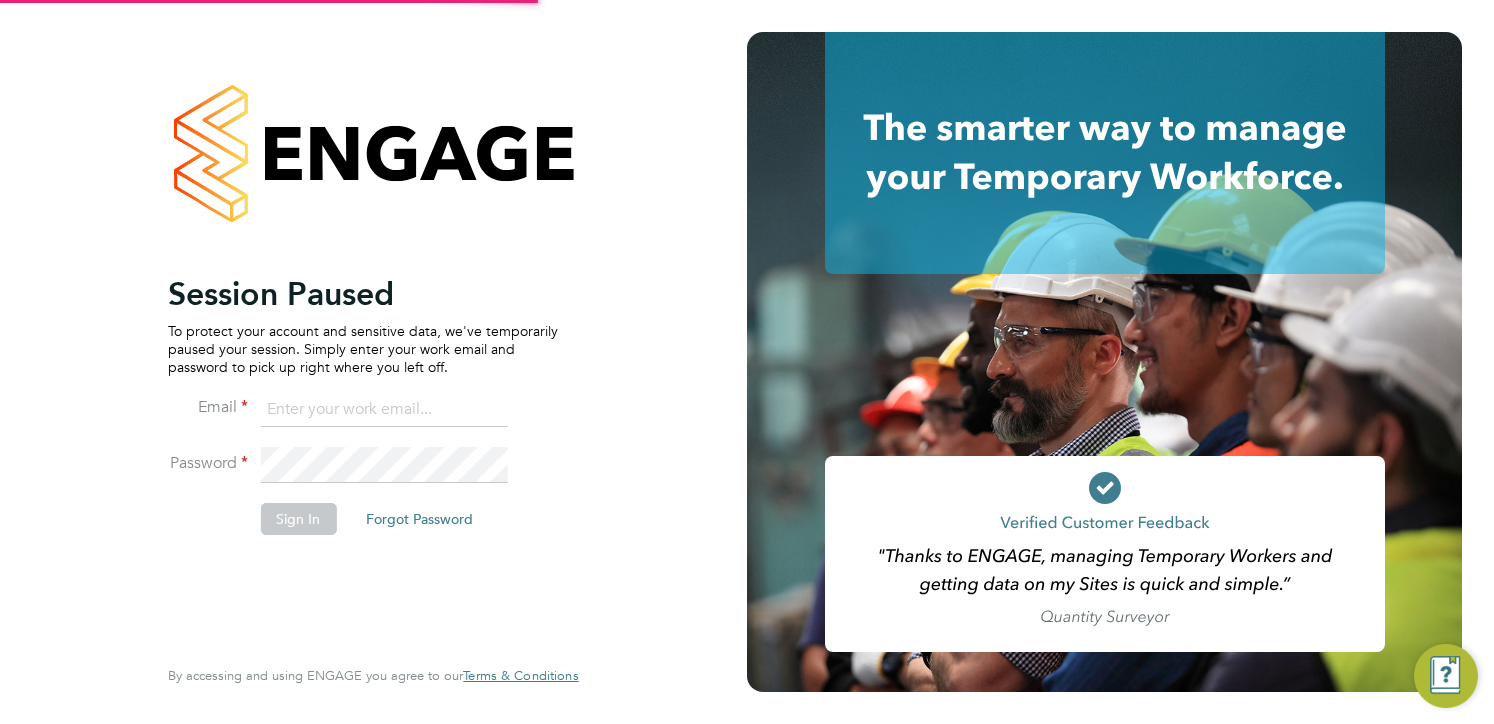 scroll, scrollTop: 0, scrollLeft: 0, axis: both 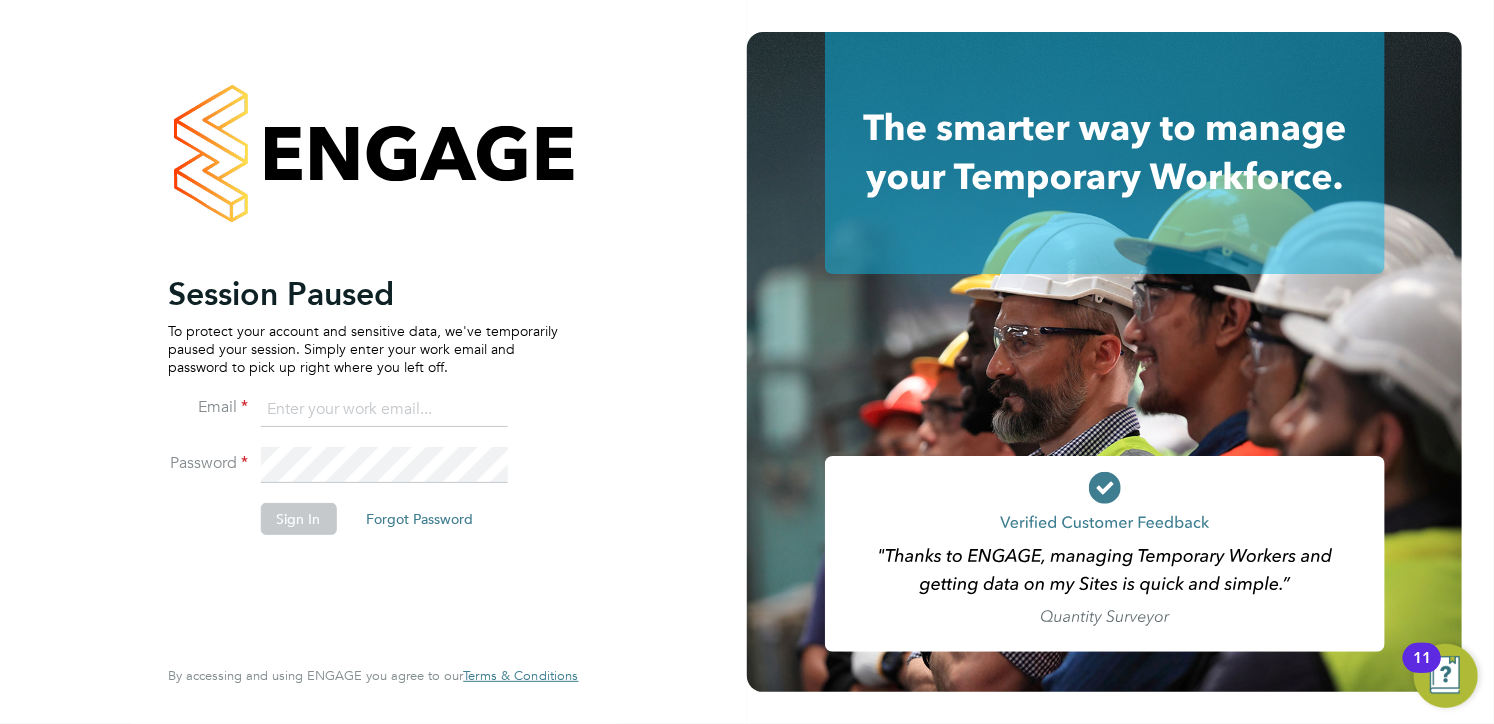 click on "Session Paused To protect your account and sensitive data, we've temporarily paused your session. Simply enter your work email and password to pick up right where you left off. Email Password Sign In   Forgot Password" 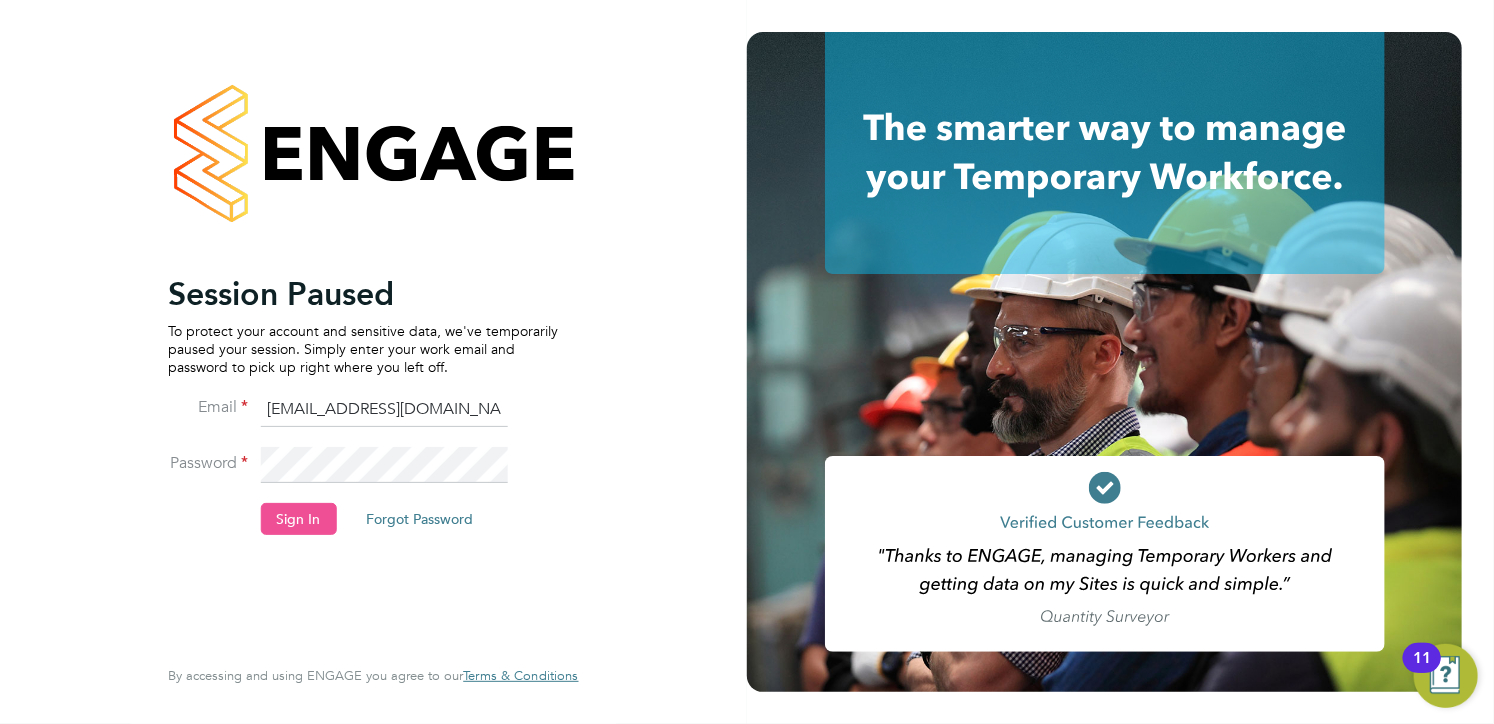 drag, startPoint x: 316, startPoint y: 495, endPoint x: 313, endPoint y: 505, distance: 10.440307 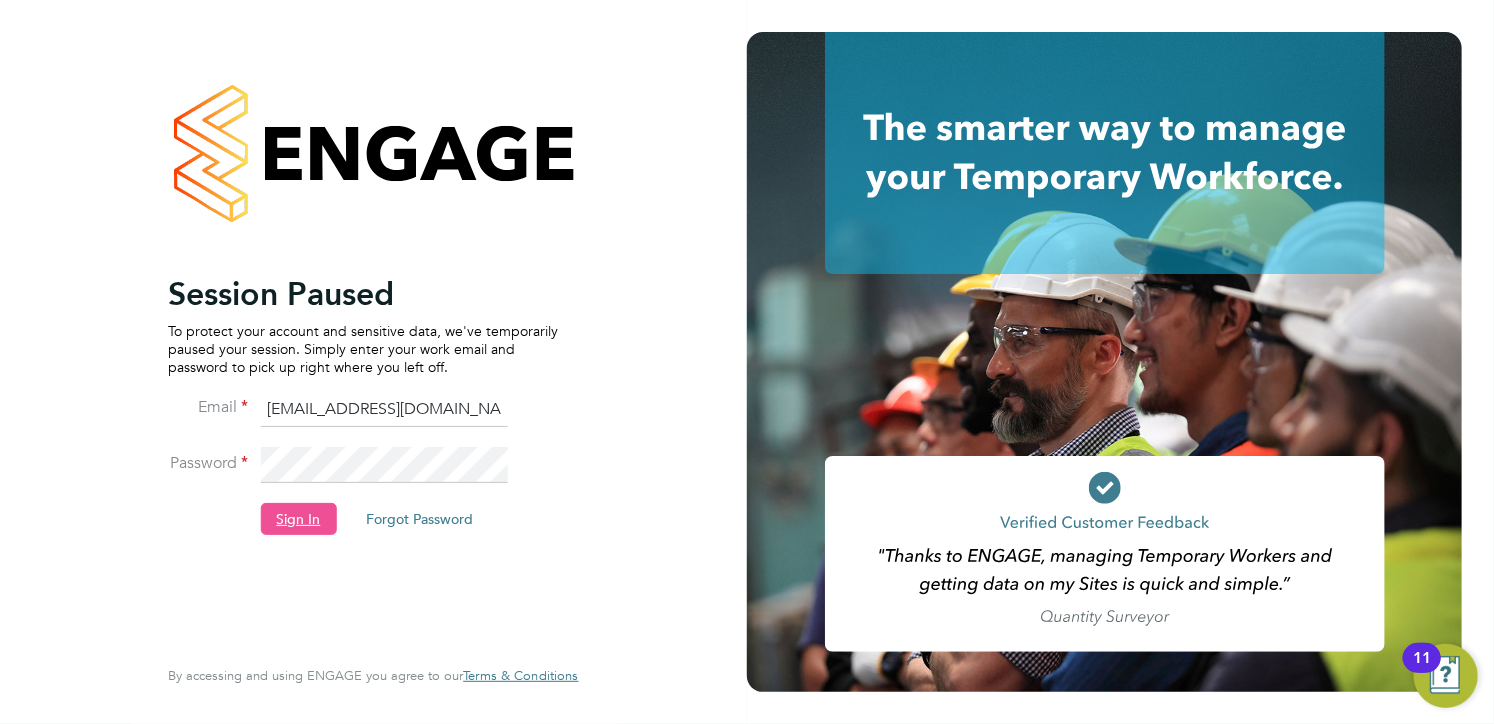click on "Sign In" 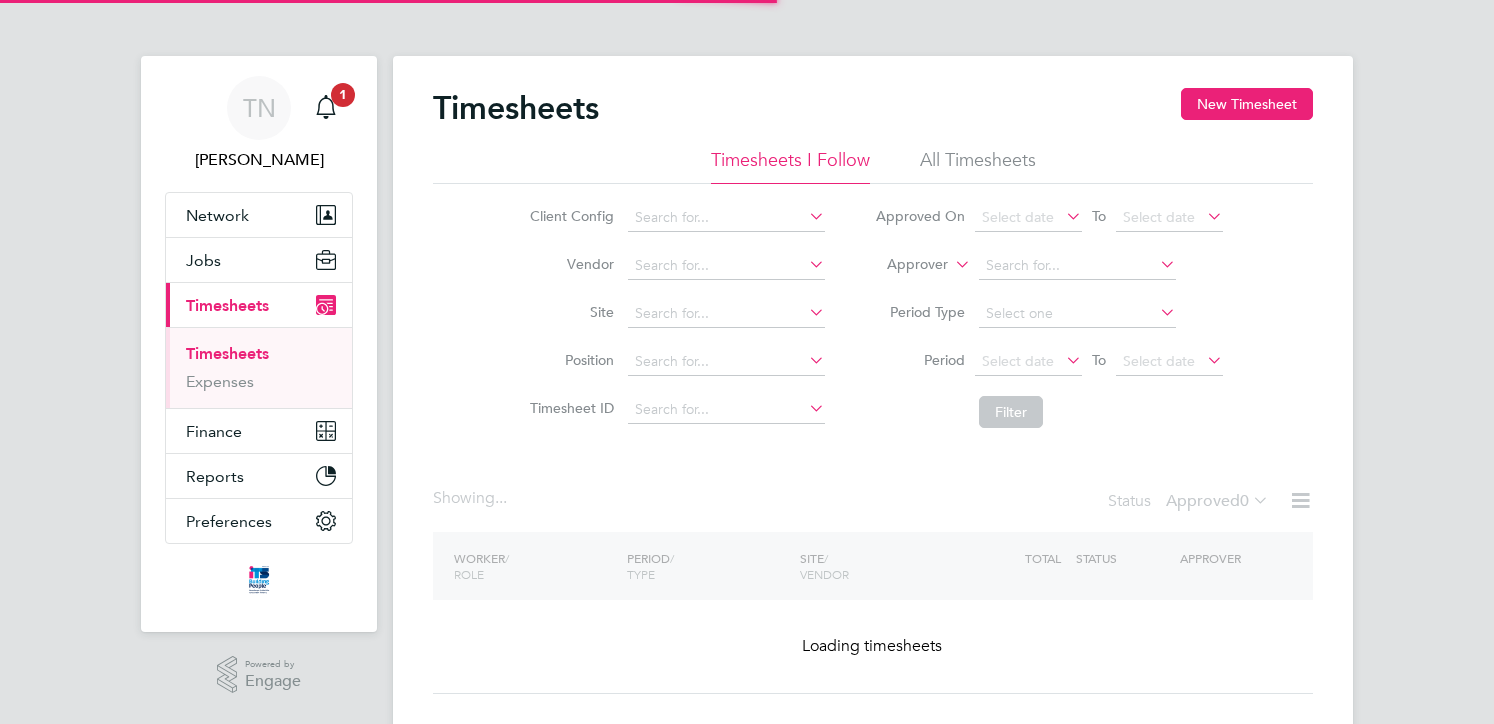 scroll, scrollTop: 0, scrollLeft: 0, axis: both 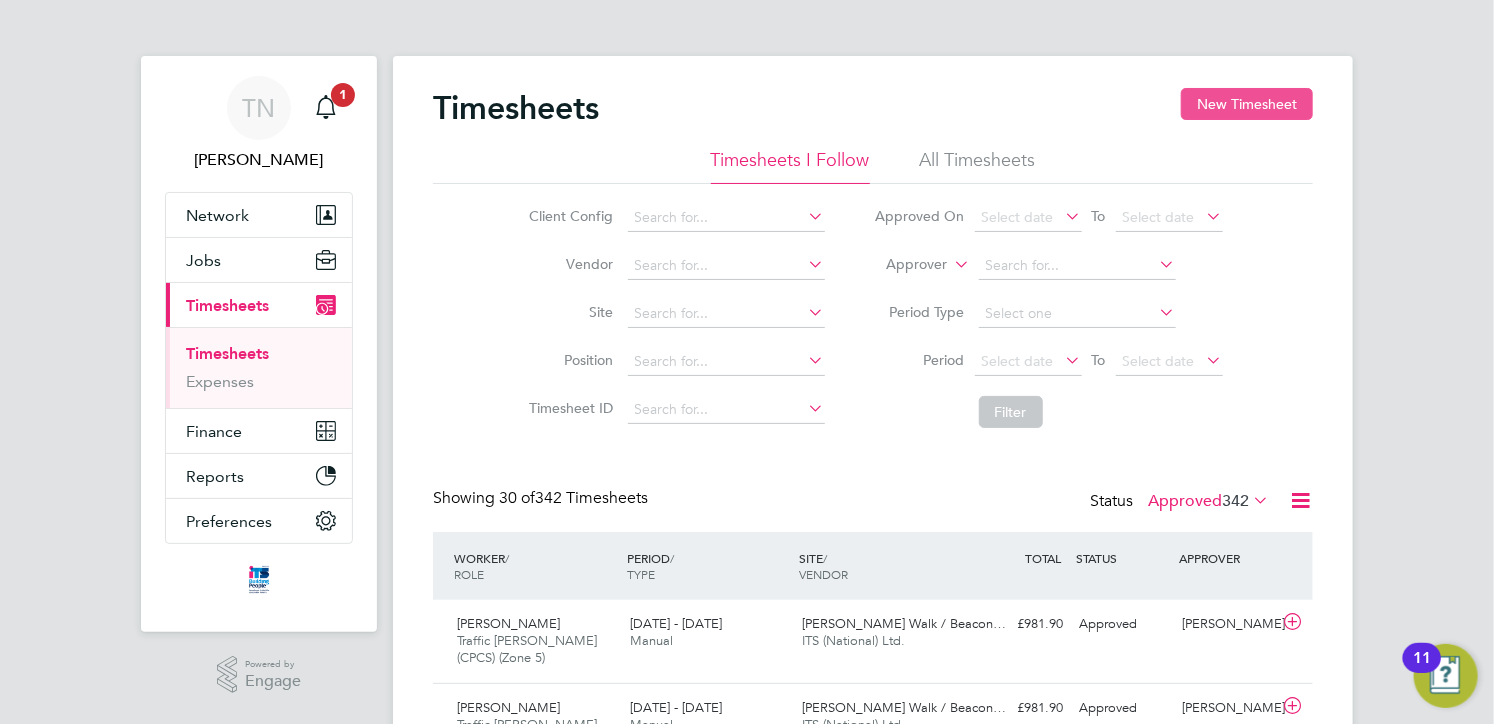 click on "New Timesheet" 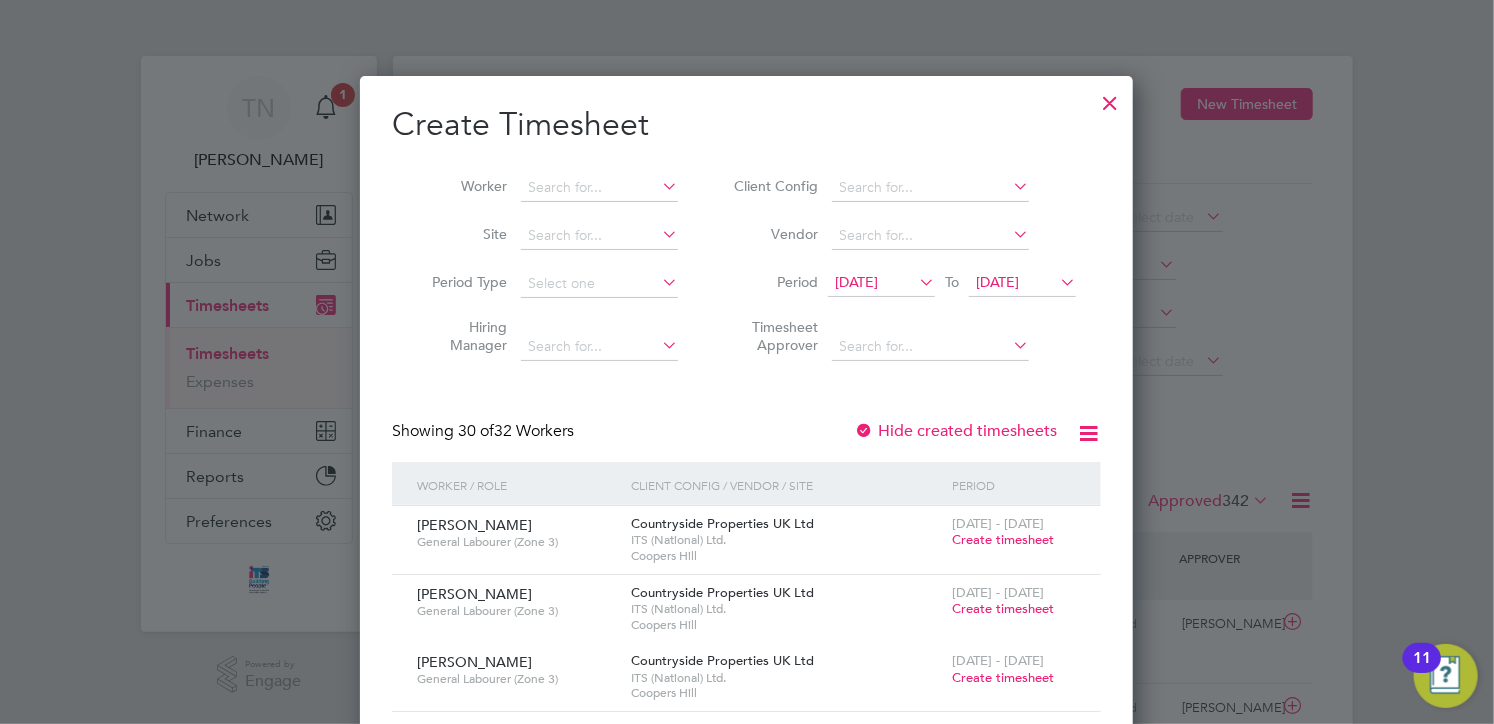 click on "[DATE]" at bounding box center [997, 282] 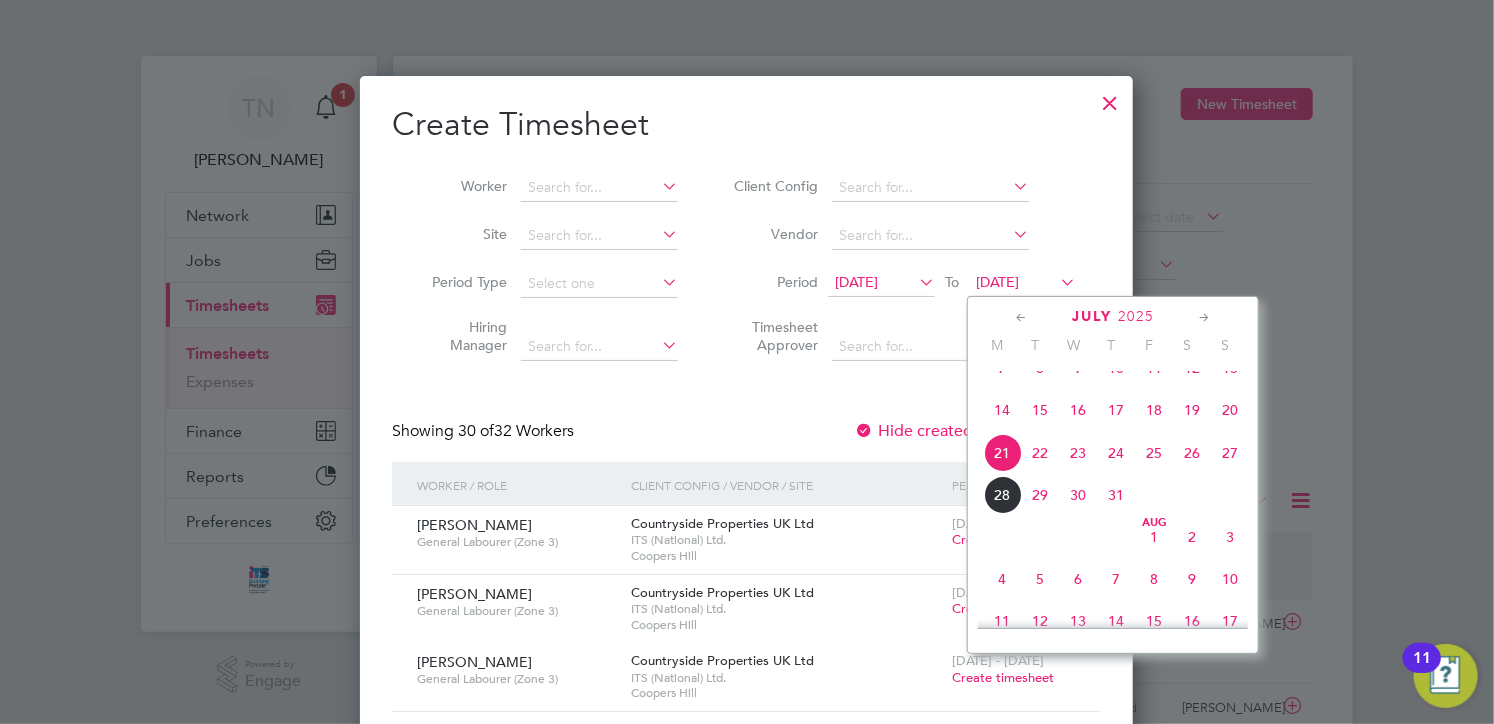 click on "27" 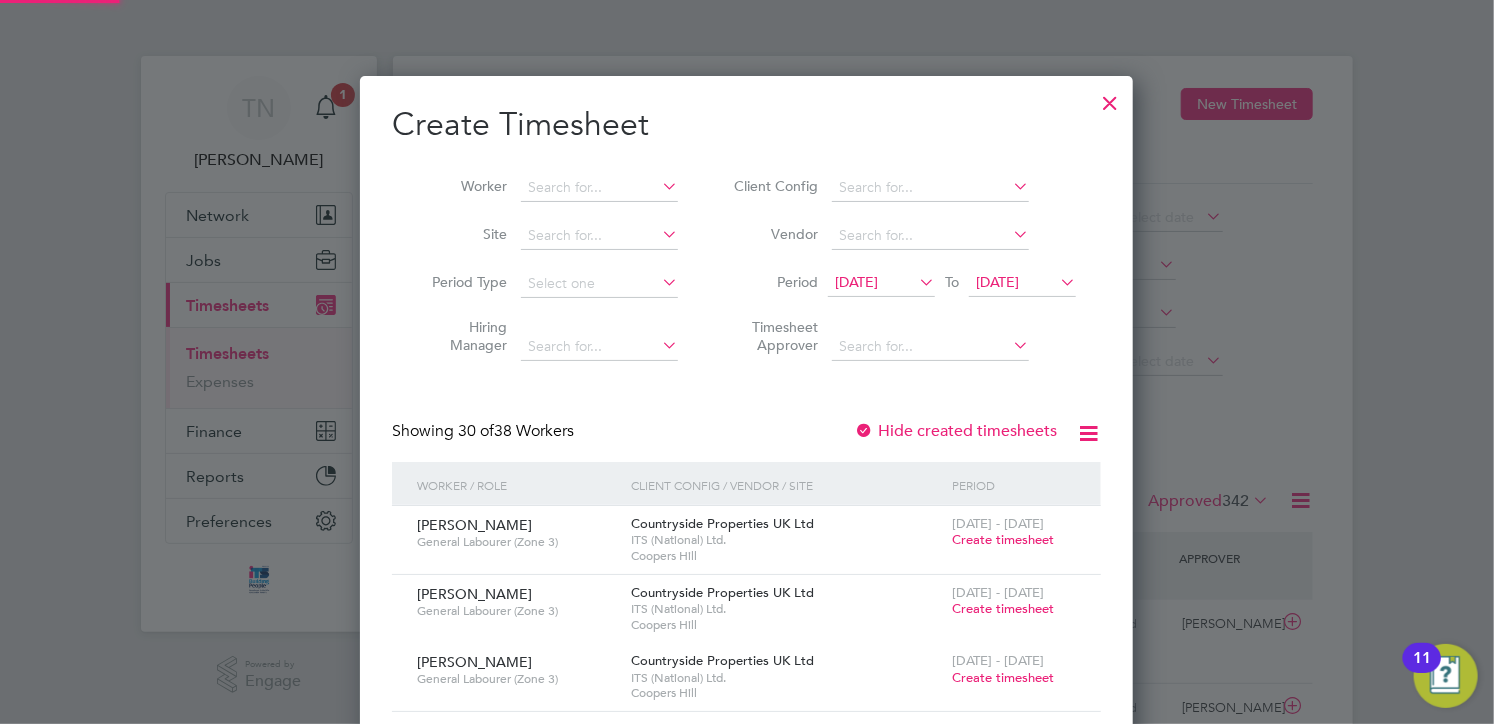 click on "[DATE]" at bounding box center [856, 282] 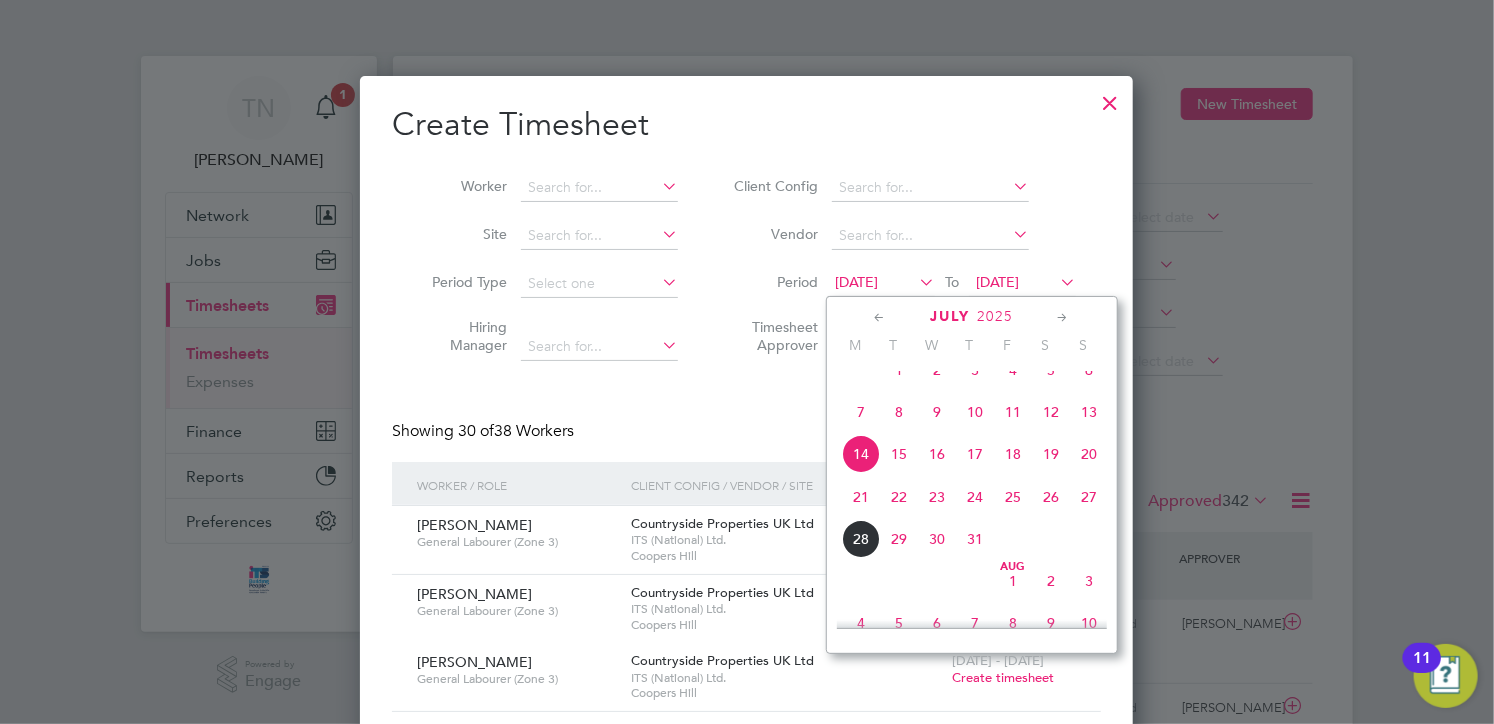 click on "21" 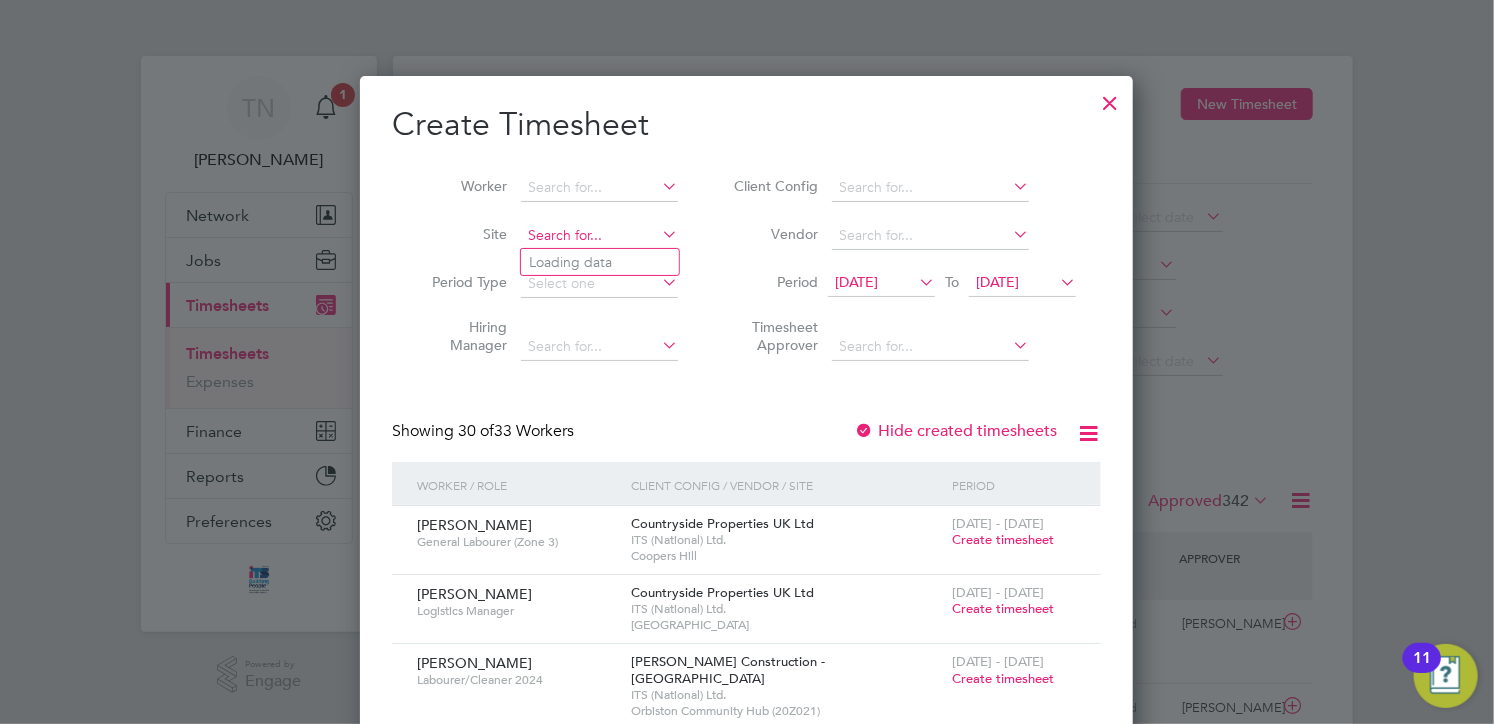 click at bounding box center (599, 236) 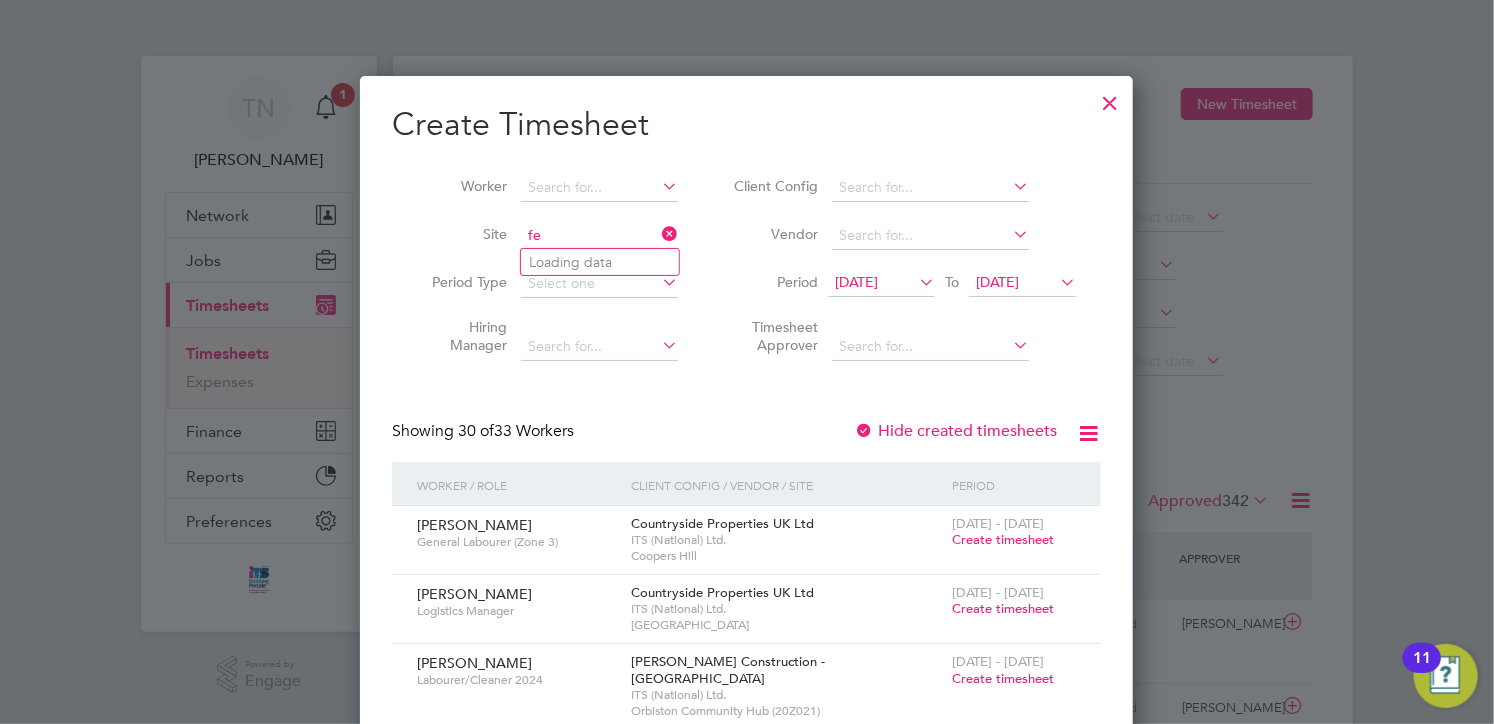 type on "f" 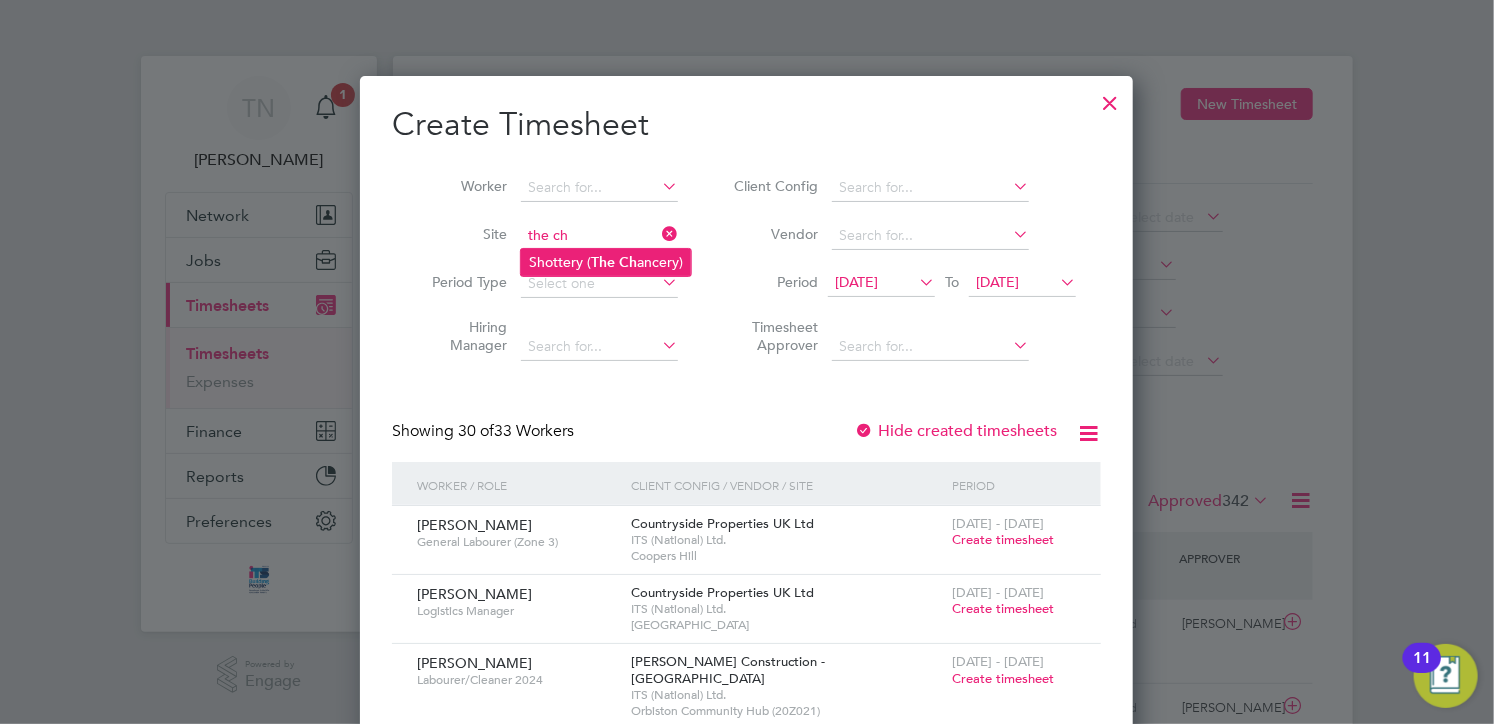 click on "Shottery ( The   Ch ancery)" 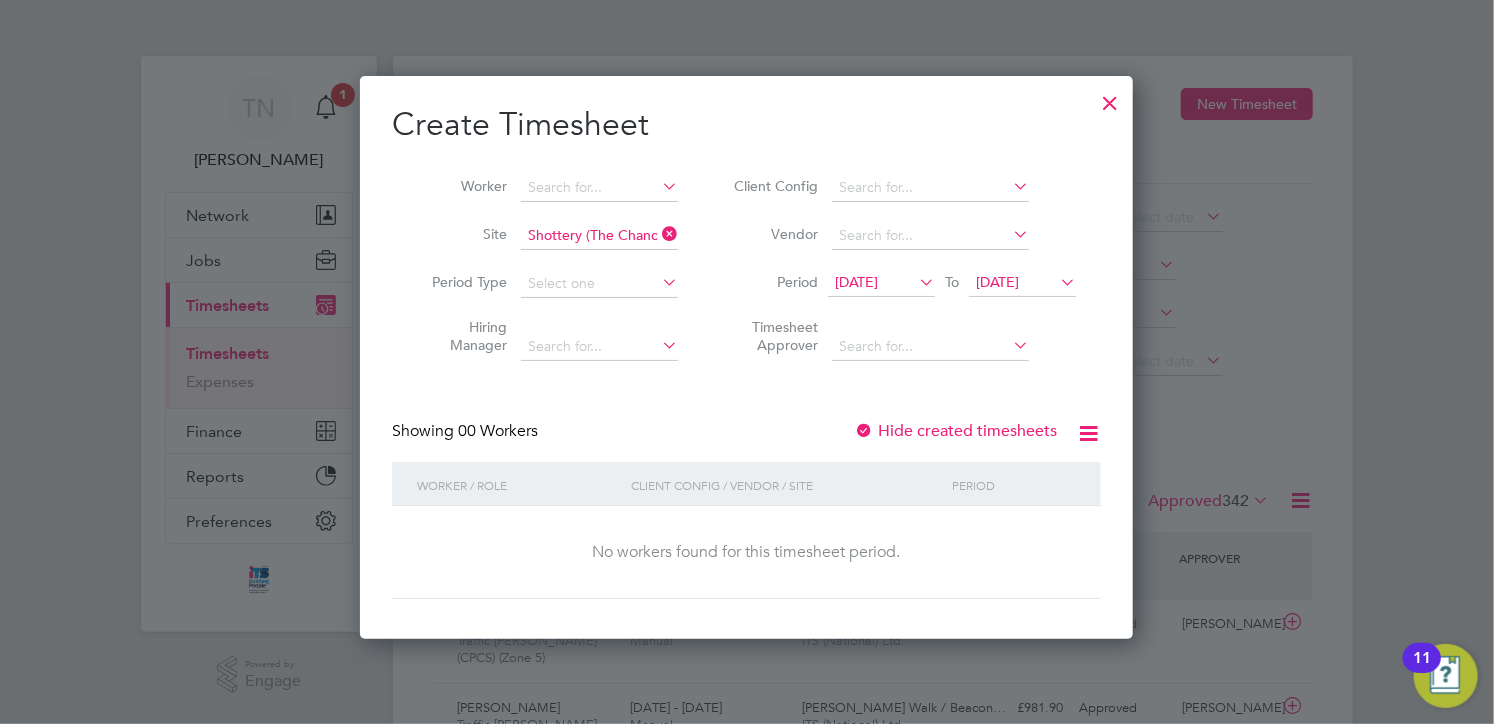 click on "Hide created timesheets" at bounding box center [955, 431] 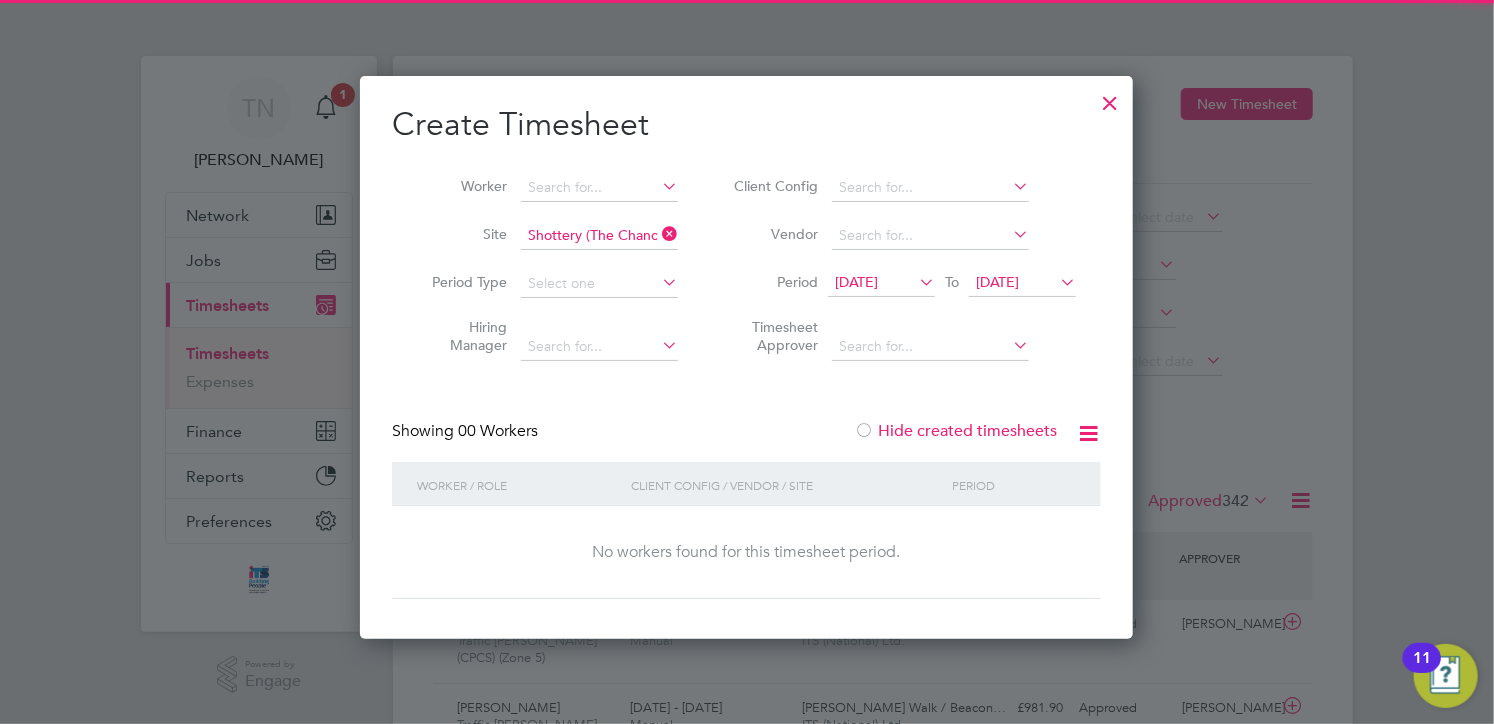 click on "Hide created timesheets" at bounding box center (955, 431) 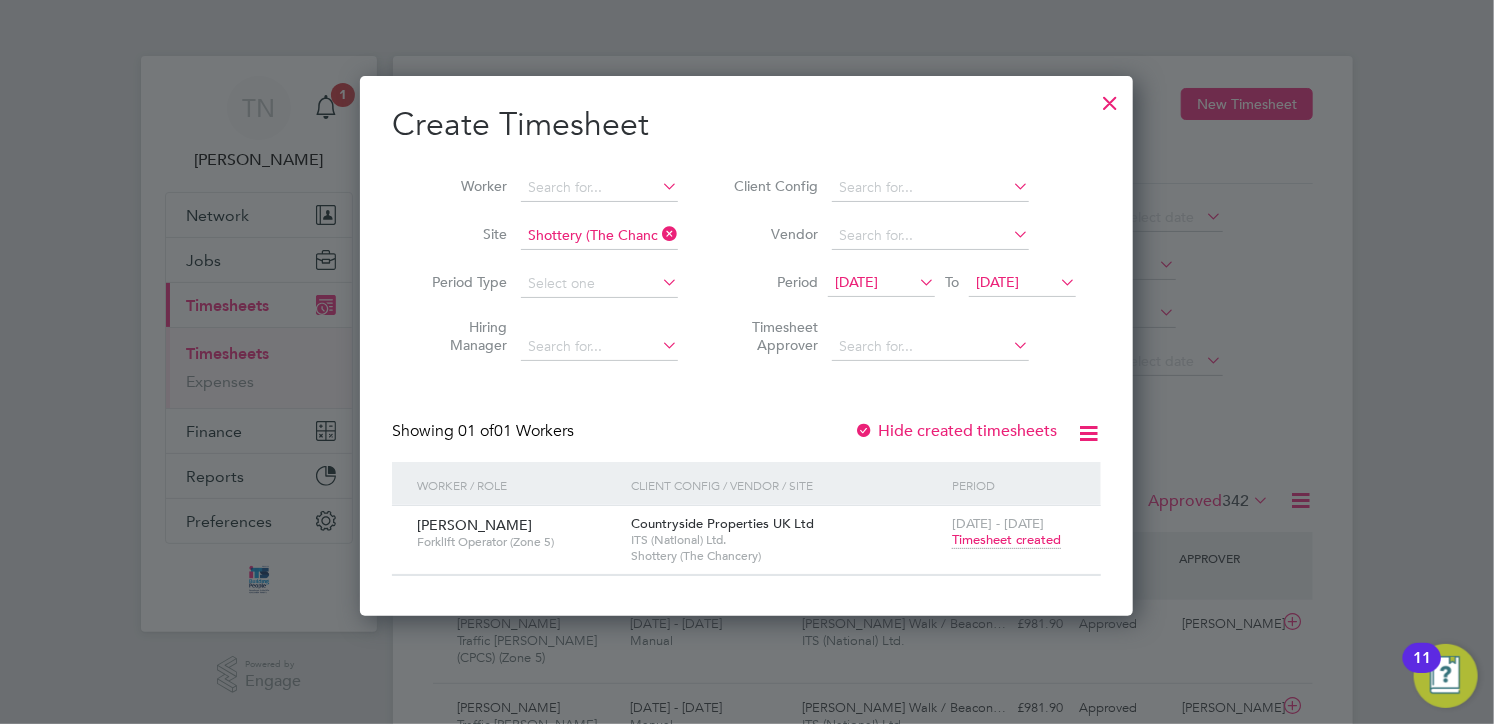 click on "Timesheet created" at bounding box center (1006, 540) 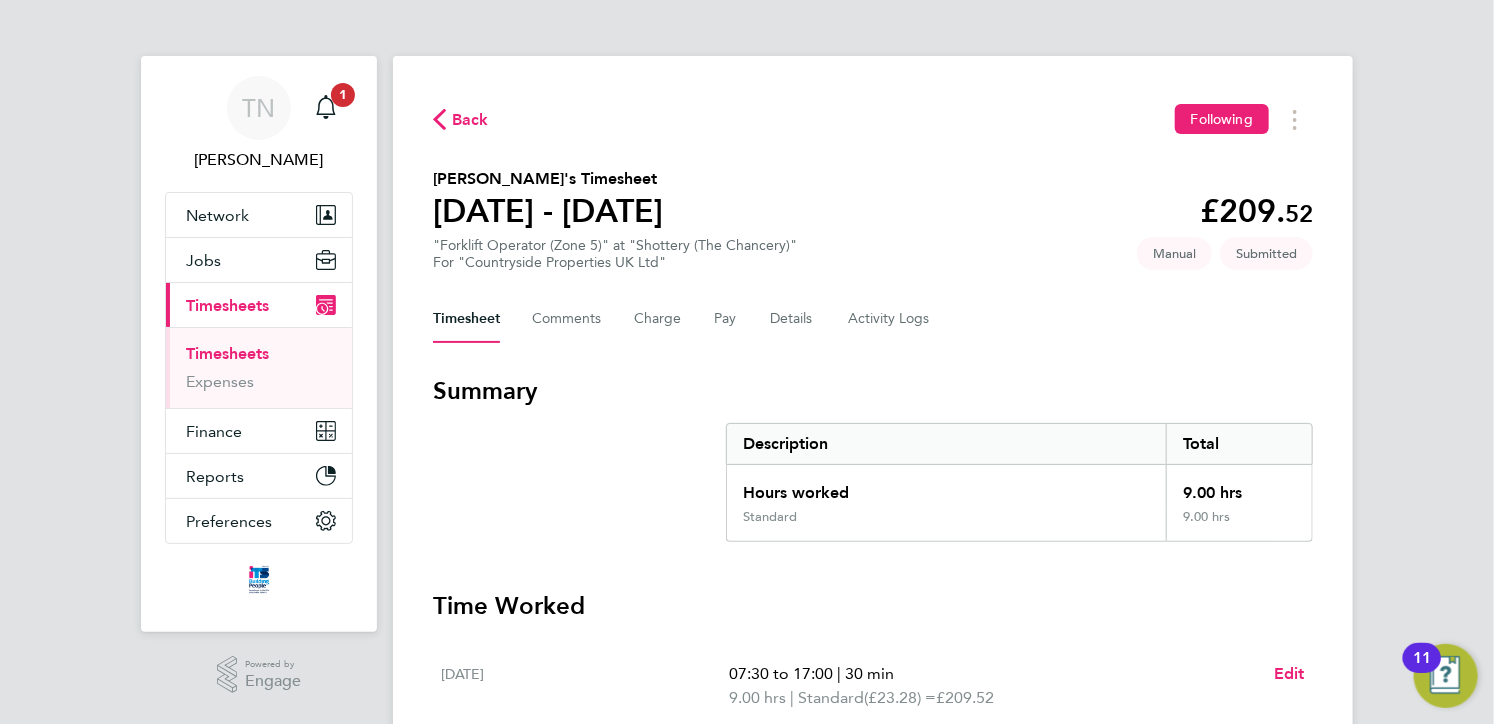 click on "Back  Following" 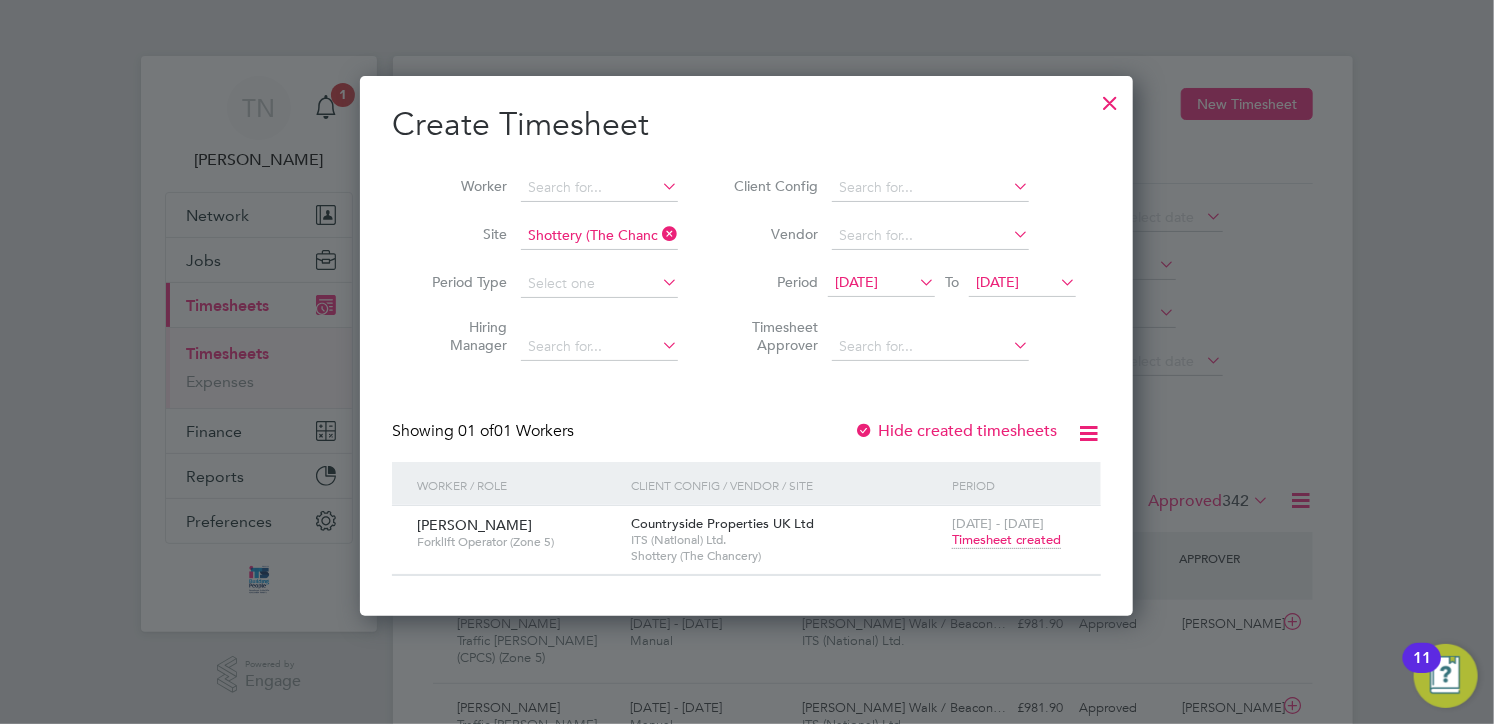 click at bounding box center (1110, 98) 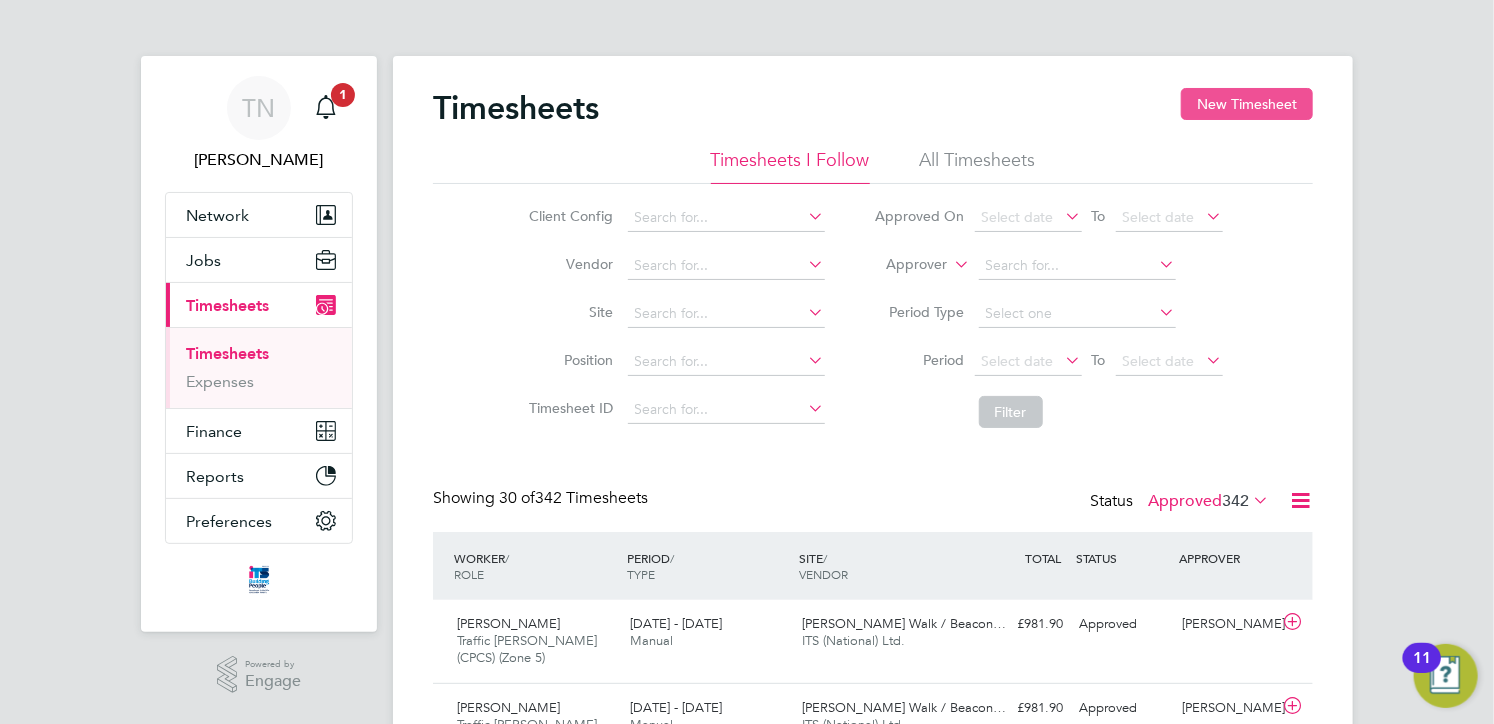 click on "New Timesheet" 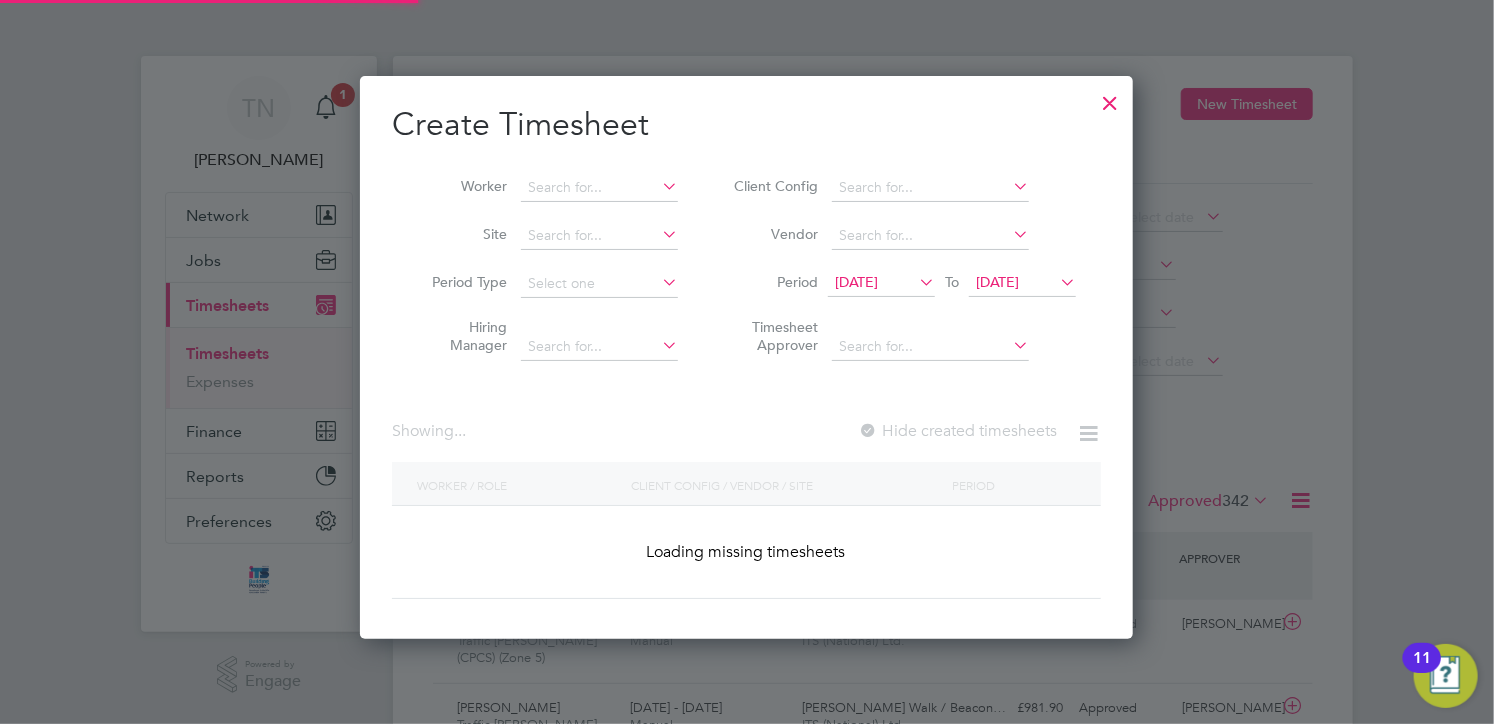 scroll, scrollTop: 103, scrollLeft: 10, axis: both 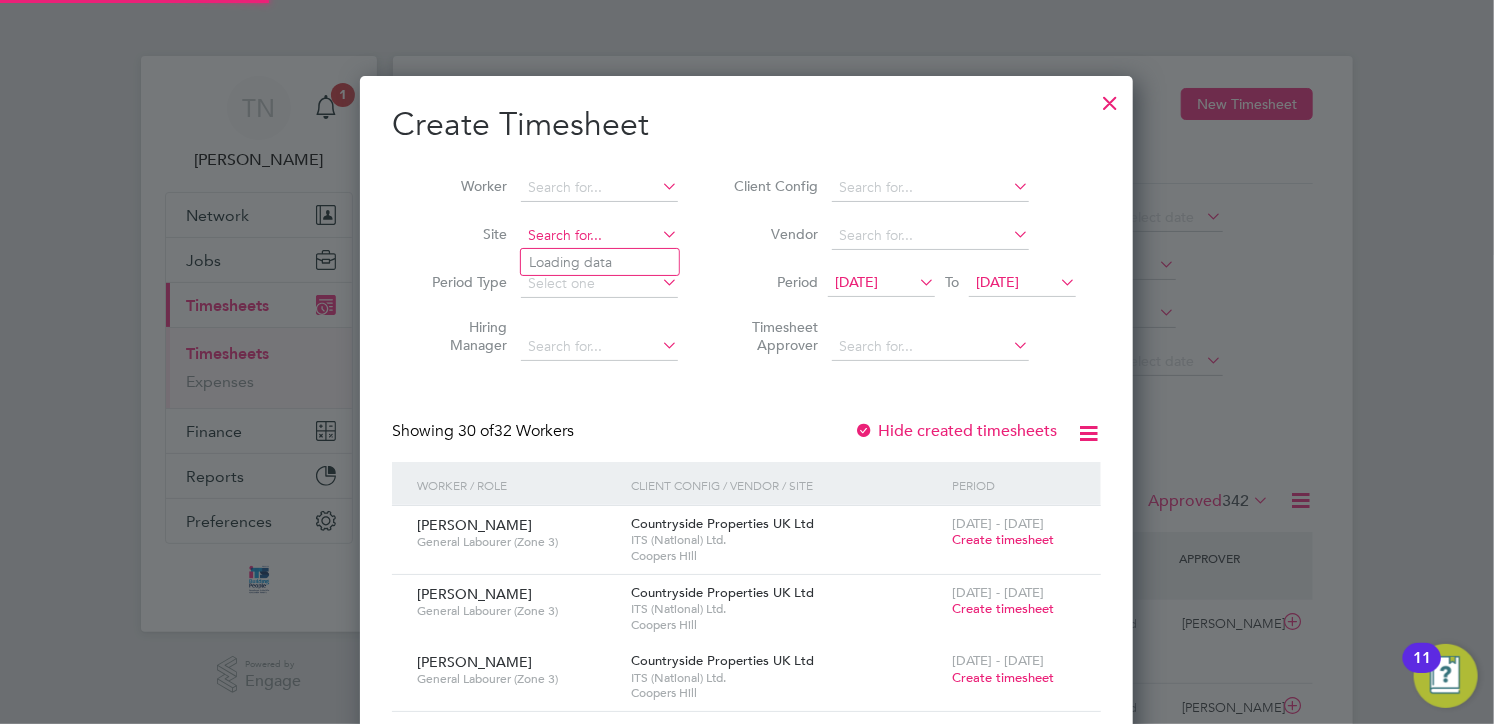 click at bounding box center [599, 236] 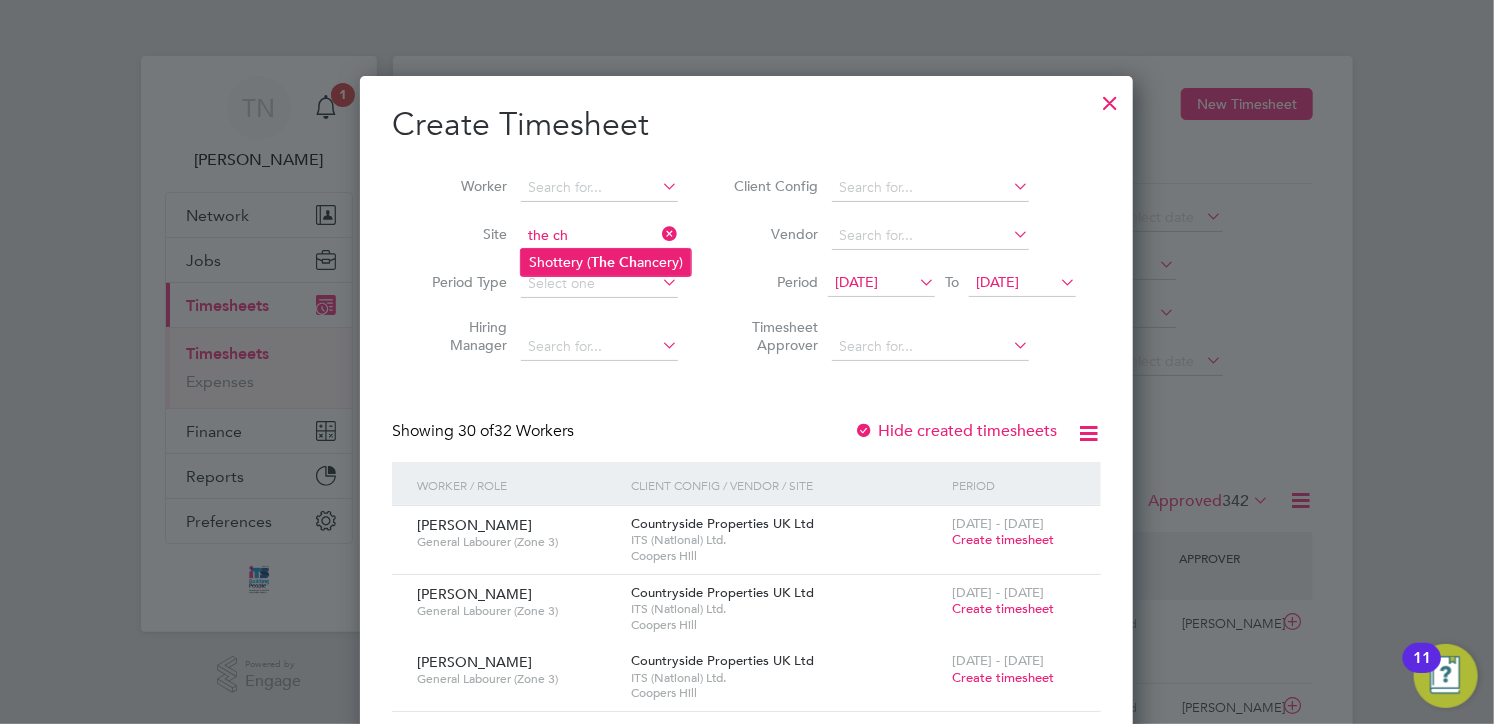click on "Shottery ( The   Ch ancery)" 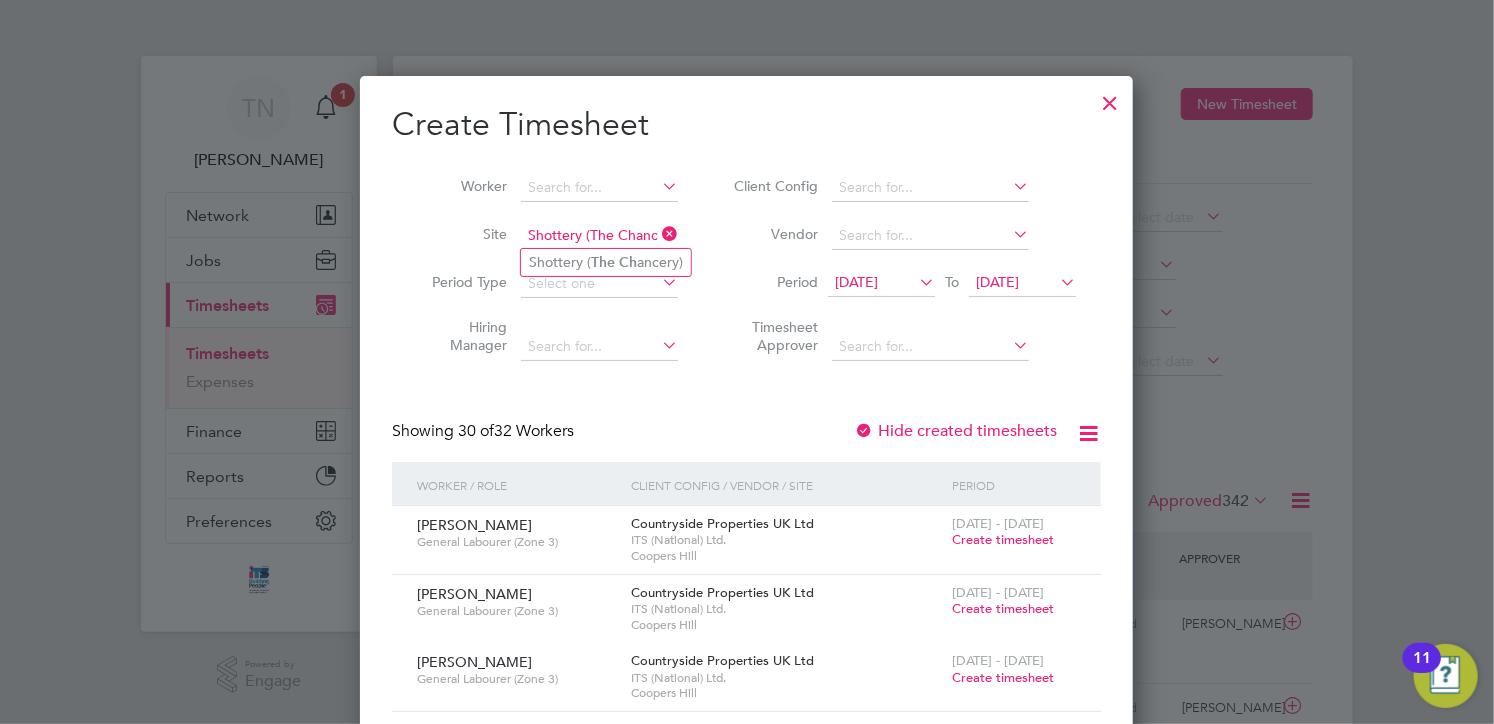 scroll, scrollTop: 10, scrollLeft: 10, axis: both 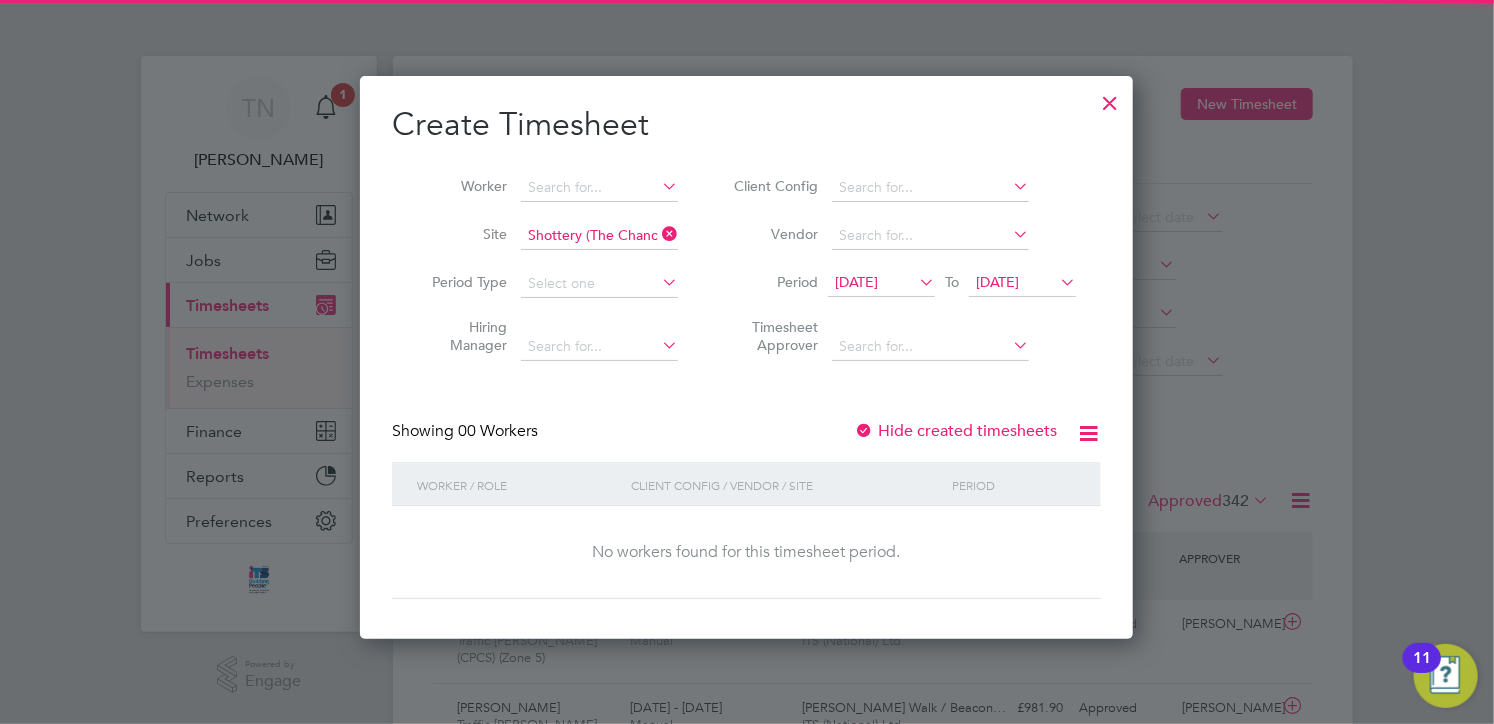 click on "[DATE]" at bounding box center [997, 282] 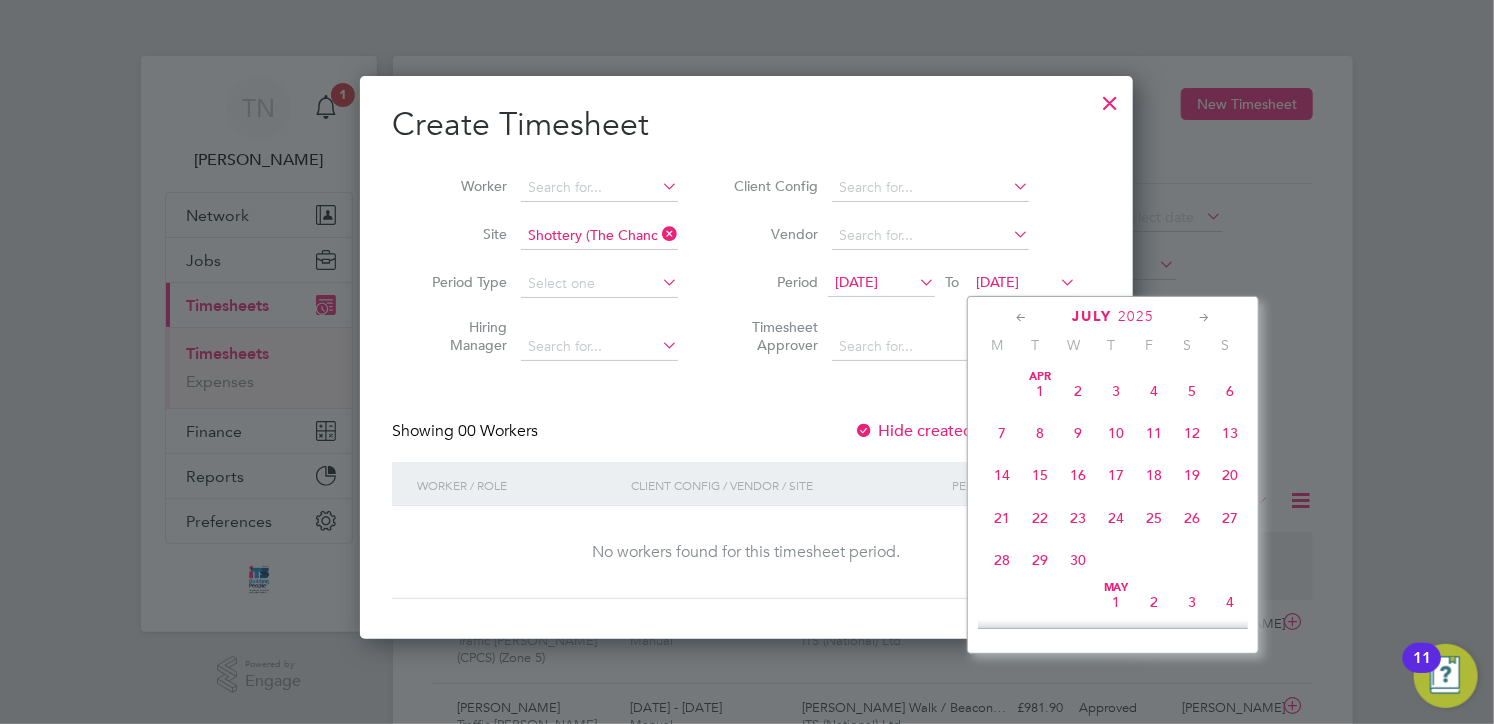 scroll, scrollTop: 740, scrollLeft: 0, axis: vertical 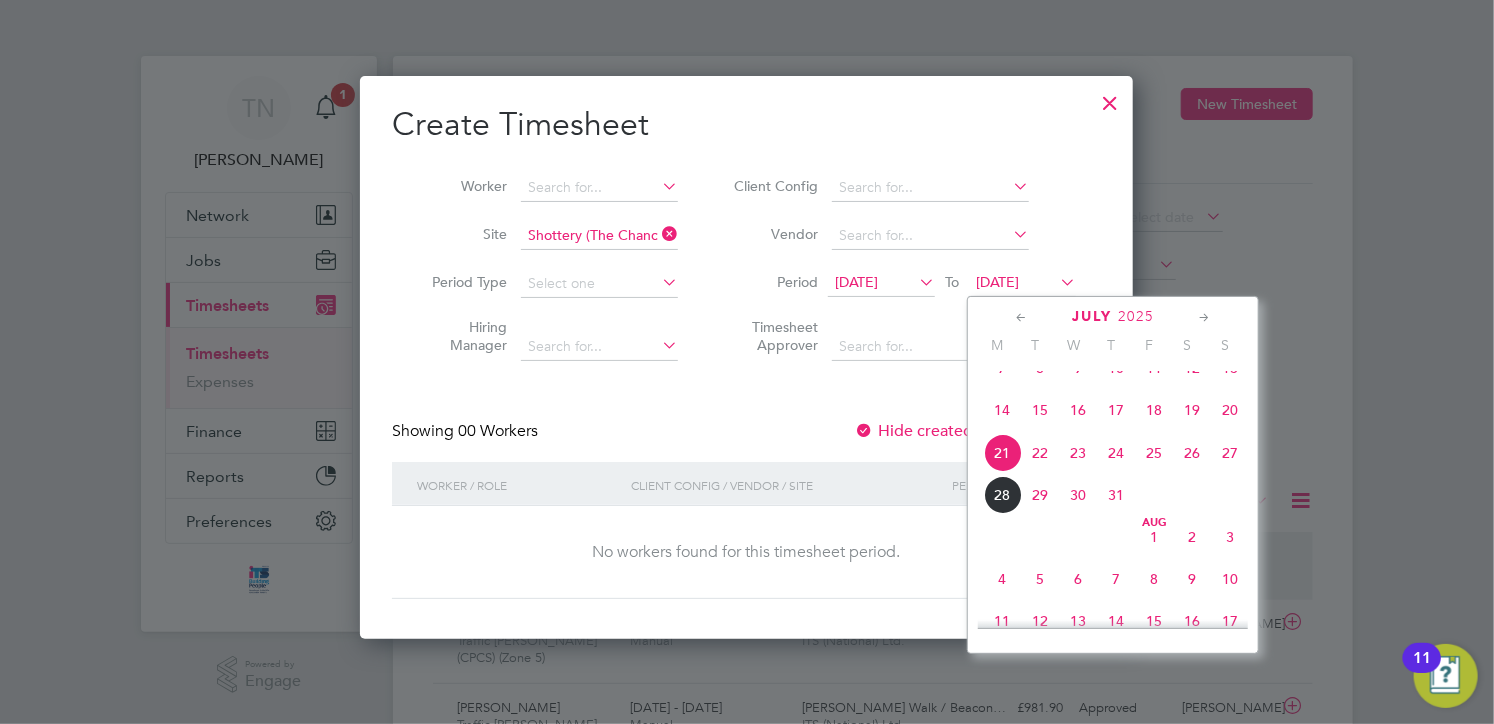 click on "27" 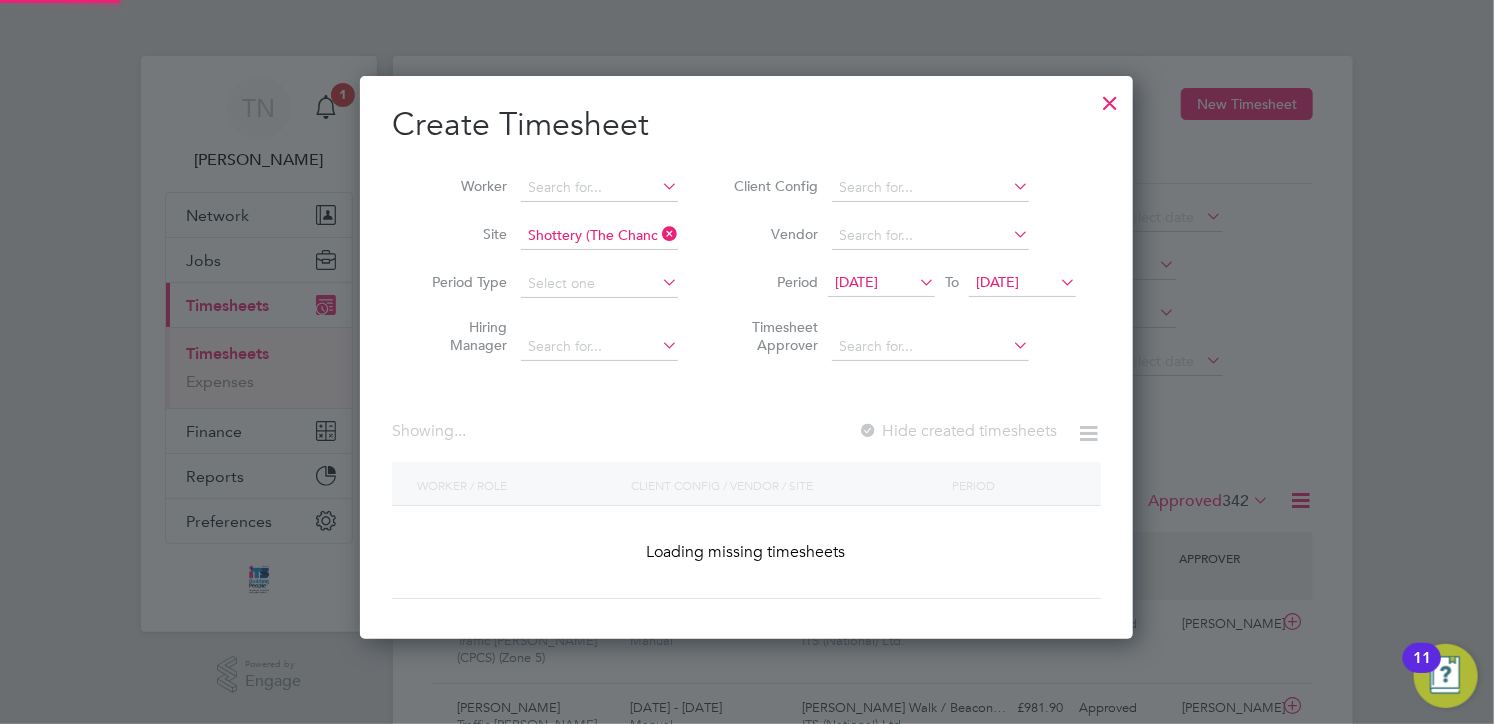 scroll, scrollTop: 10, scrollLeft: 10, axis: both 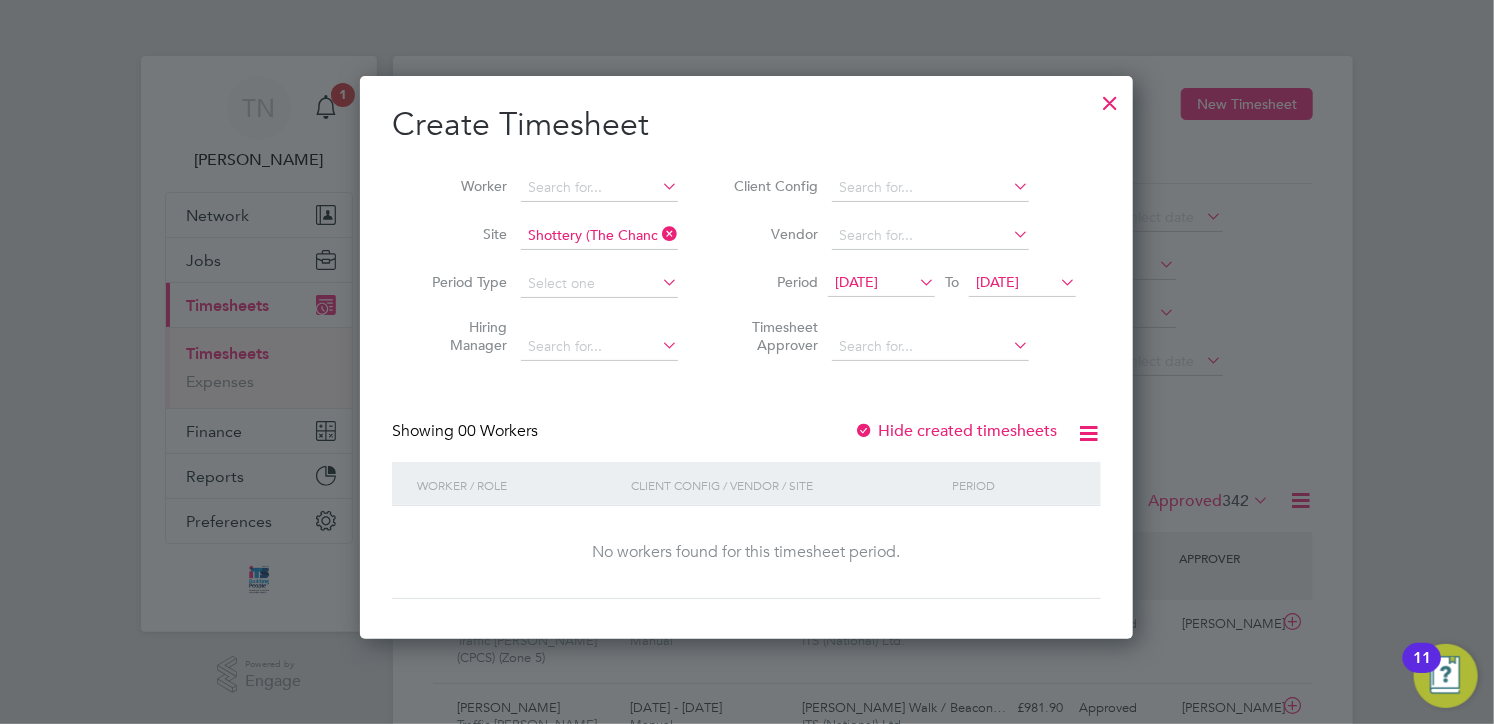 click on "[DATE]" at bounding box center (856, 282) 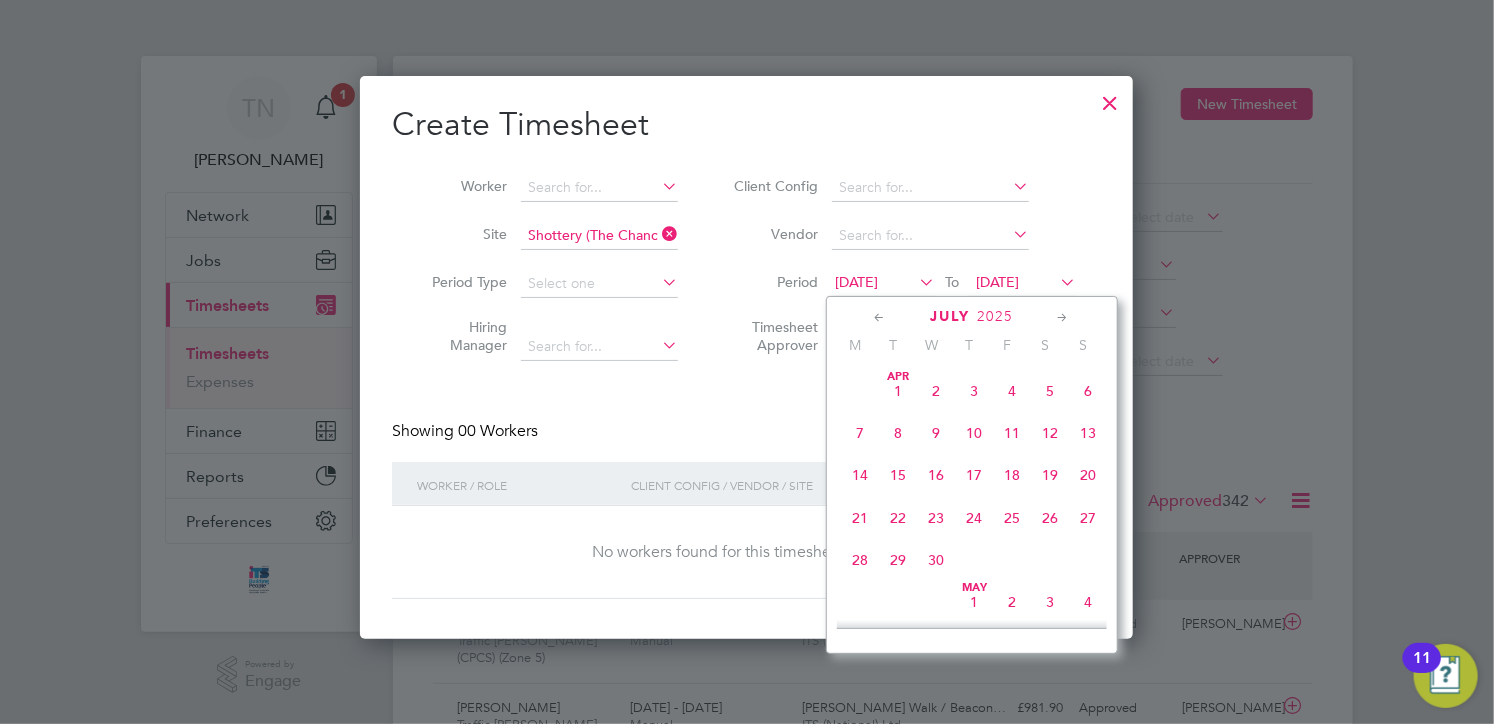 scroll, scrollTop: 696, scrollLeft: 0, axis: vertical 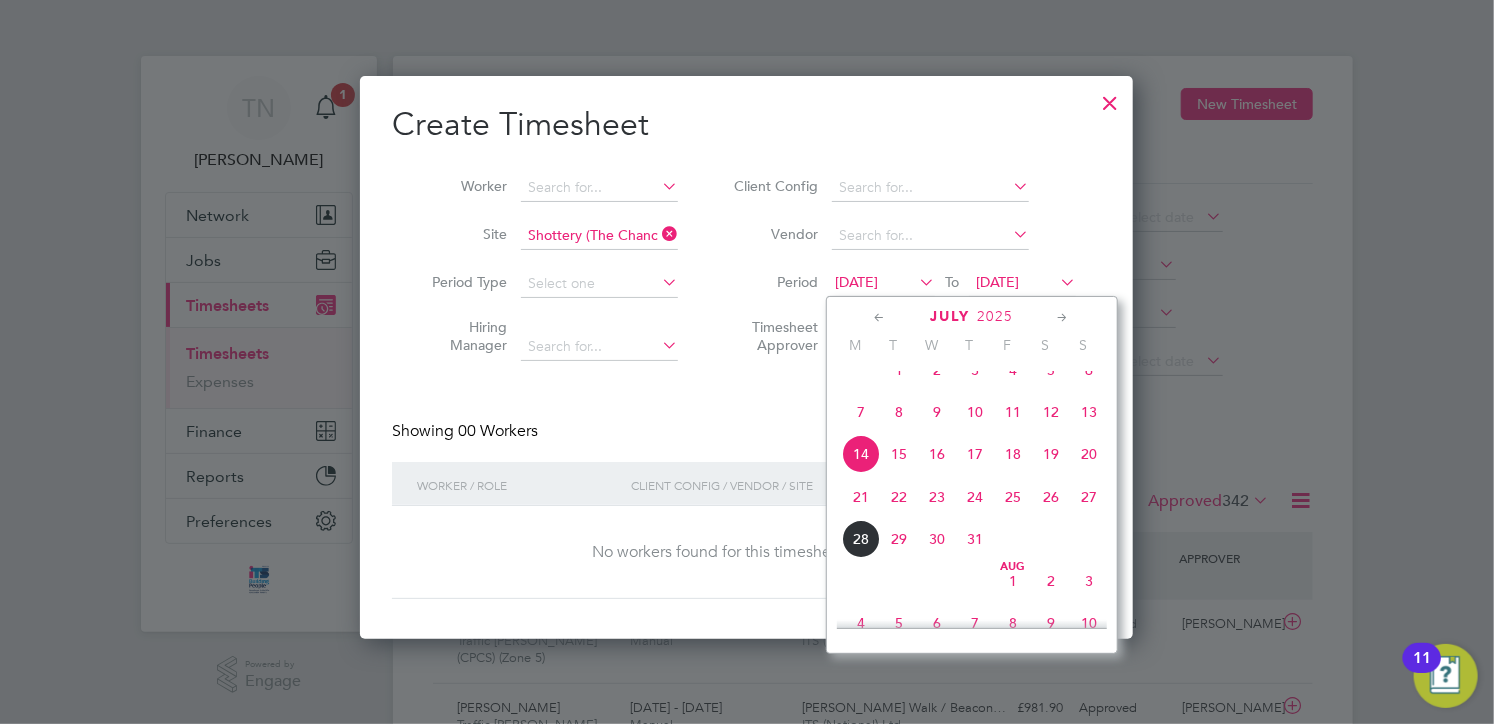 drag, startPoint x: 860, startPoint y: 502, endPoint x: 853, endPoint y: 512, distance: 12.206555 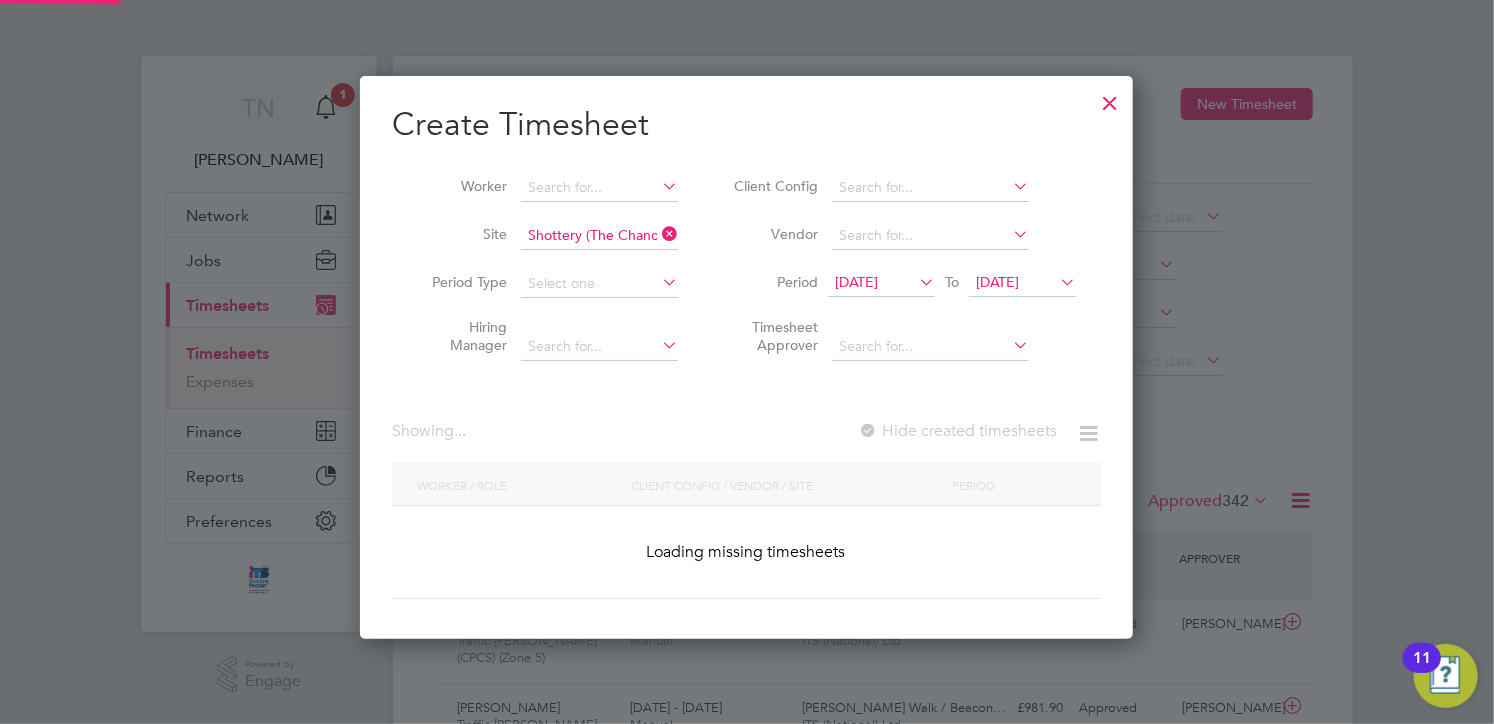 scroll, scrollTop: 10, scrollLeft: 10, axis: both 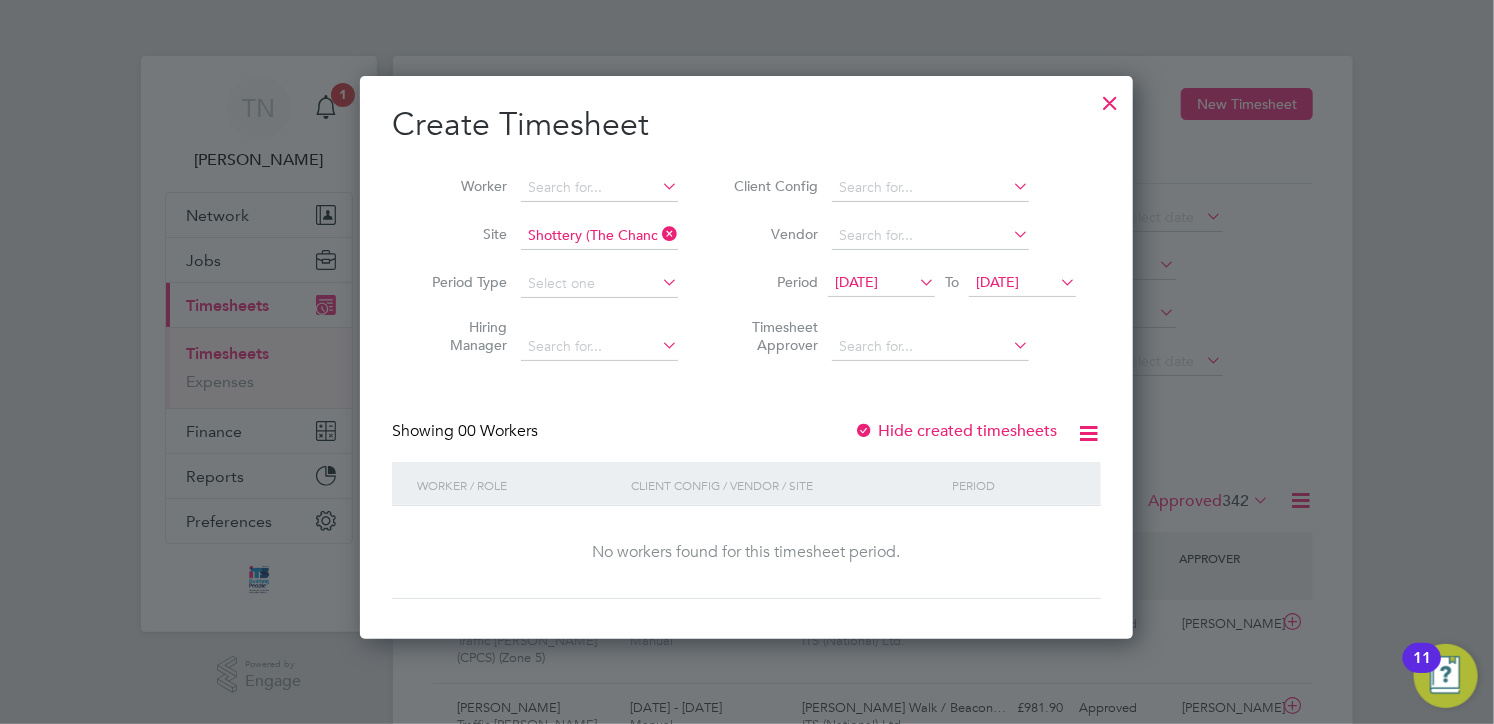 click on "Hide created timesheets" at bounding box center [955, 431] 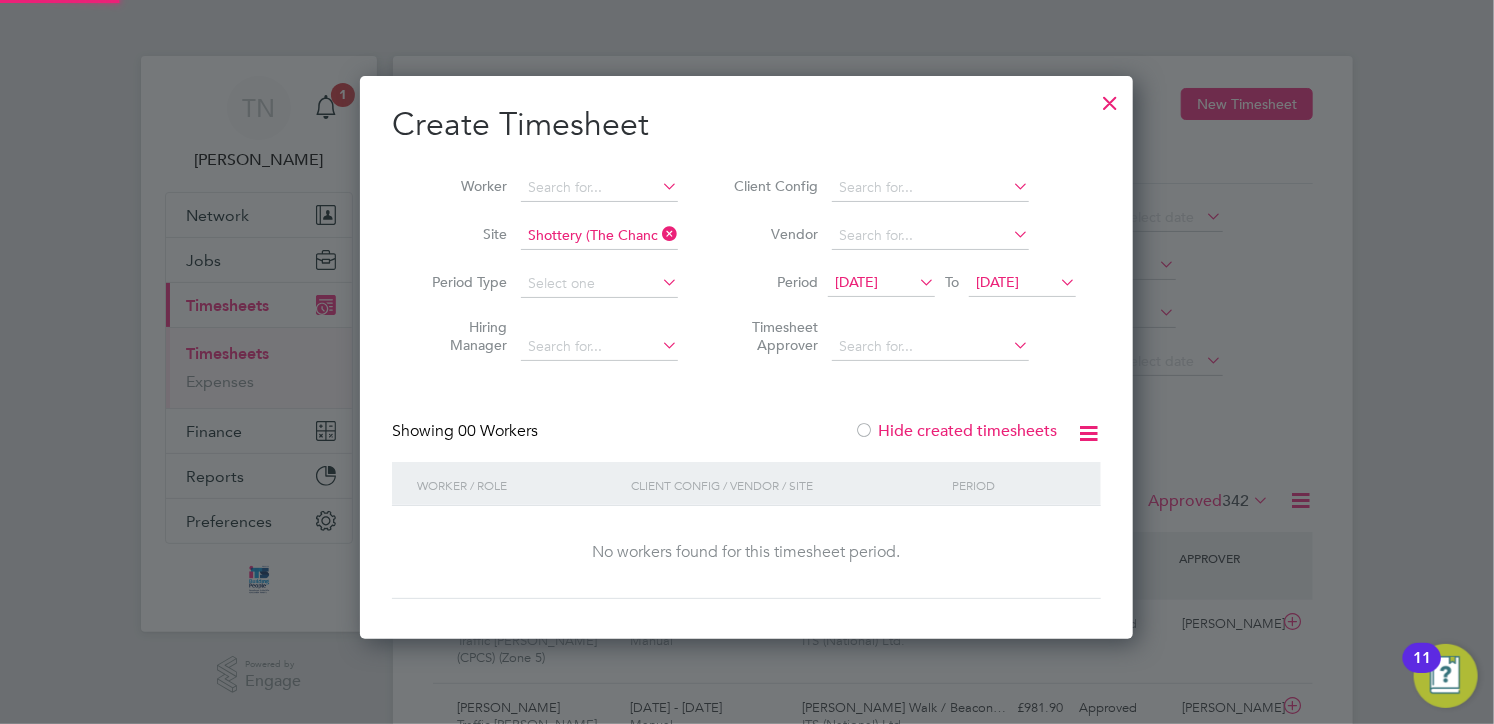 scroll, scrollTop: 10, scrollLeft: 10, axis: both 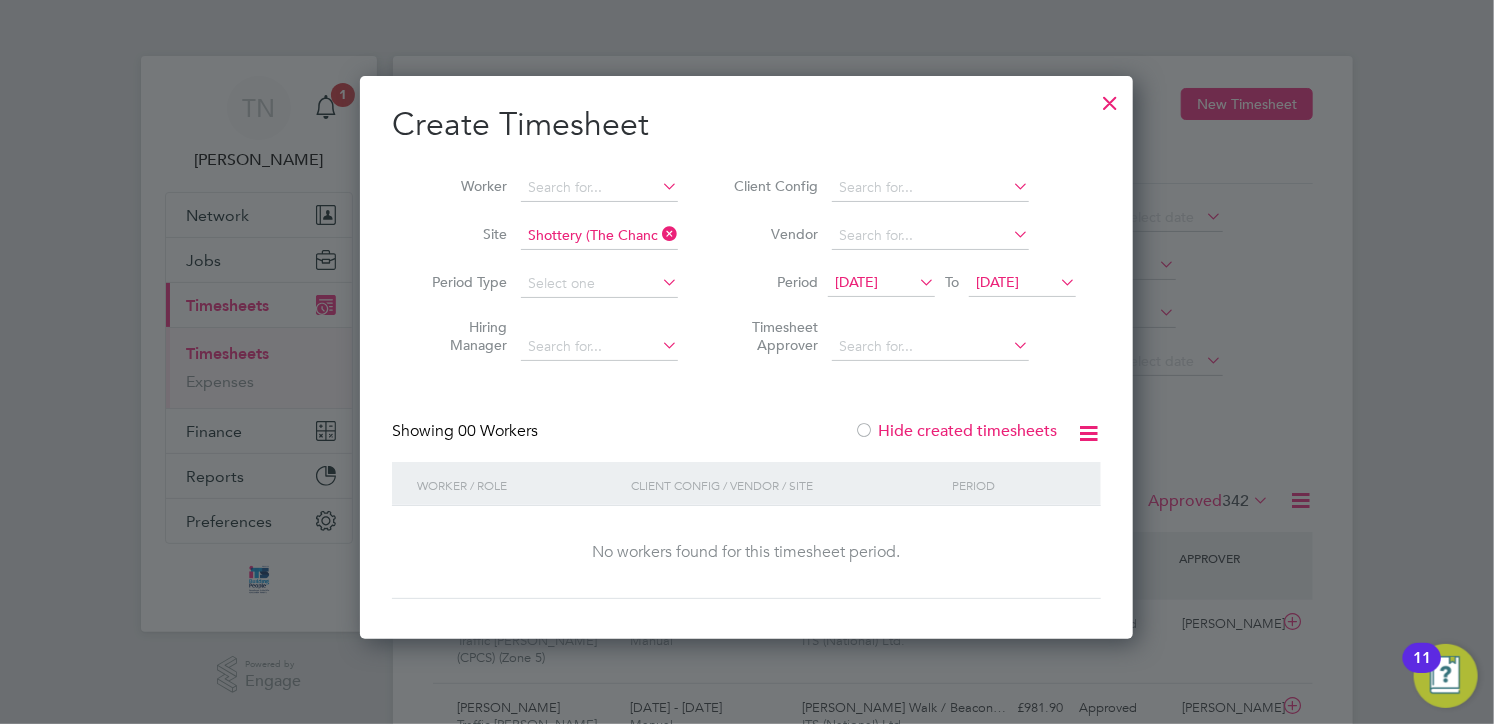 click on "Hide created timesheets" at bounding box center (955, 431) 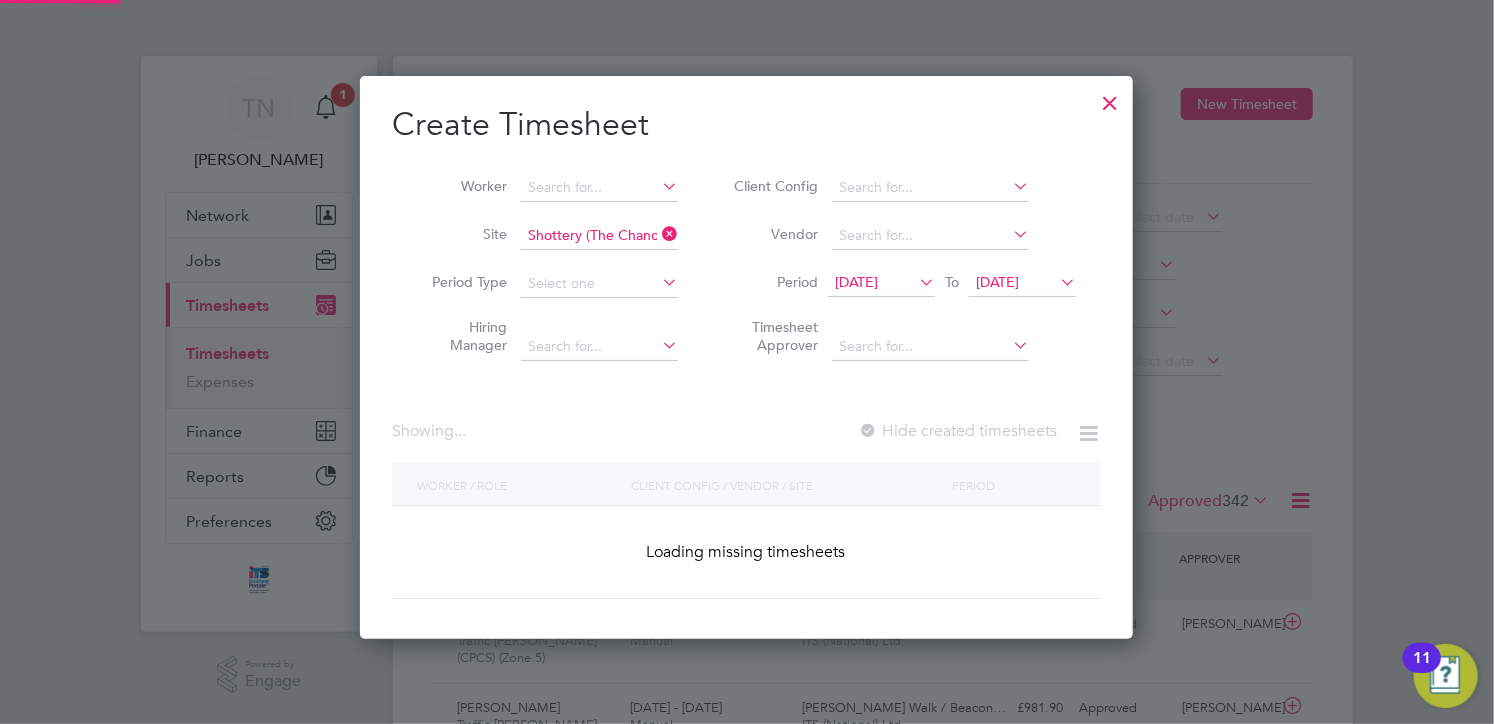 scroll, scrollTop: 9, scrollLeft: 10, axis: both 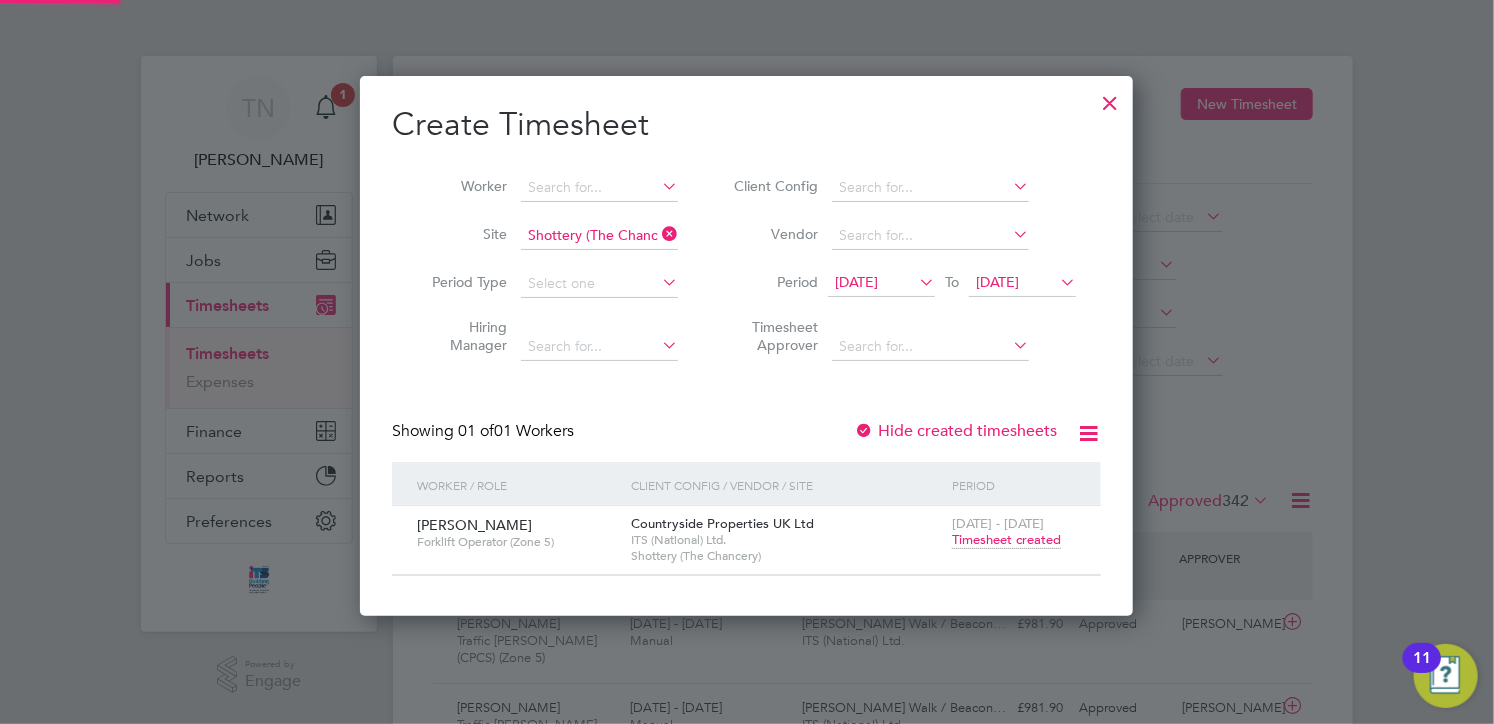 click on "Hide created timesheets" at bounding box center [955, 431] 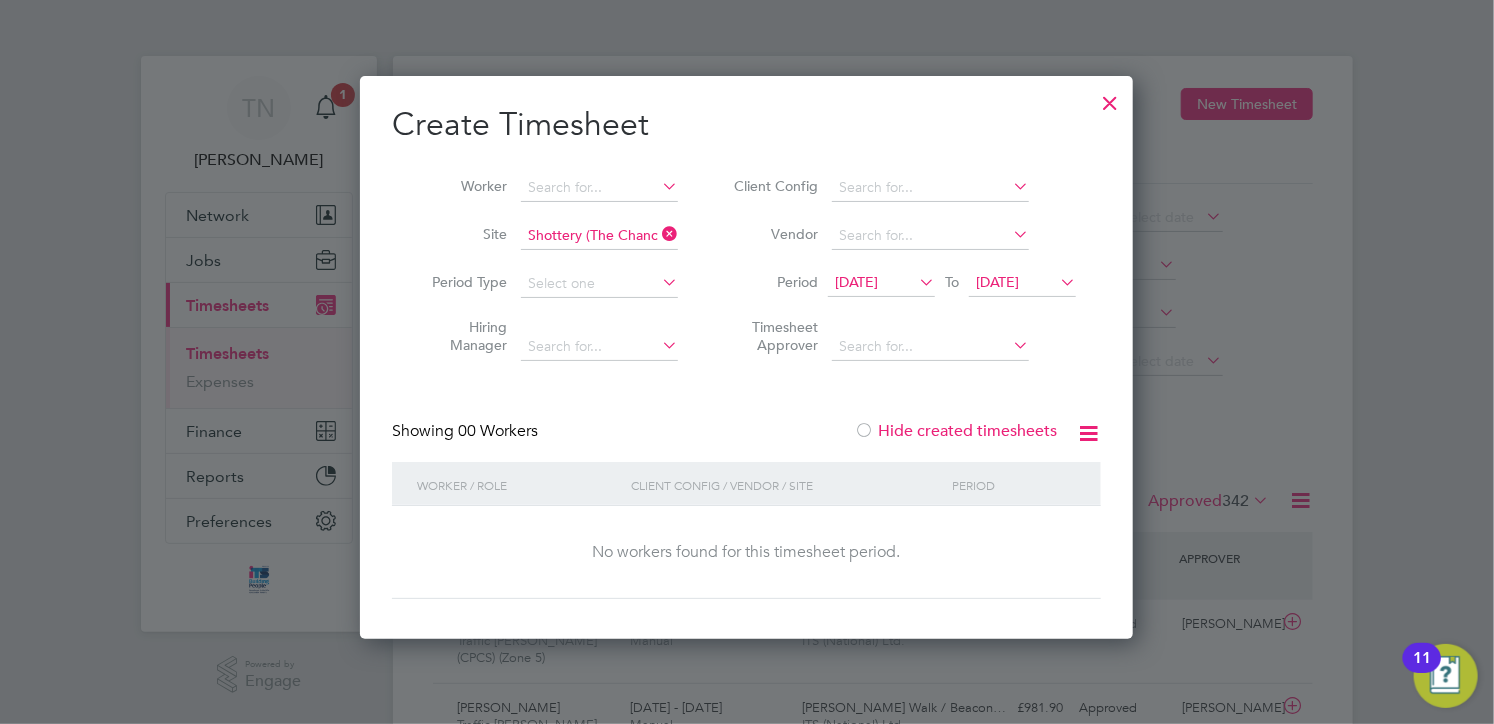scroll, scrollTop: 10, scrollLeft: 10, axis: both 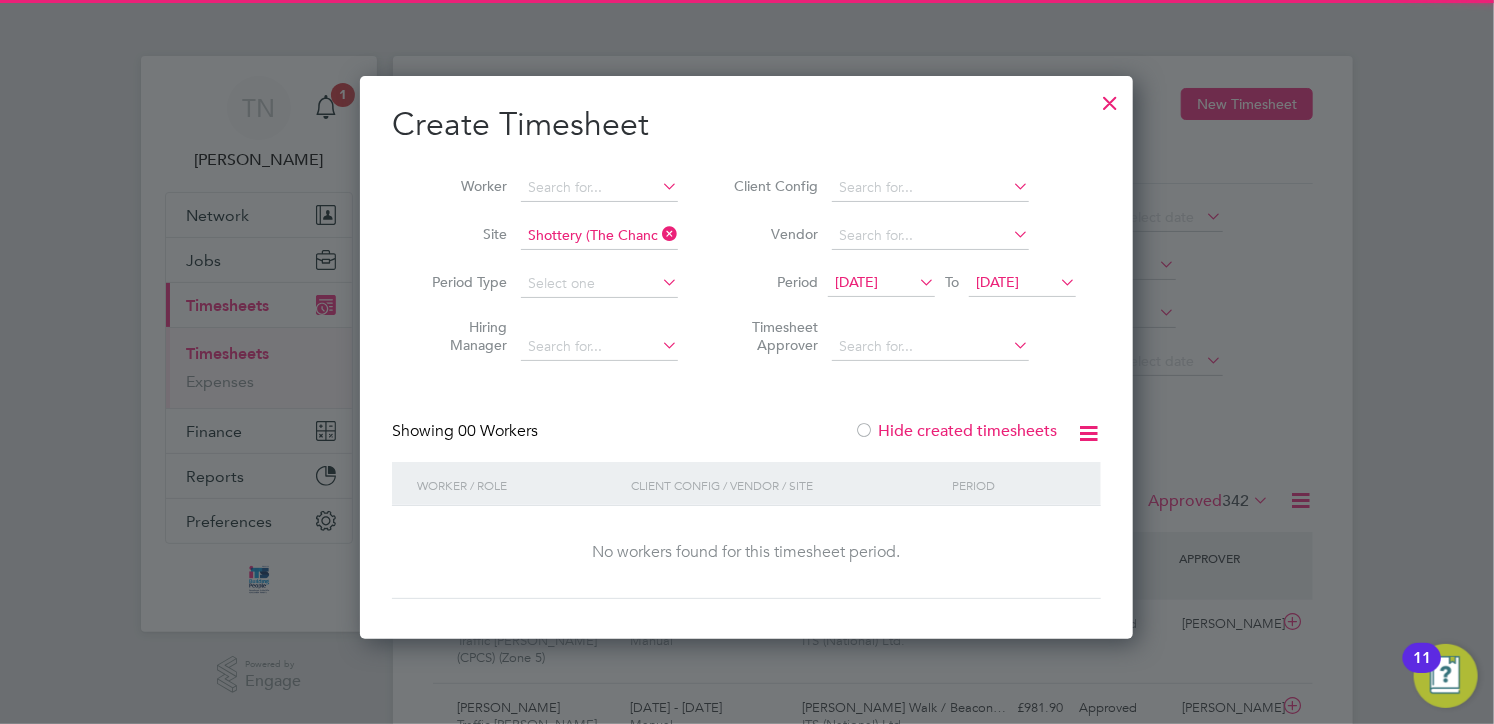 click on "Hide created timesheets" at bounding box center (955, 431) 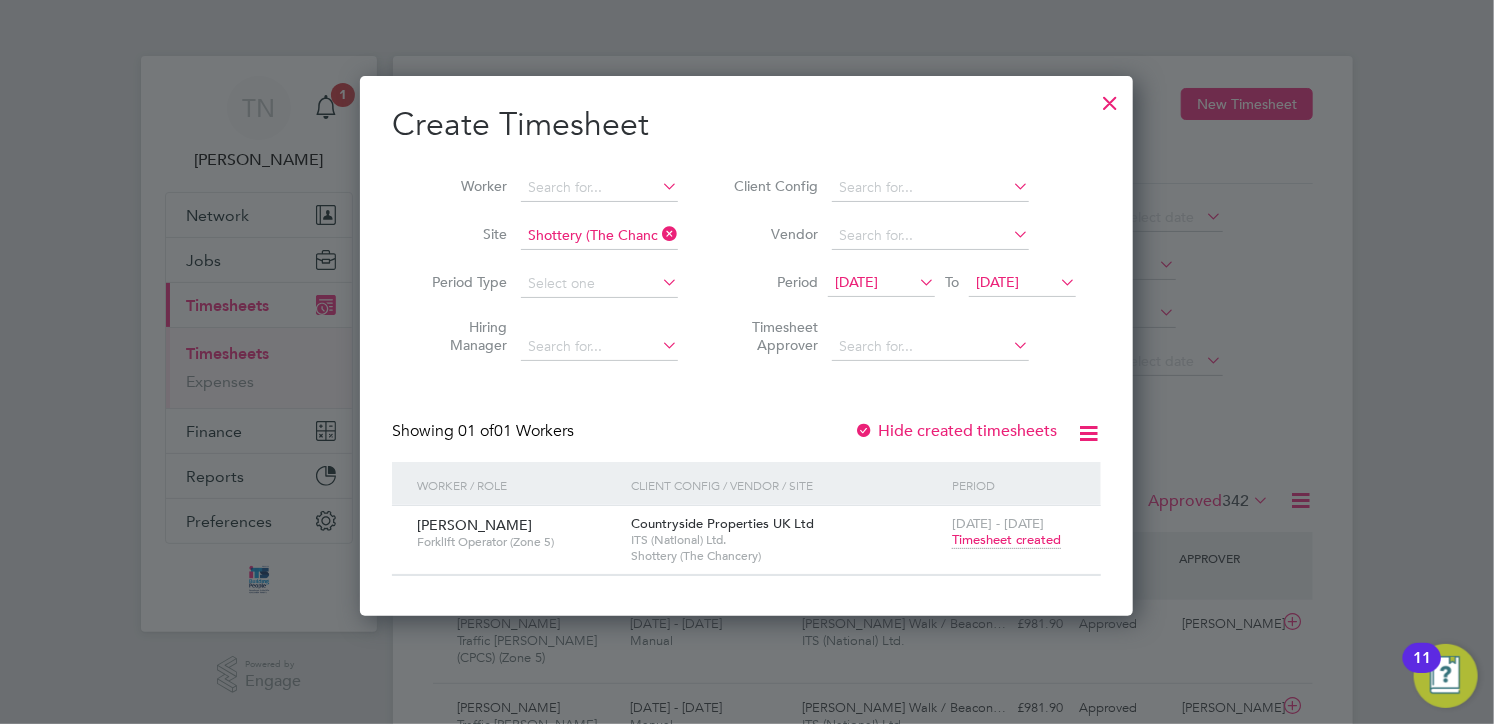click on "Timesheet created" at bounding box center [1006, 540] 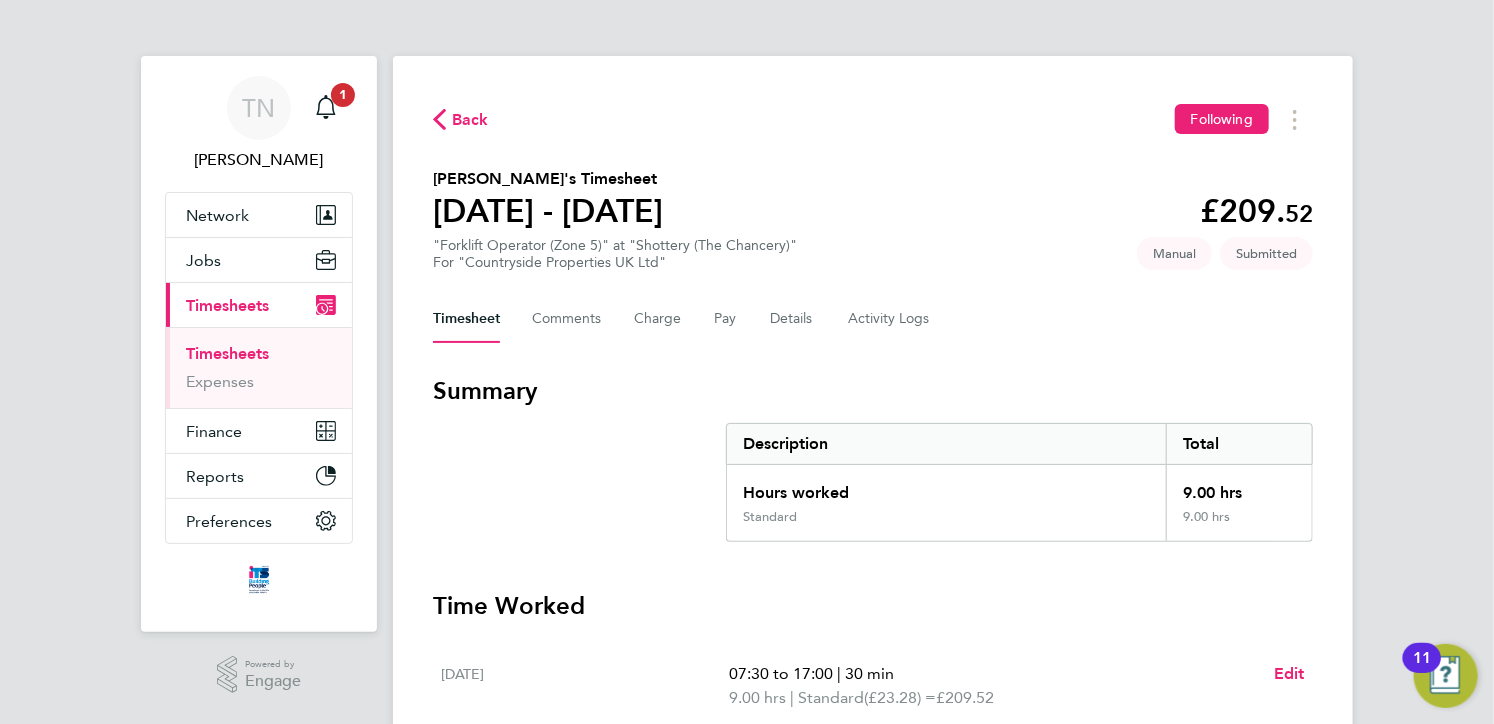 click on "Back  Following" 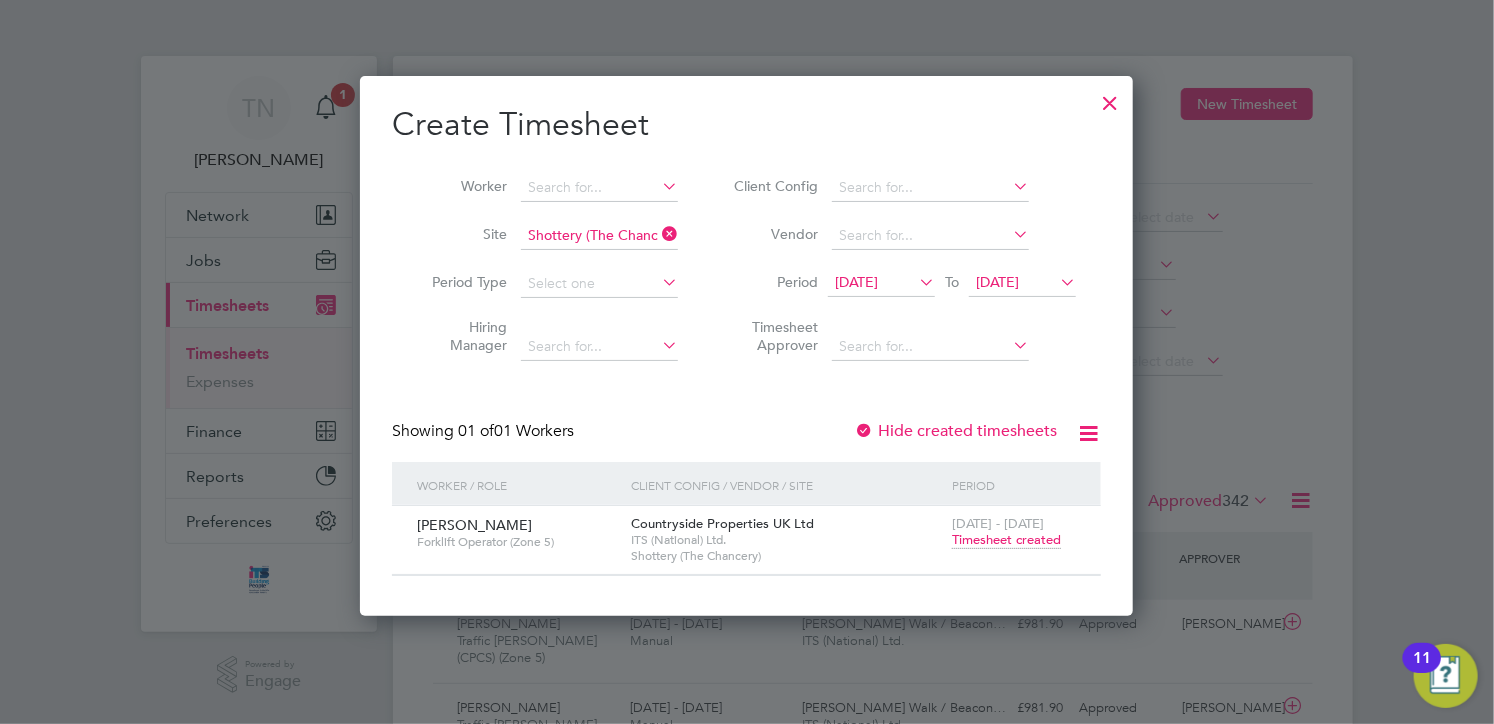 drag, startPoint x: 998, startPoint y: 516, endPoint x: 994, endPoint y: 536, distance: 20.396078 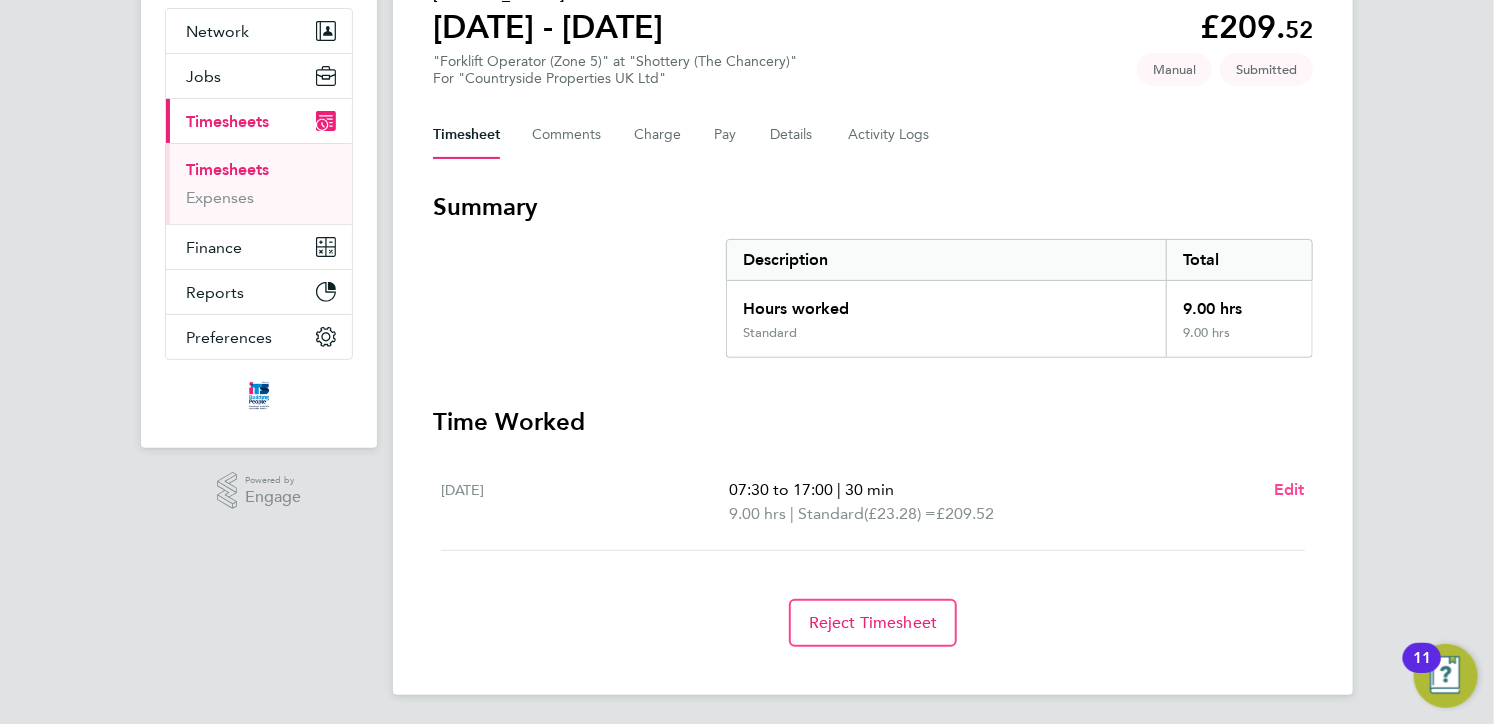 click on "Edit" at bounding box center (1289, 489) 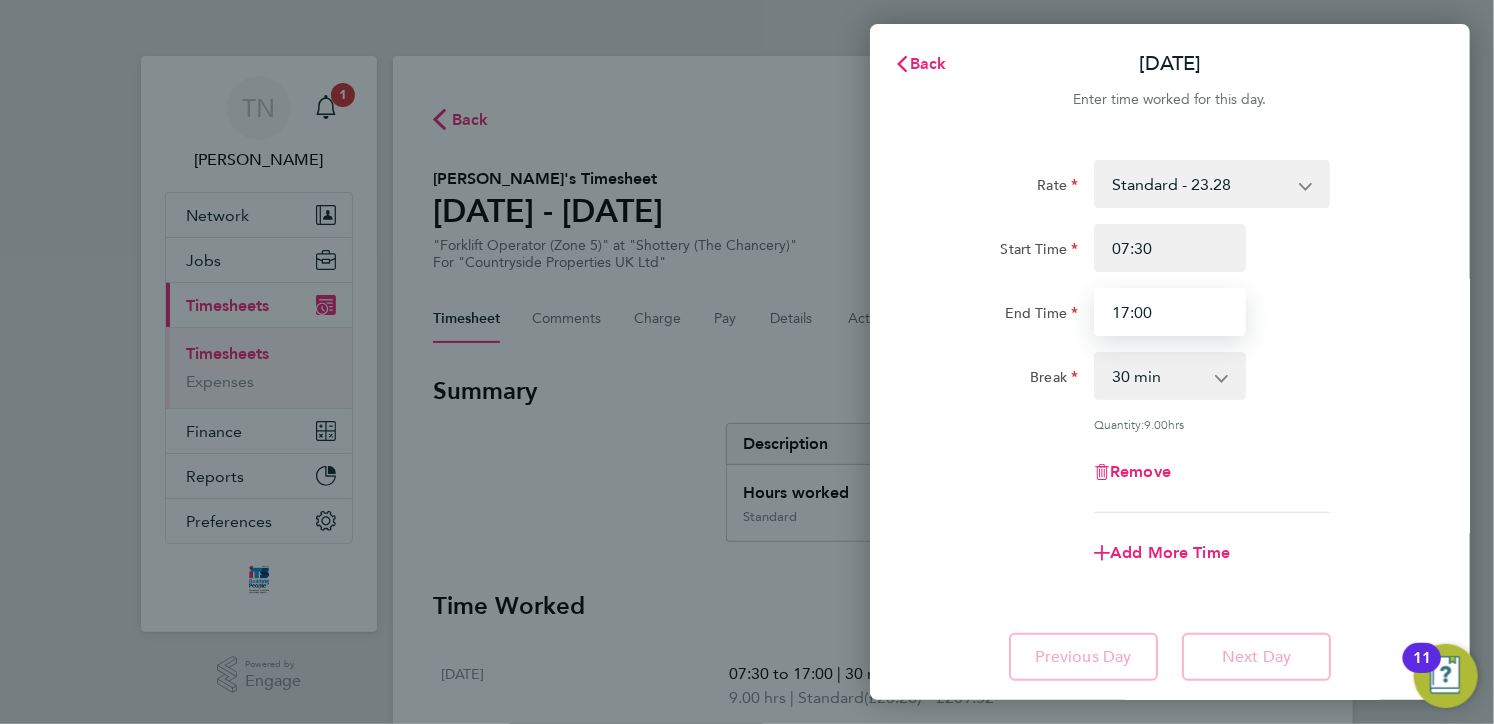 click on "17:00" at bounding box center [1170, 312] 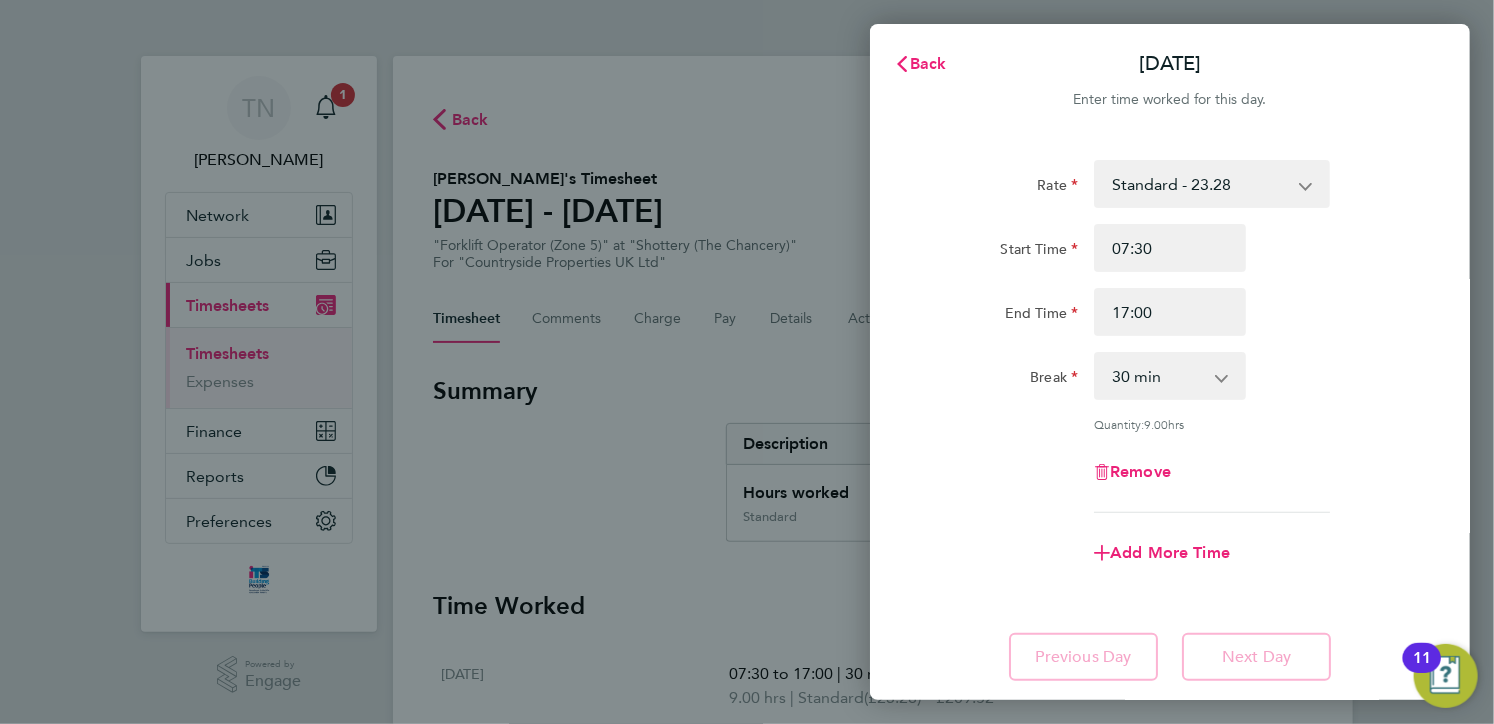 click on "Remove" 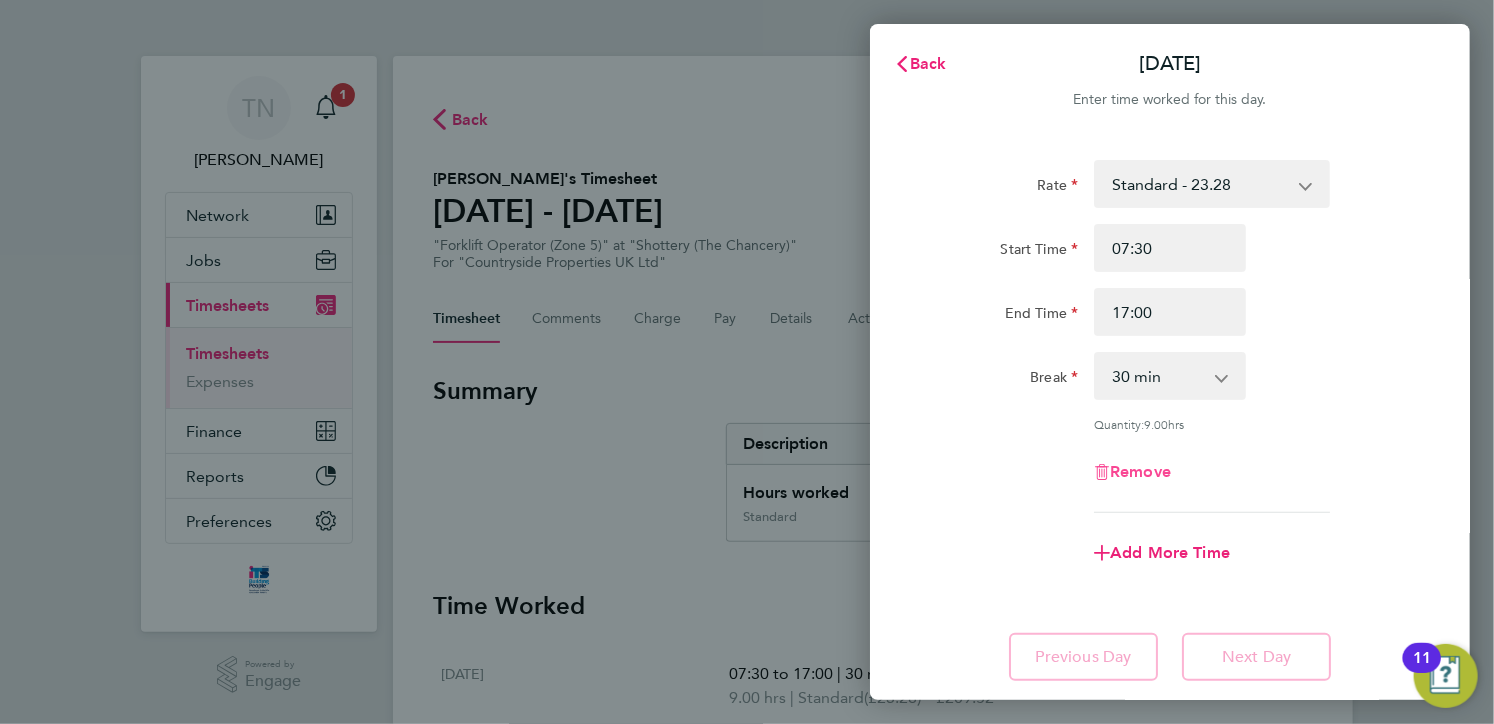 click on "Remove" 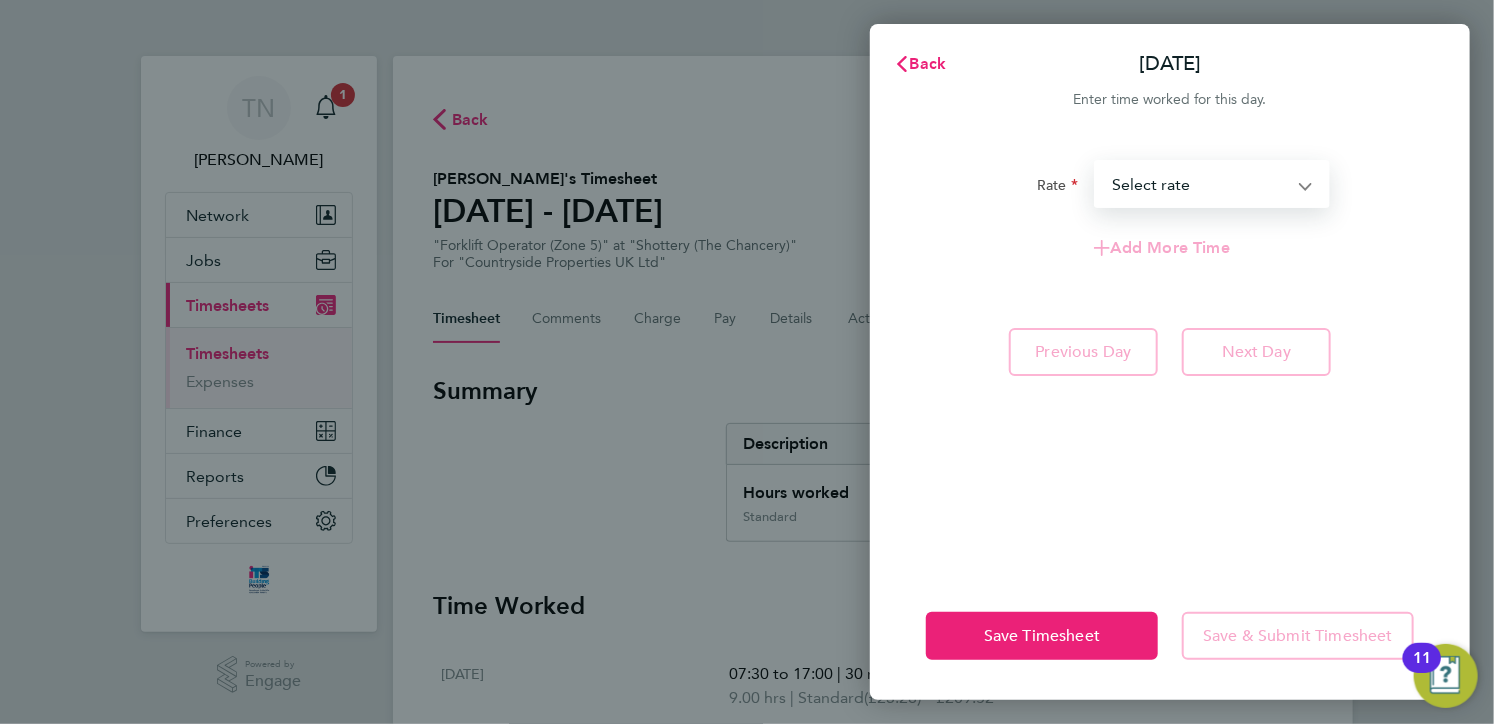 click on "Standard - 23.28   Select rate" at bounding box center [1200, 184] 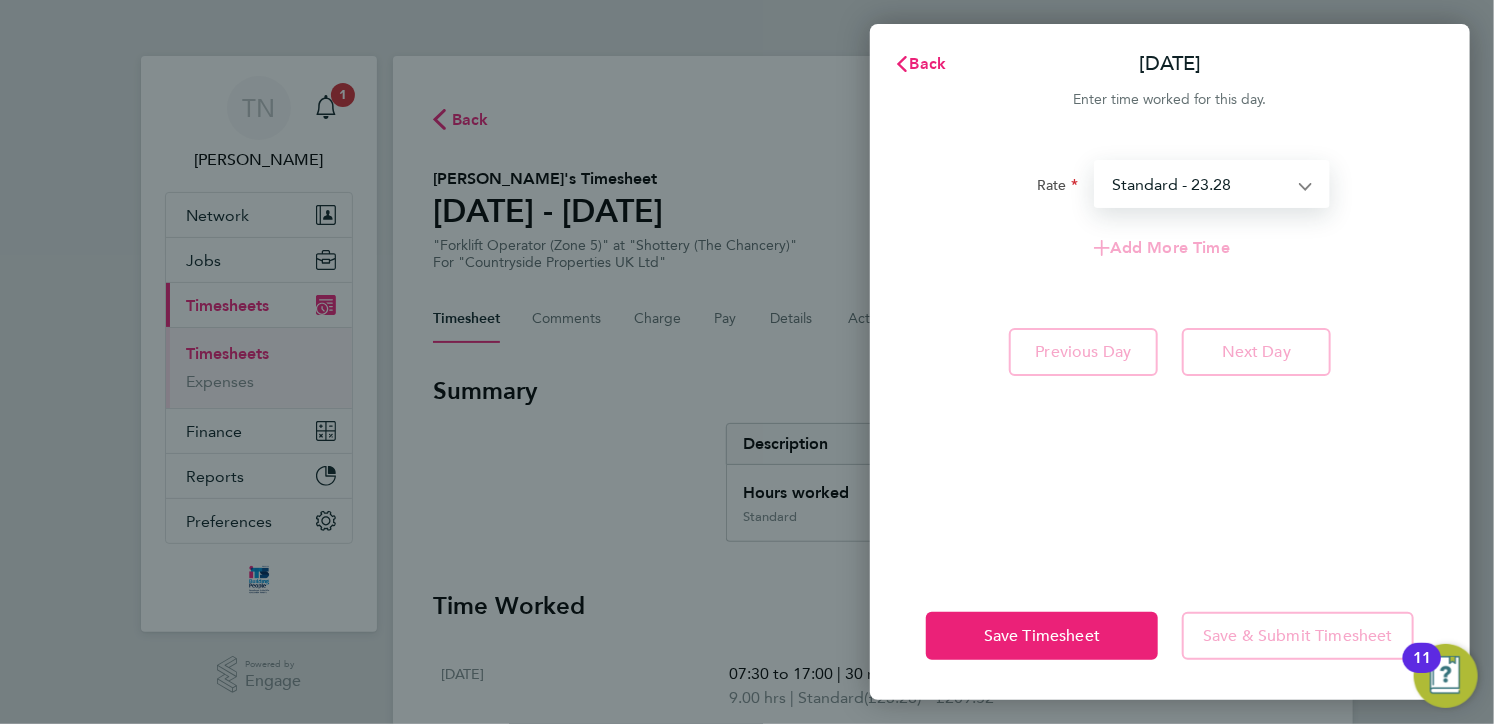 select on "30" 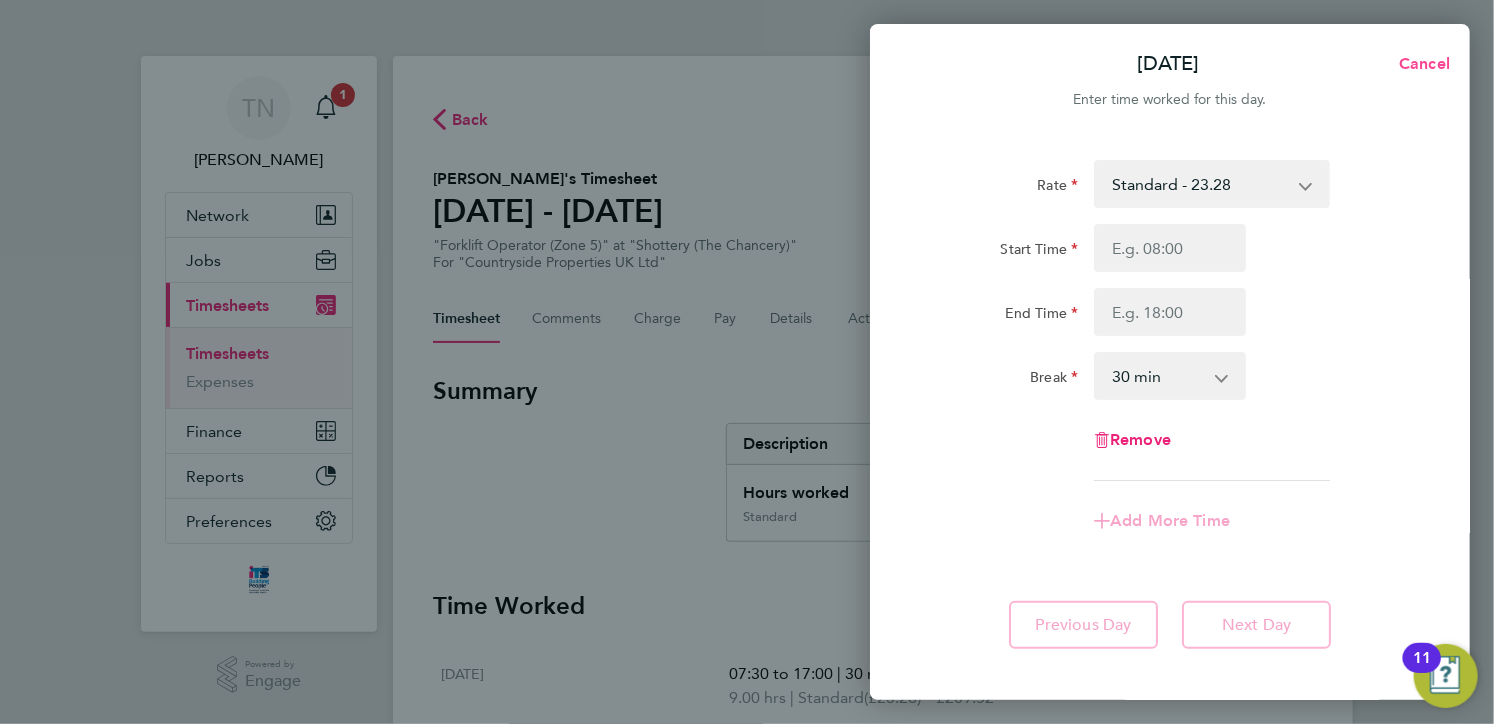 click on "Mon 21 Jul  Cancel" 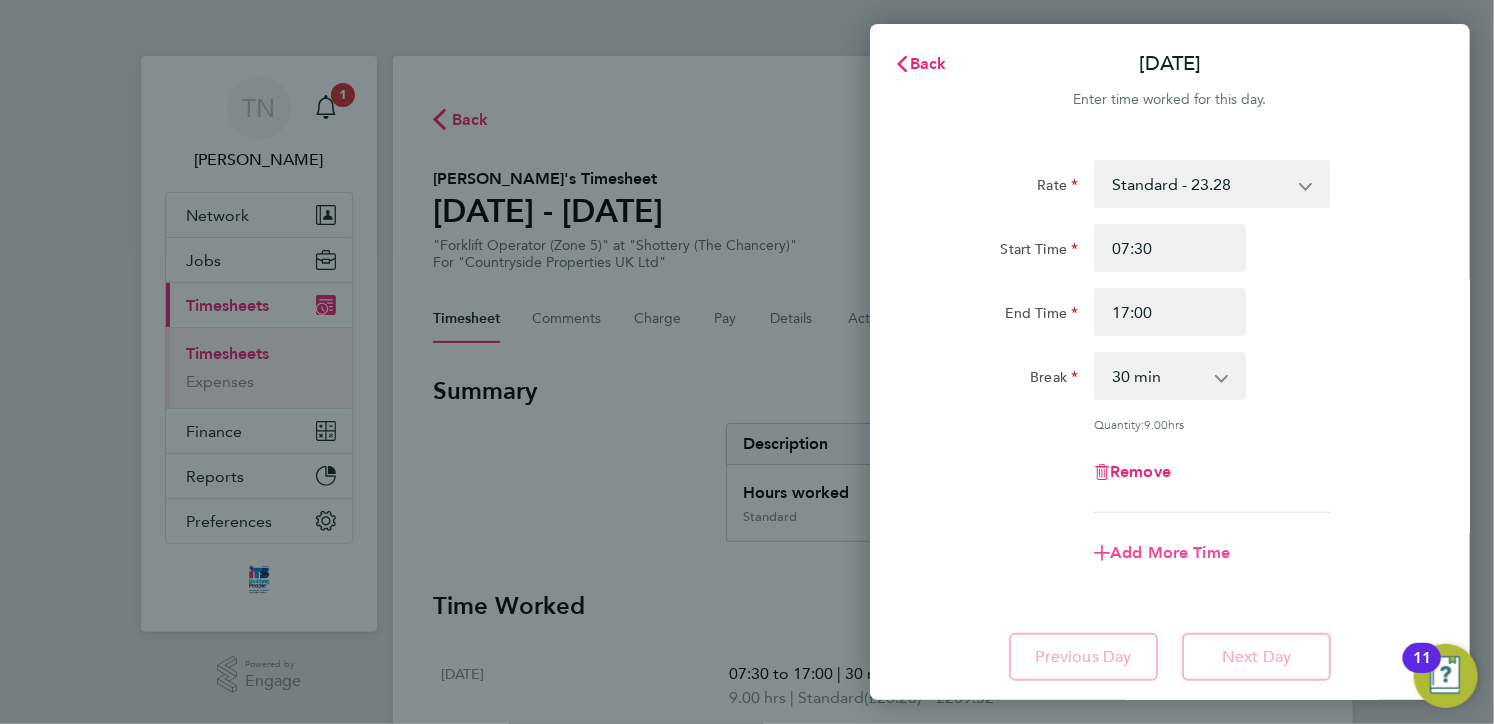 click on "Add More Time" 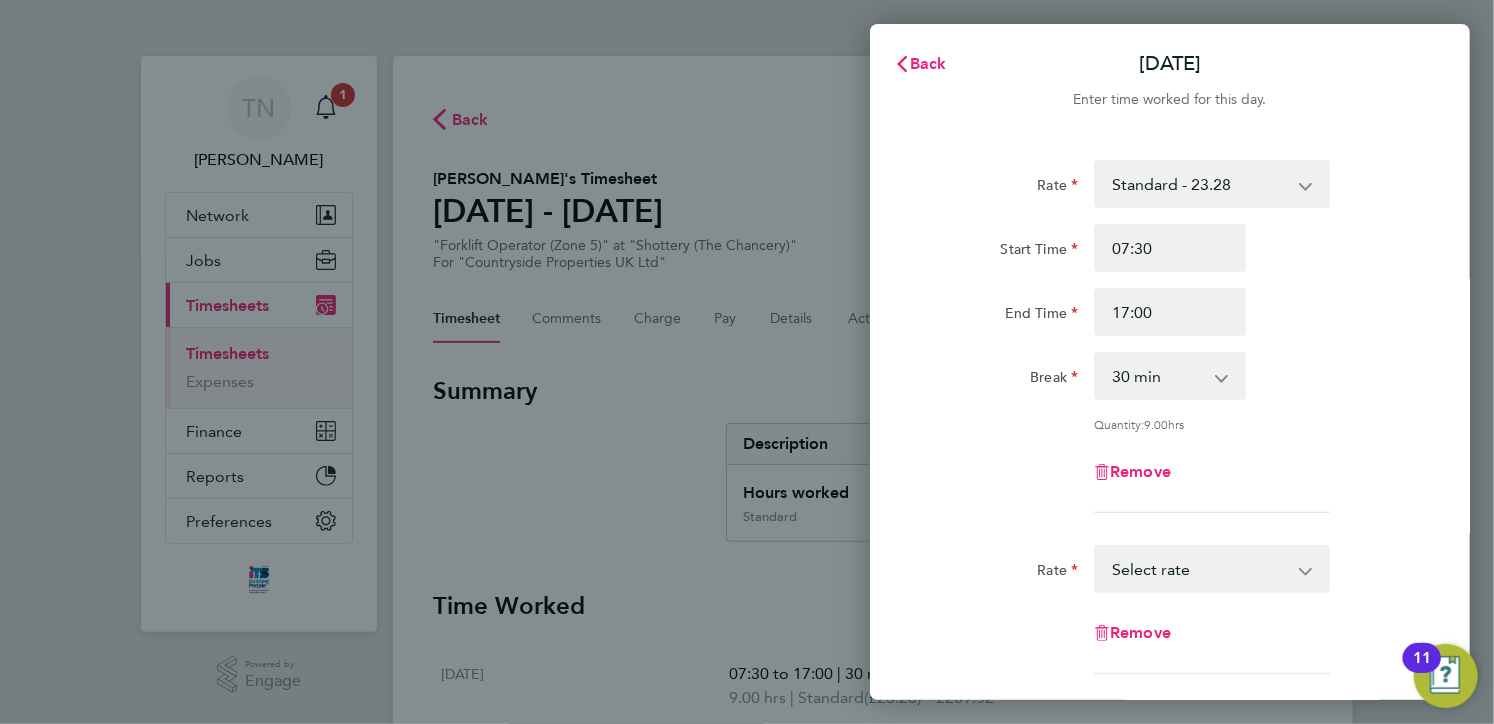 click on "Remove" 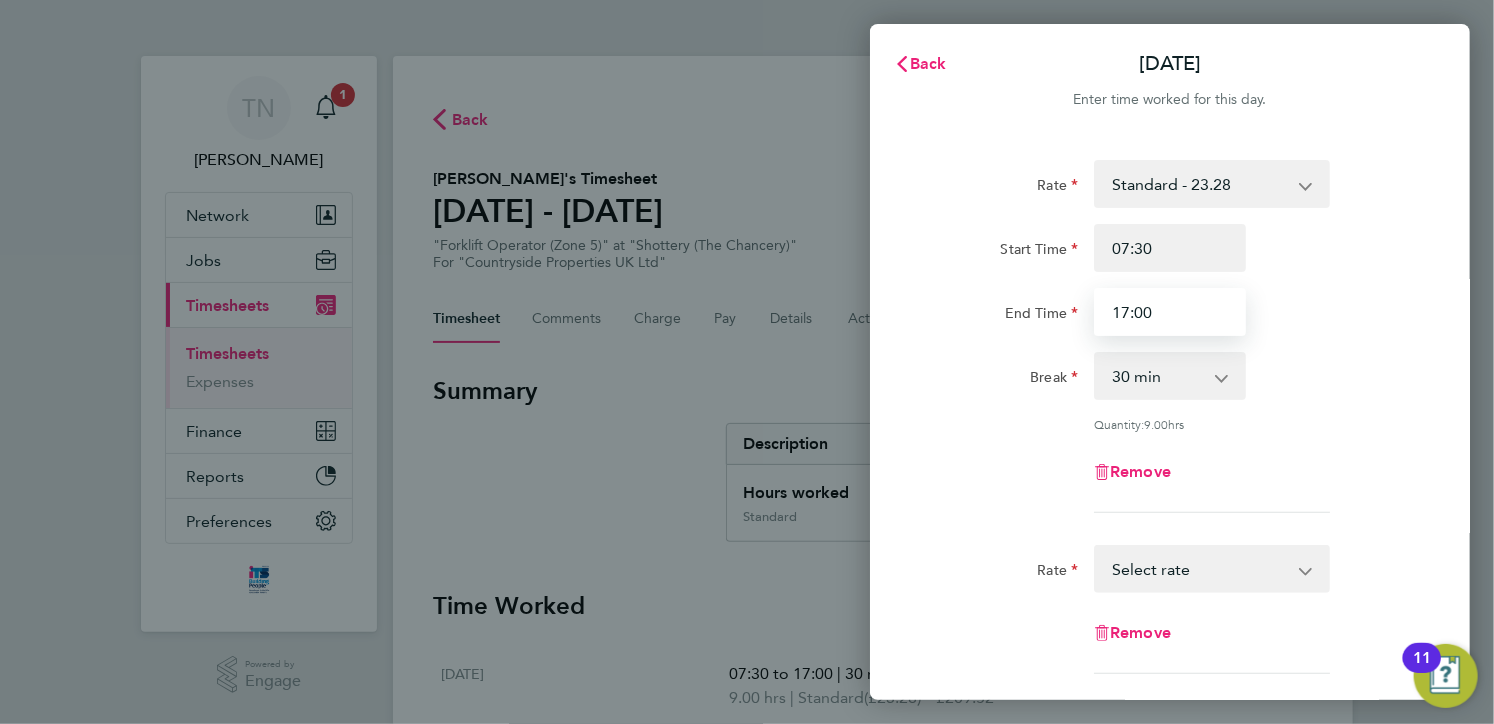 click on "17:00" at bounding box center (1170, 312) 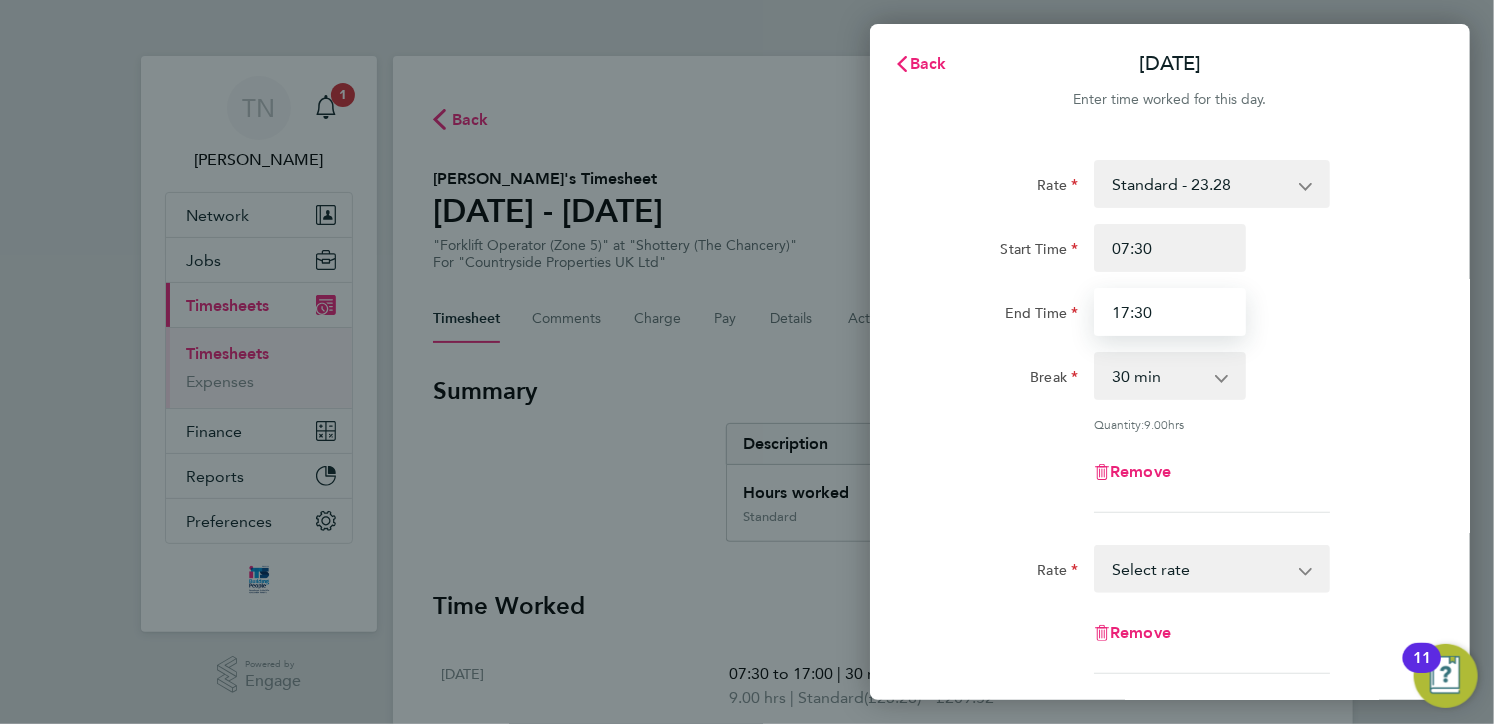 type on "17:30" 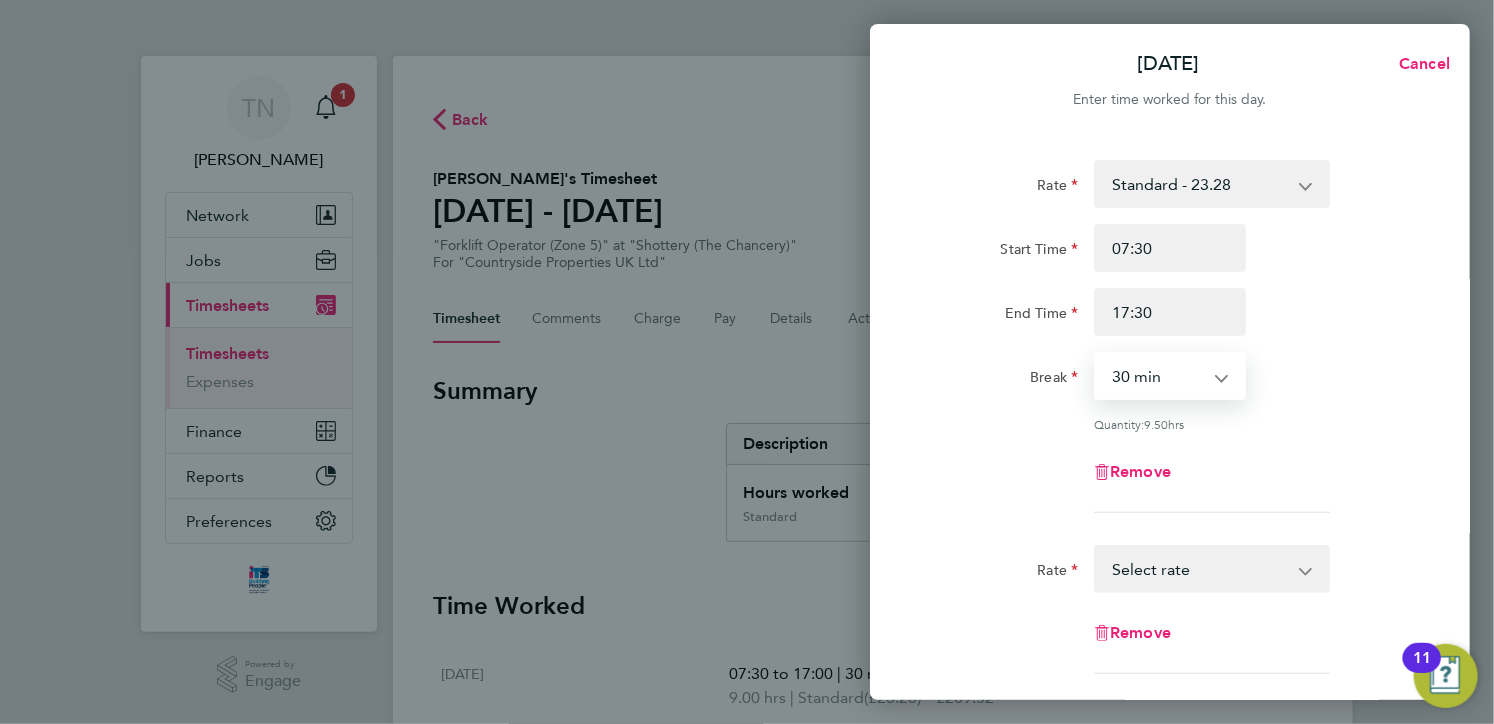 click on "0 min   15 min   30 min   45 min   60 min   75 min   90 min" at bounding box center (1158, 376) 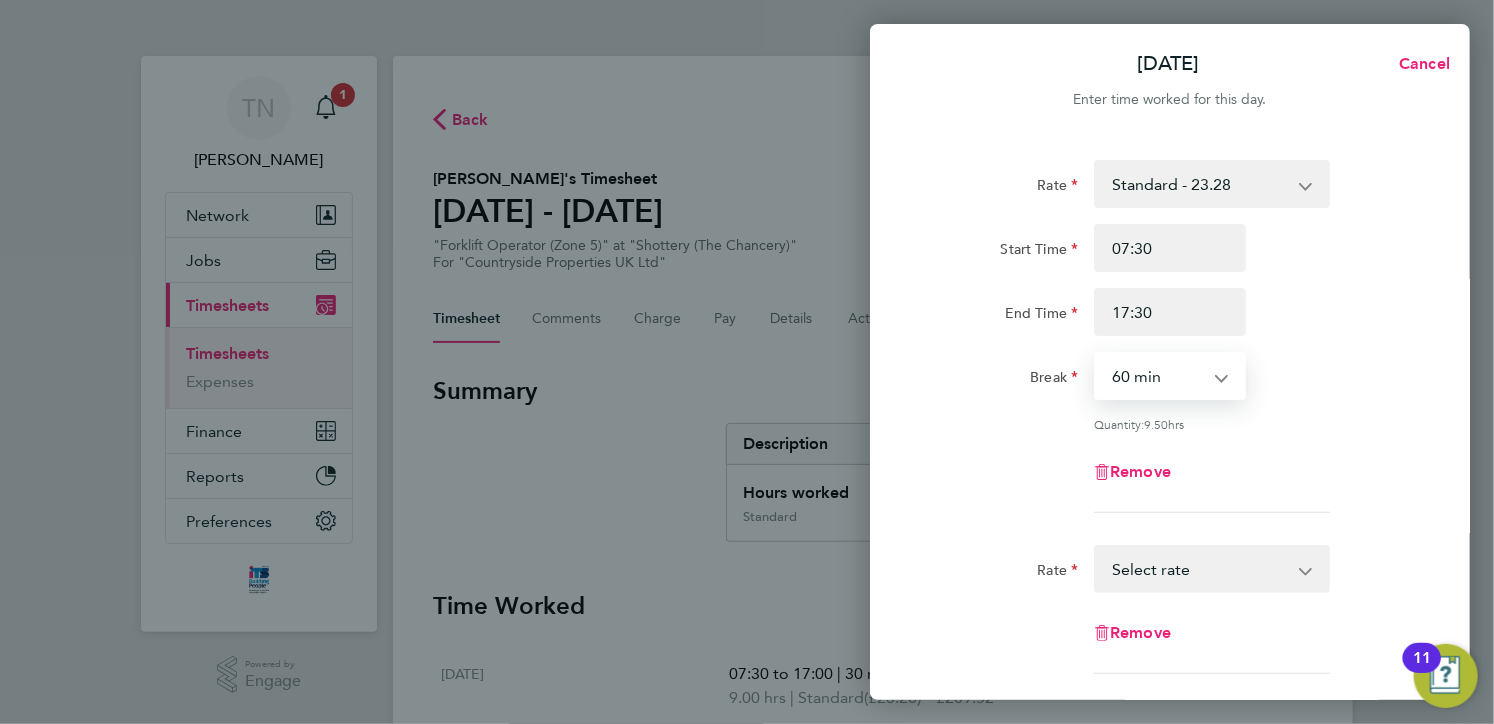 click on "0 min   15 min   30 min   45 min   60 min   75 min   90 min" at bounding box center (1158, 376) 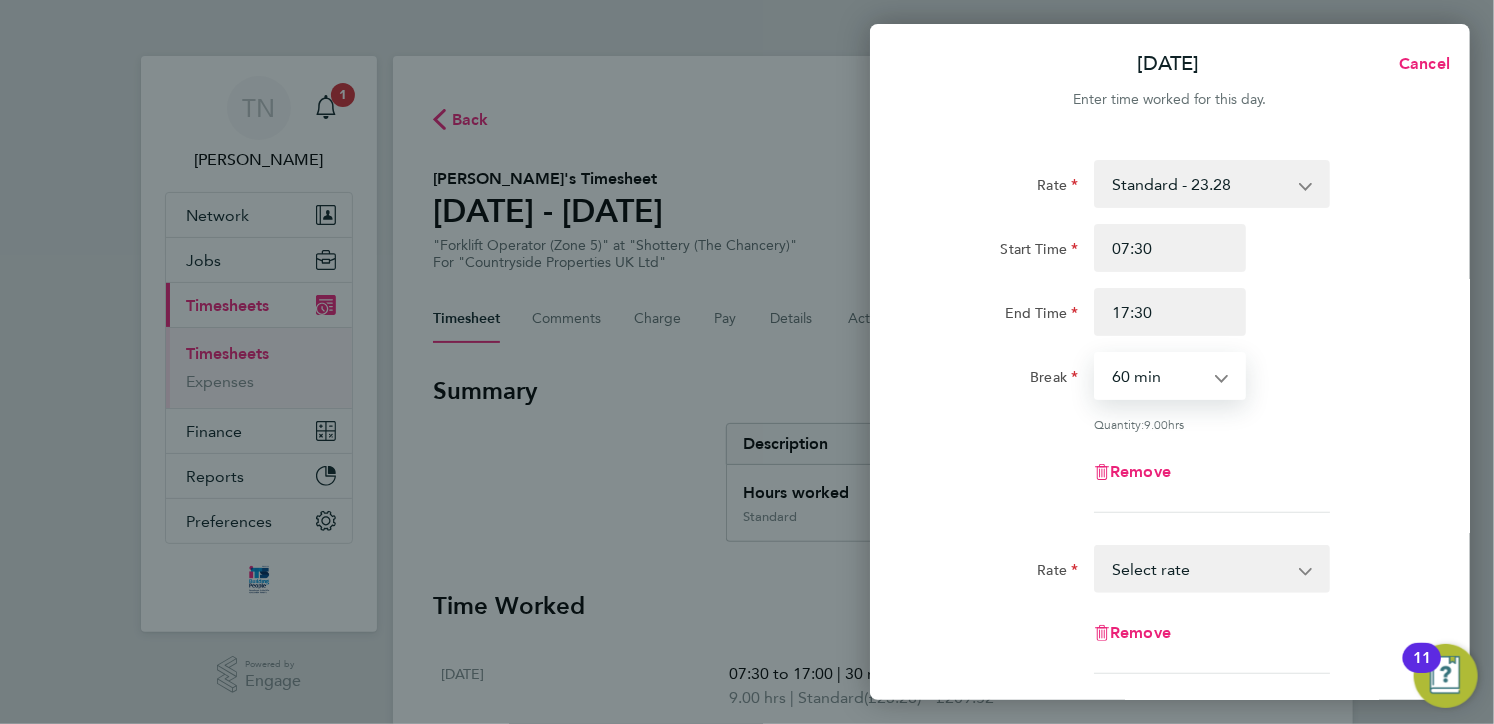 click on "End Time 17:30" 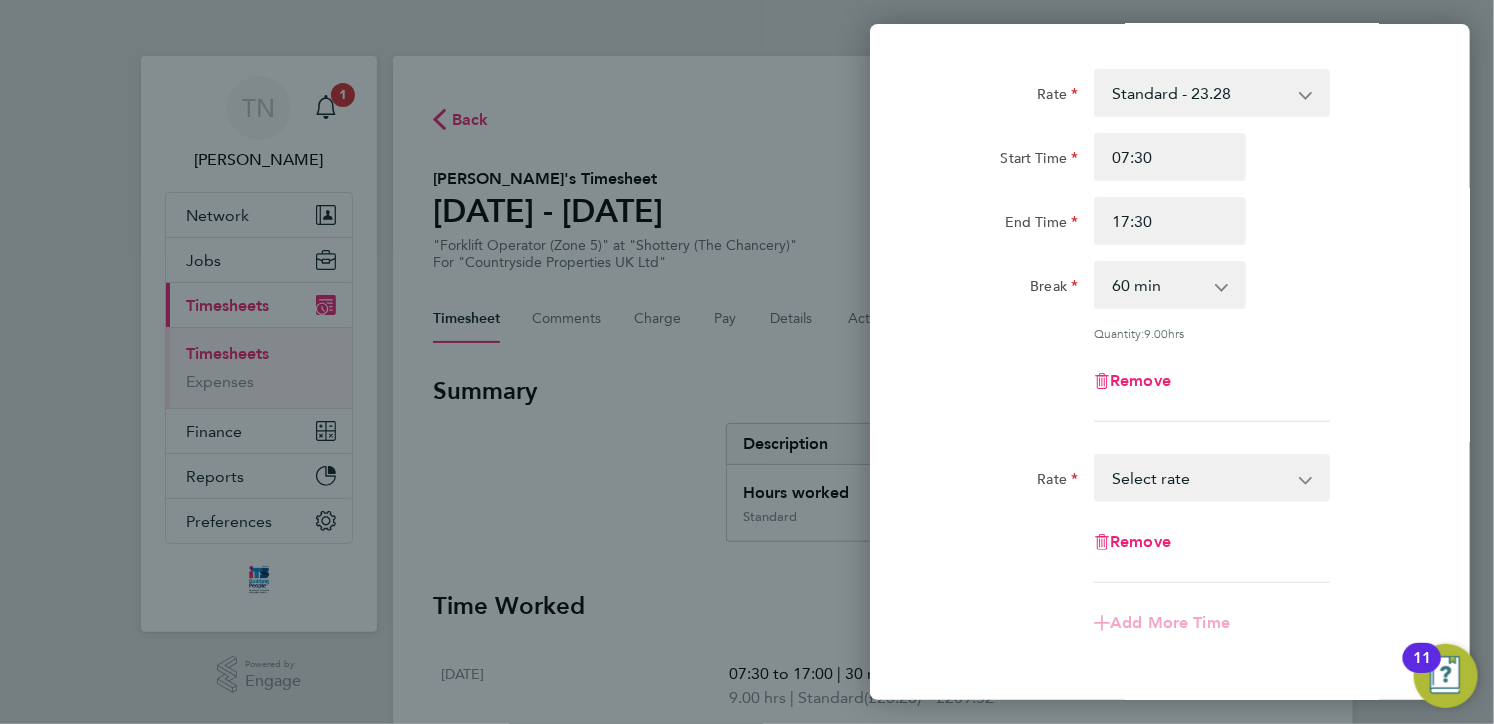 click on "Remove" 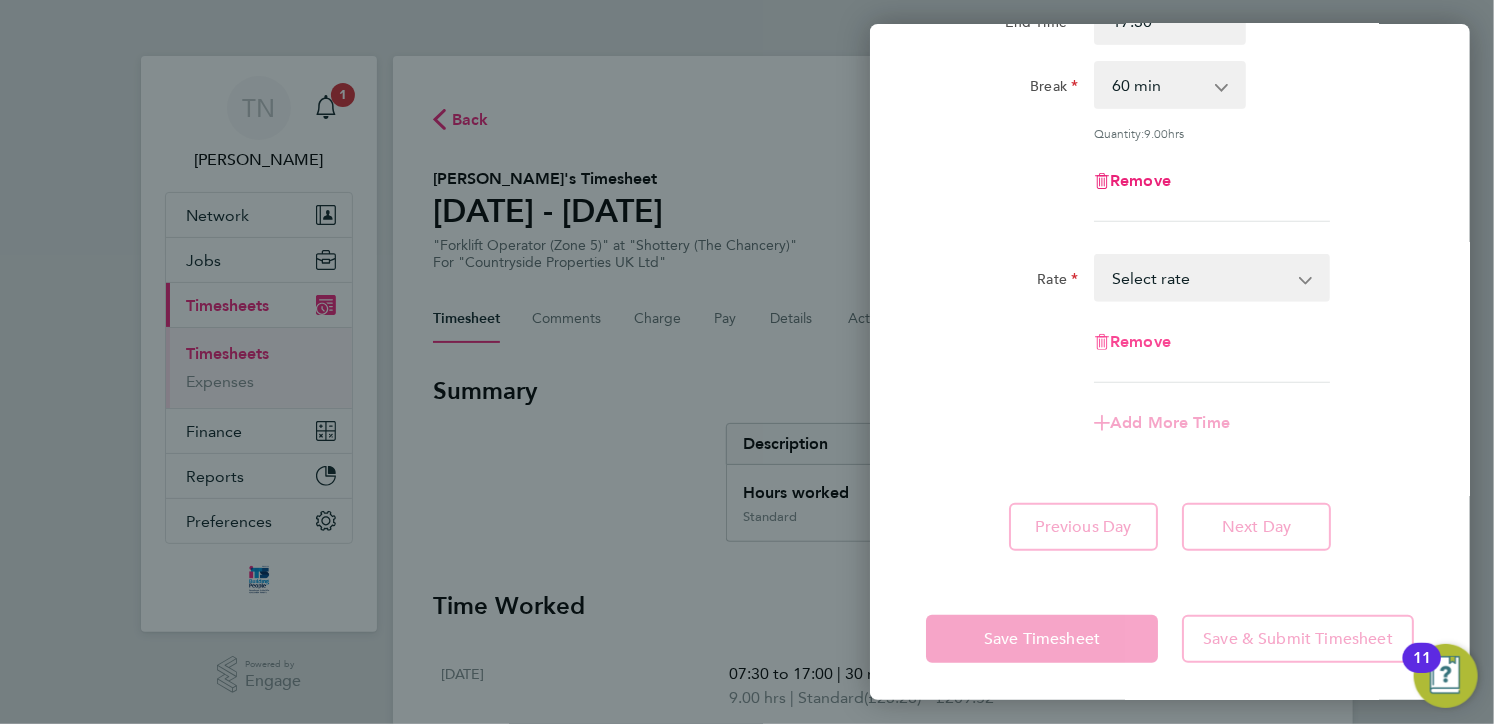 click on "Remove" 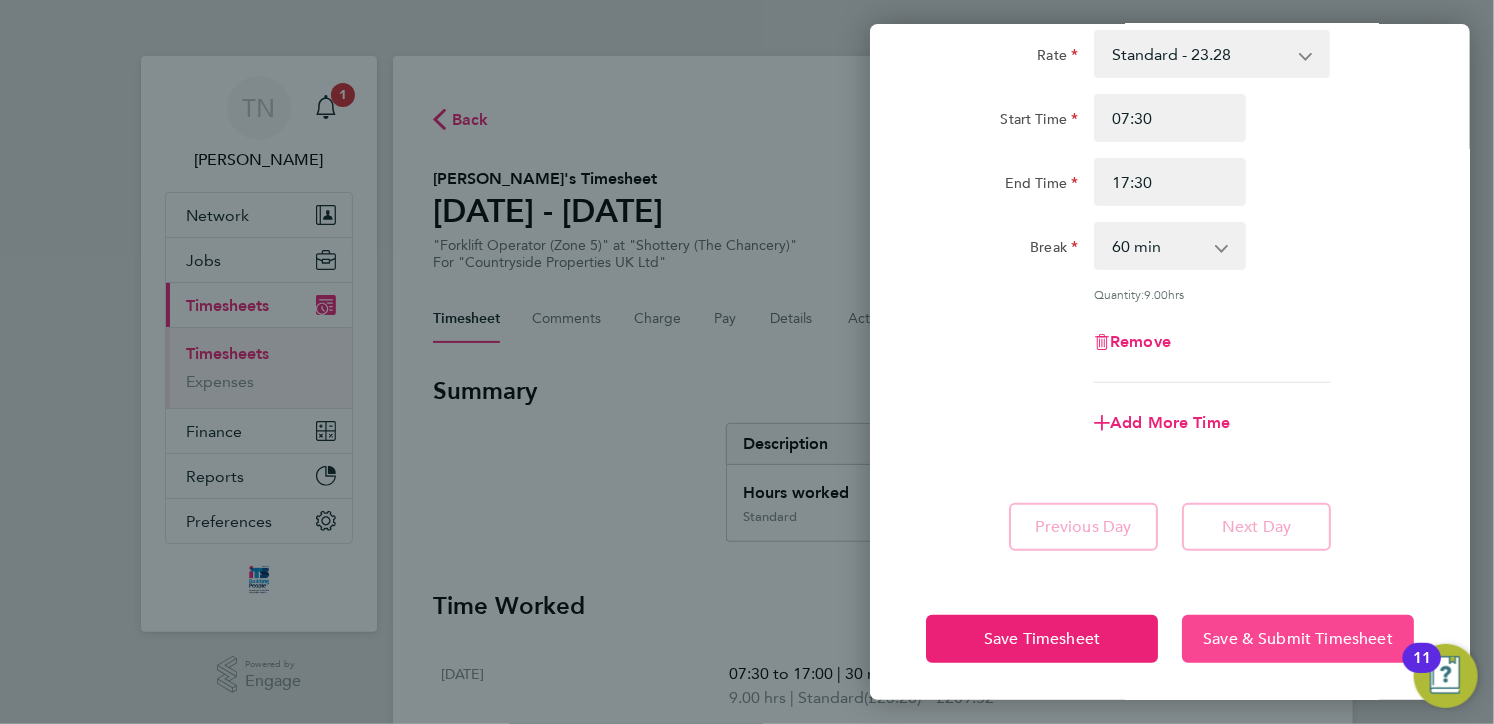 click on "Save & Submit Timesheet" 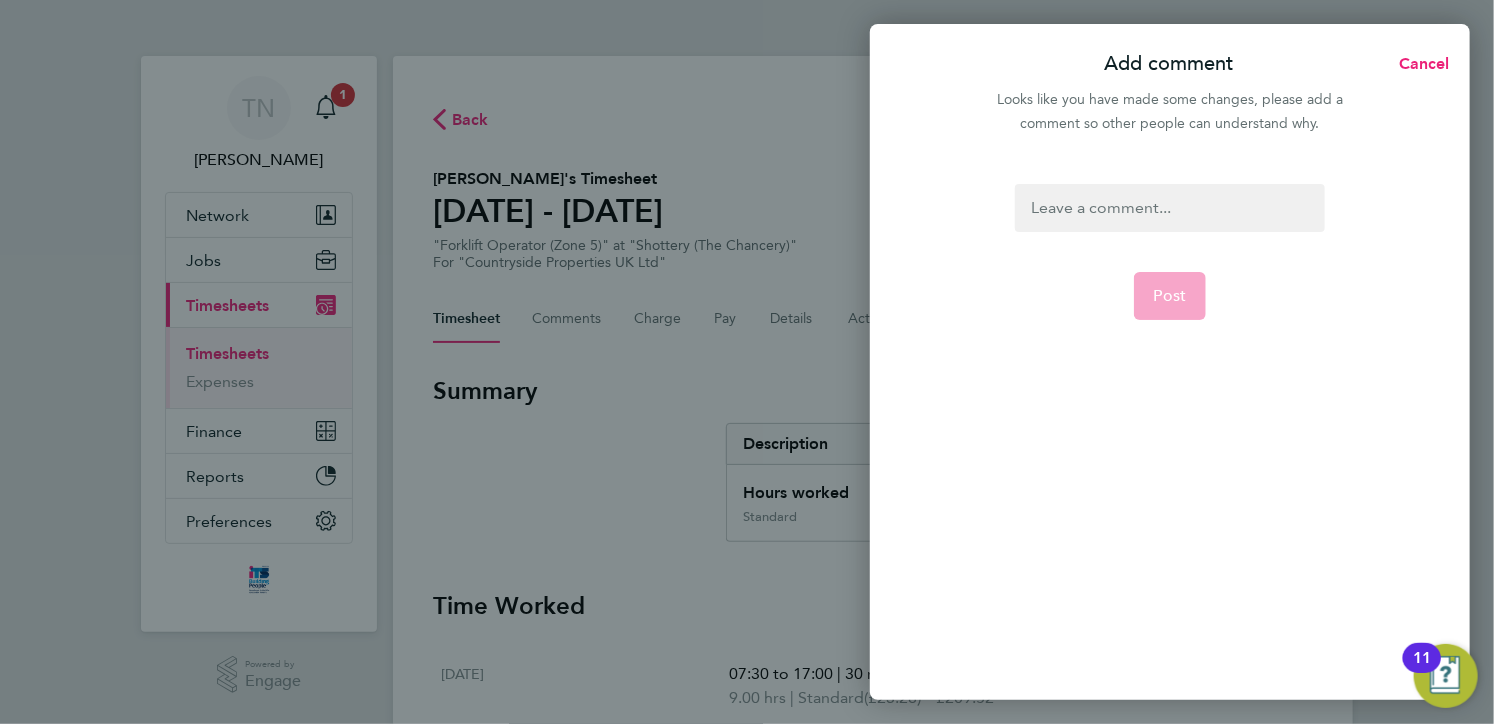 click at bounding box center [1169, 208] 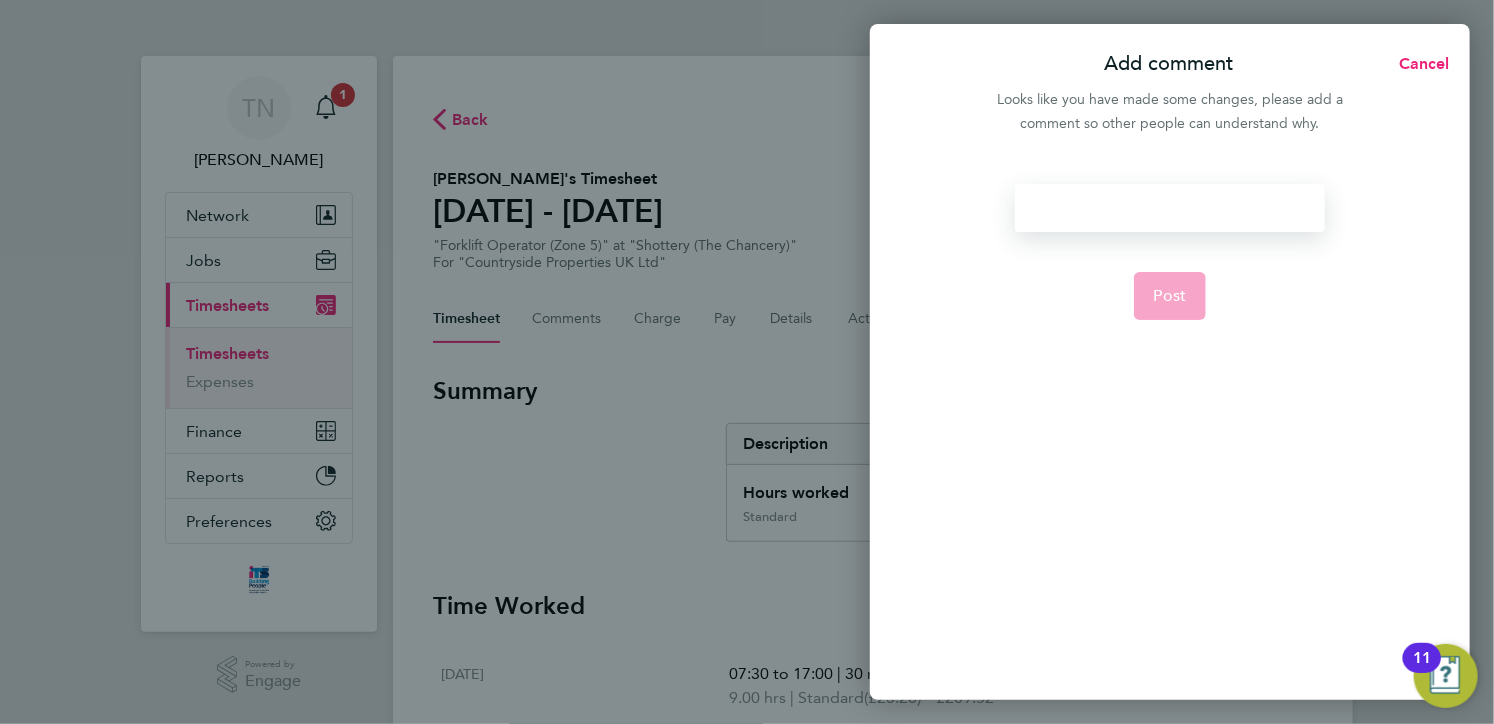 click on "TN   Tom Newton   Notifications
1   Applications:   Network
Team Members   Businesses   Sites   Workers   Contacts   Jobs
Positions   Vacancies   Placements   Current page:   Timesheets
Timesheets   Expenses   Finance
Invoices & Credit Notes   Statements   Payments   Reports
Margin Report   CIS Reports   Report Downloads   Preferences
My Business   Doc. Requirements   Notifications   VMS Configurations   Activity Logs
.st0{fill:#C0C1C2;}
Powered by Engage
Back  Following
Paul Longford's Timesheet   21 - 27 Jul 2025   £209. 52  "Forklift Operator (Zone 5)" at "Shottery (The Chancery)"  For "Countryside Properties UK Ltd"  Submitted   Manual   Timesheet   Comments   Charge   Pay   Details   Activity Logs   |" at bounding box center [747, 0] 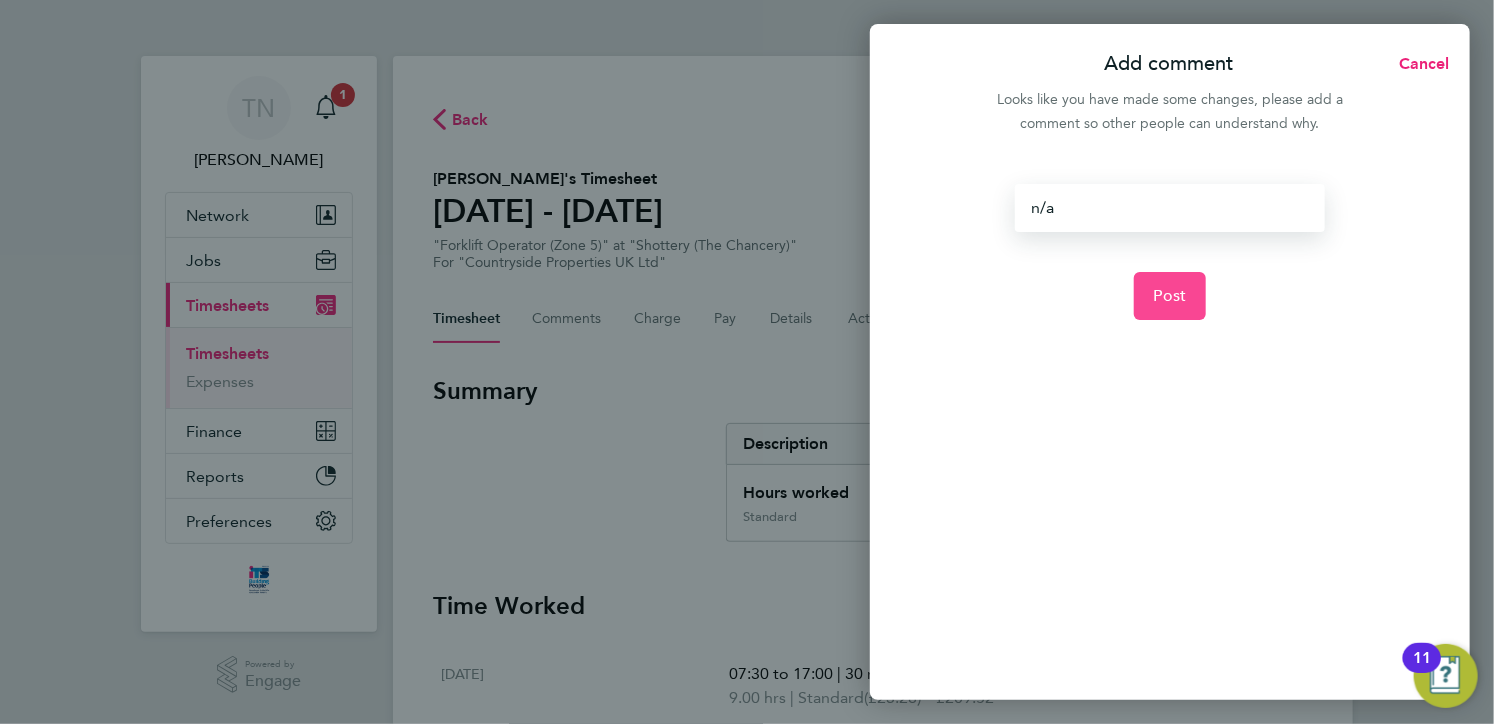 click on "Post" 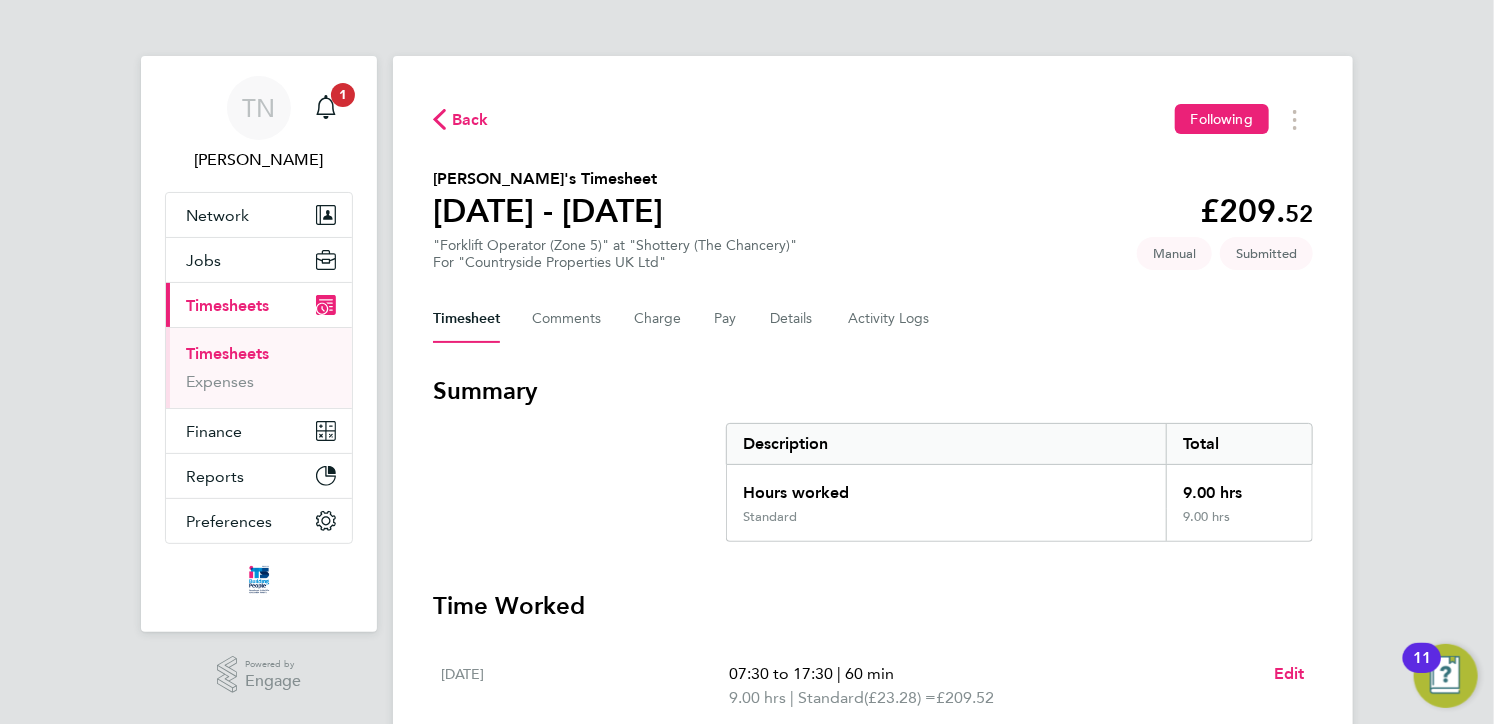 click on "Back" 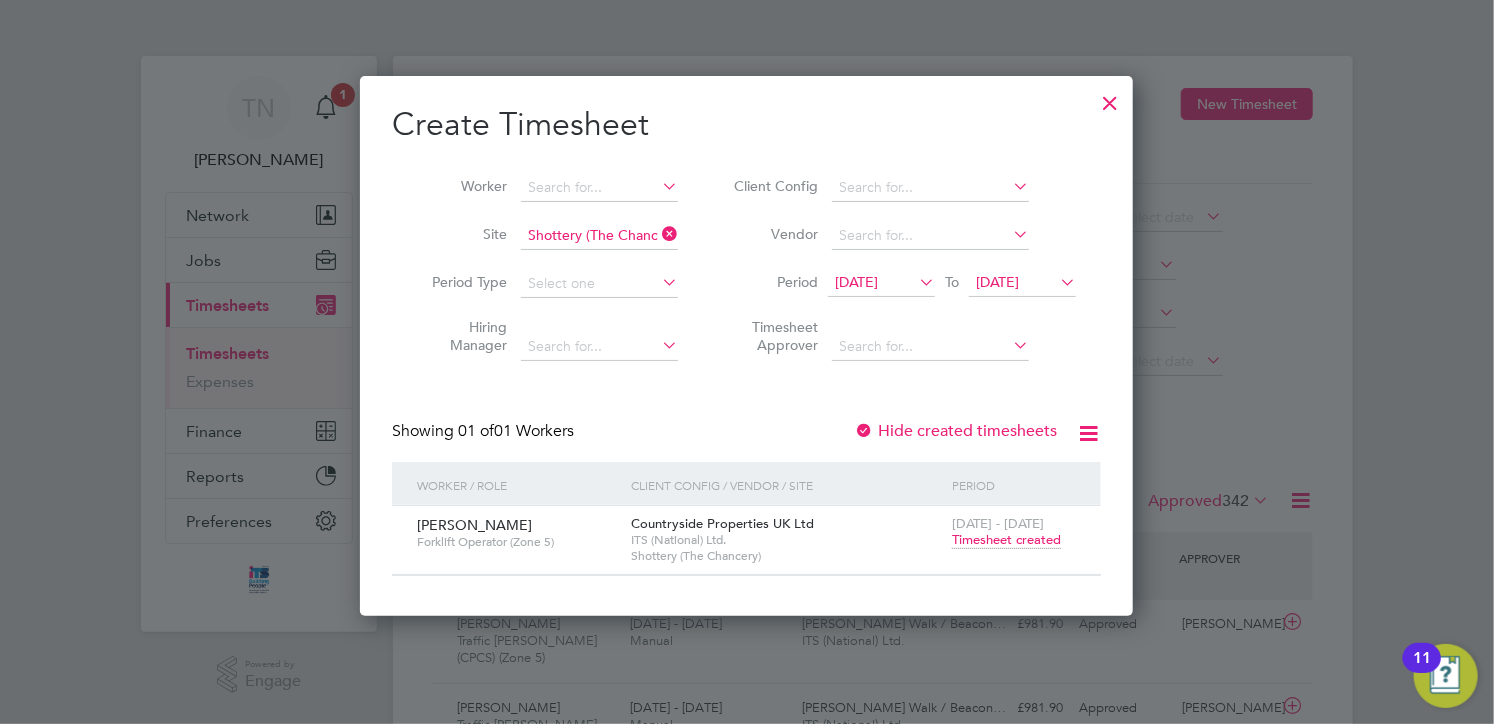 click on "Timesheet created" at bounding box center [1006, 540] 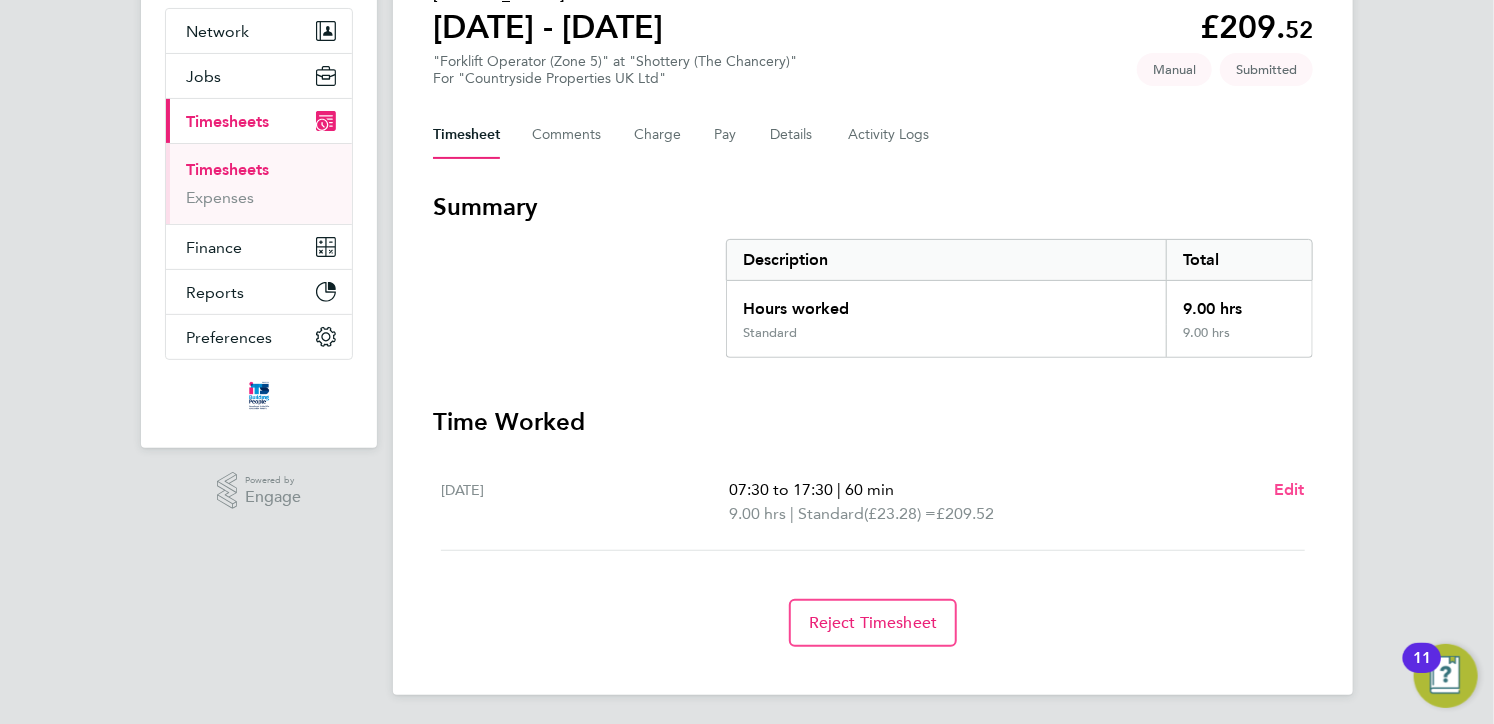 click on "Edit" at bounding box center [1289, 489] 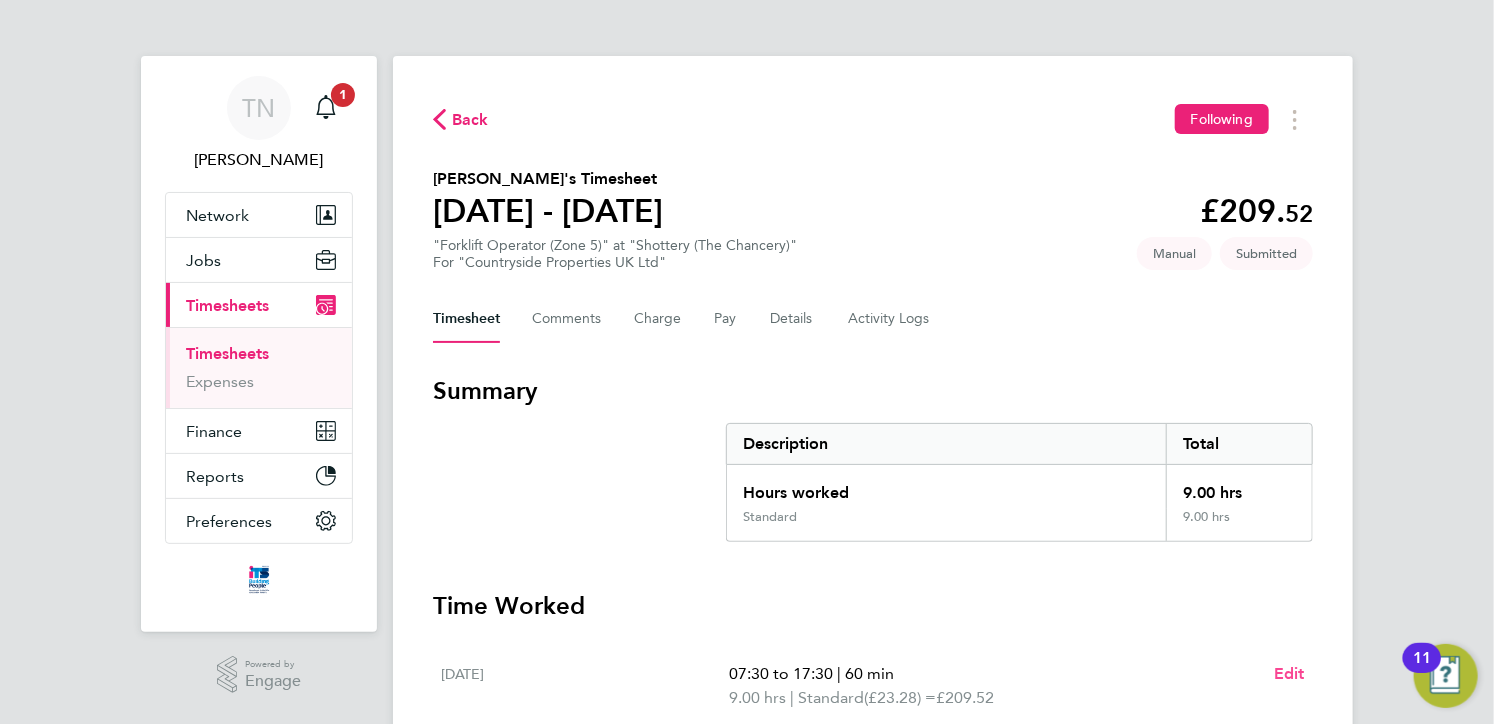 select on "60" 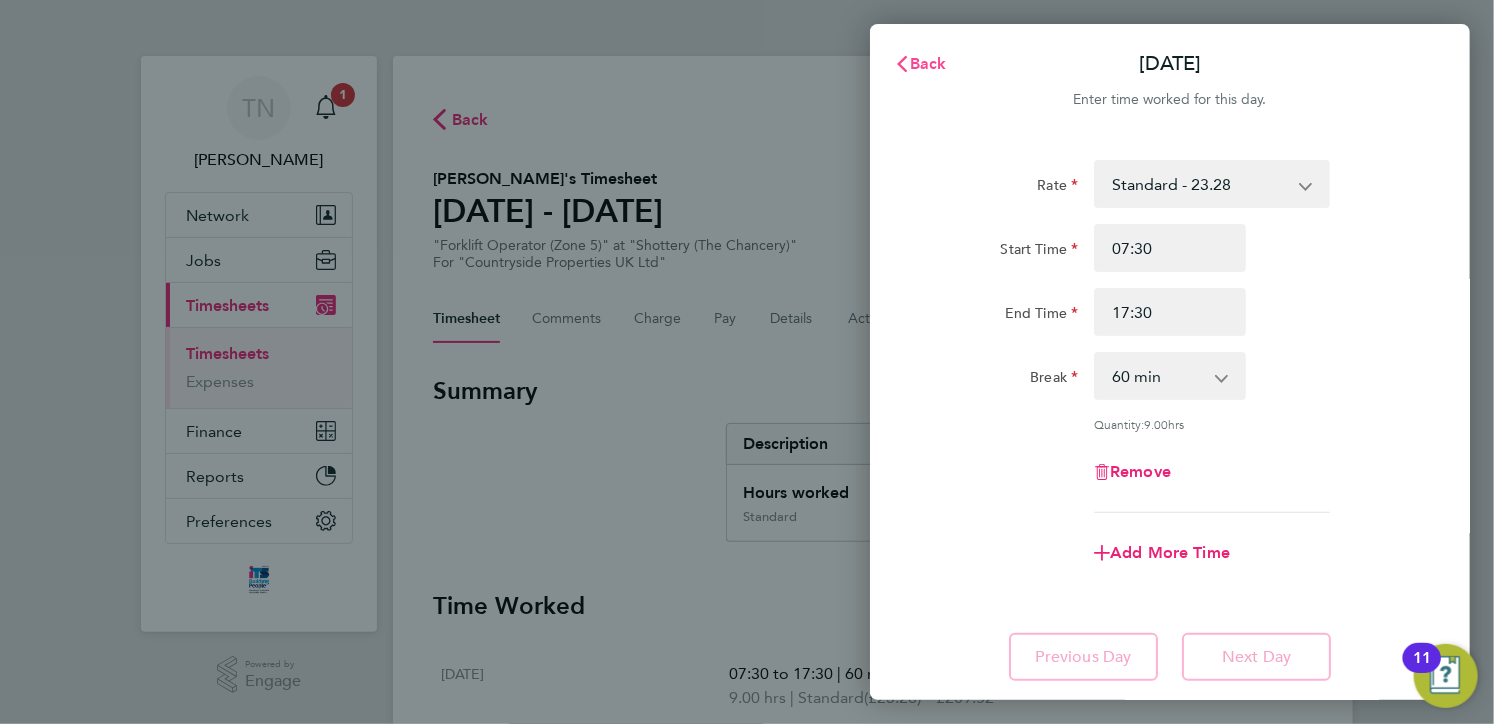 click 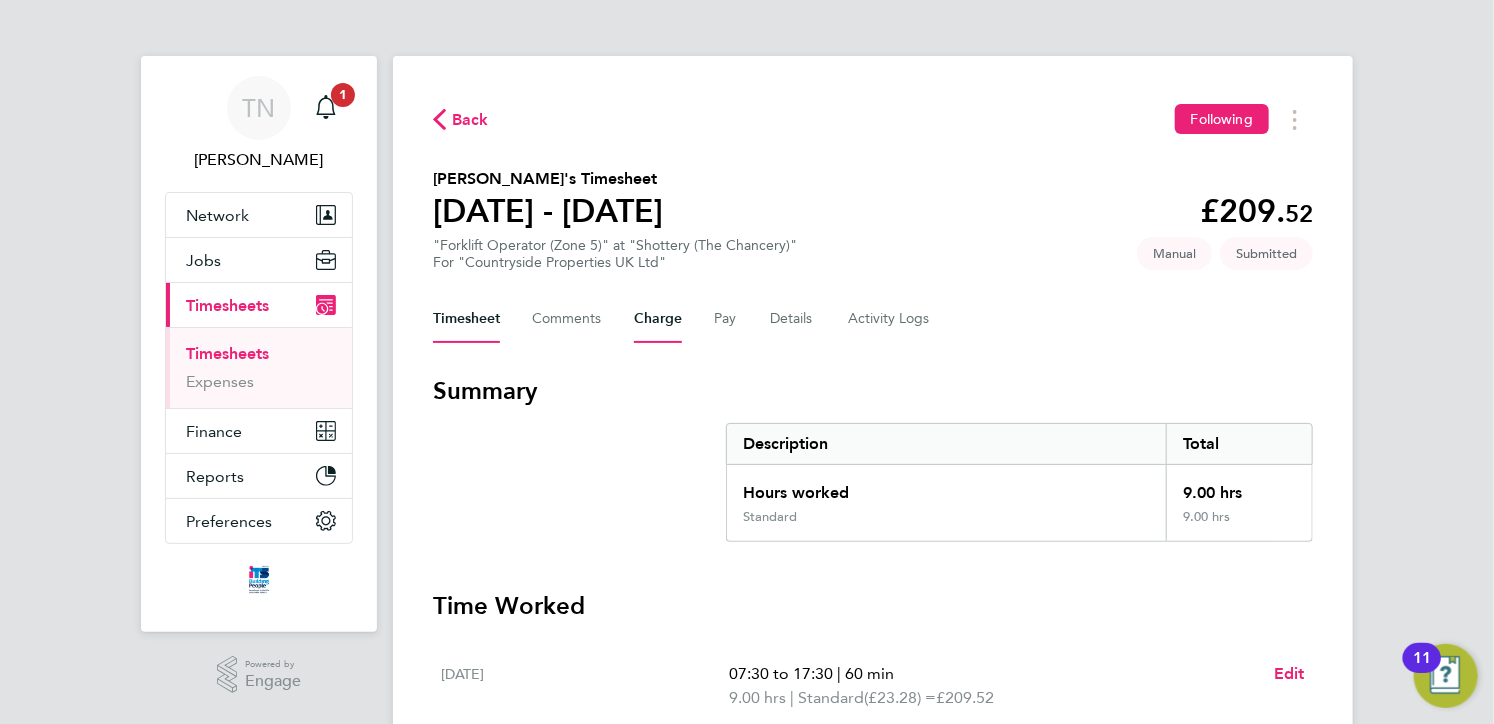 click on "Charge" at bounding box center (658, 319) 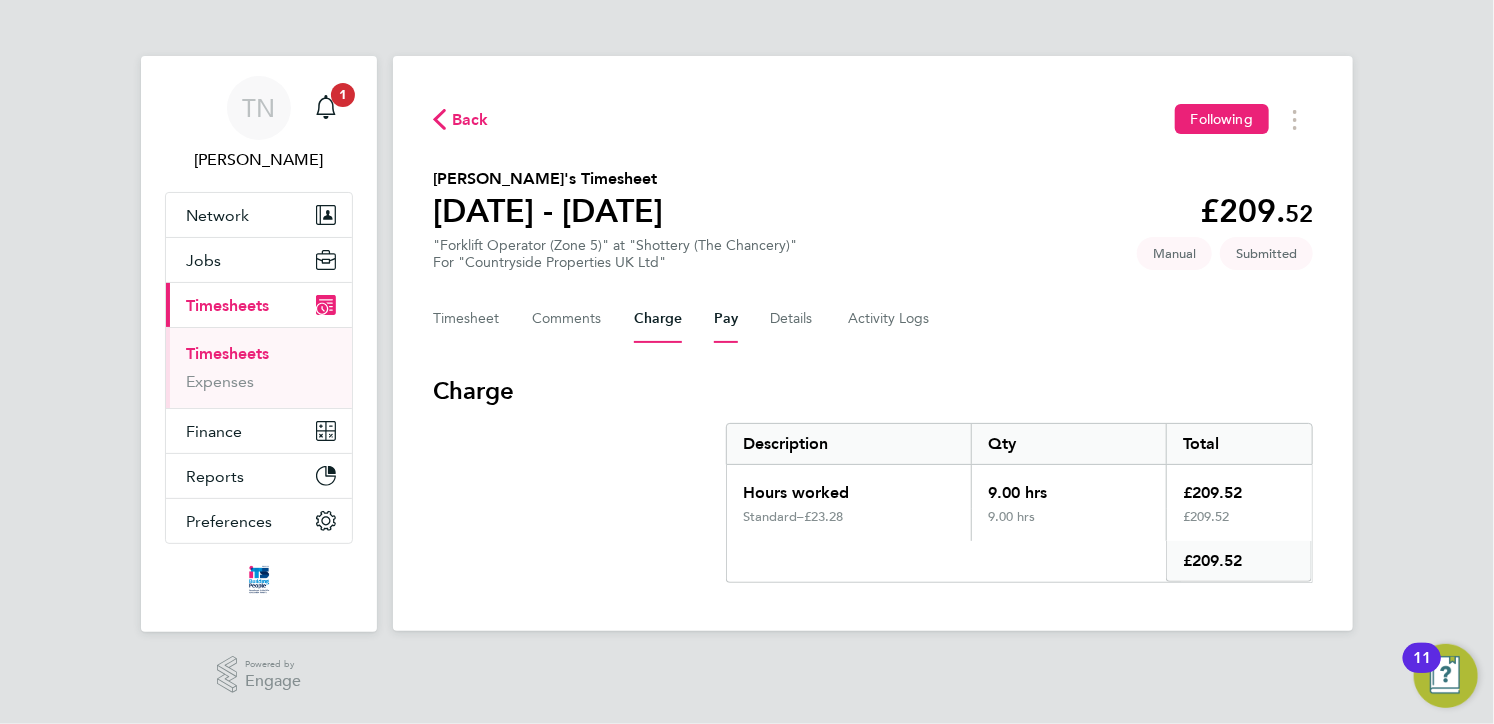 click on "Pay" at bounding box center (726, 319) 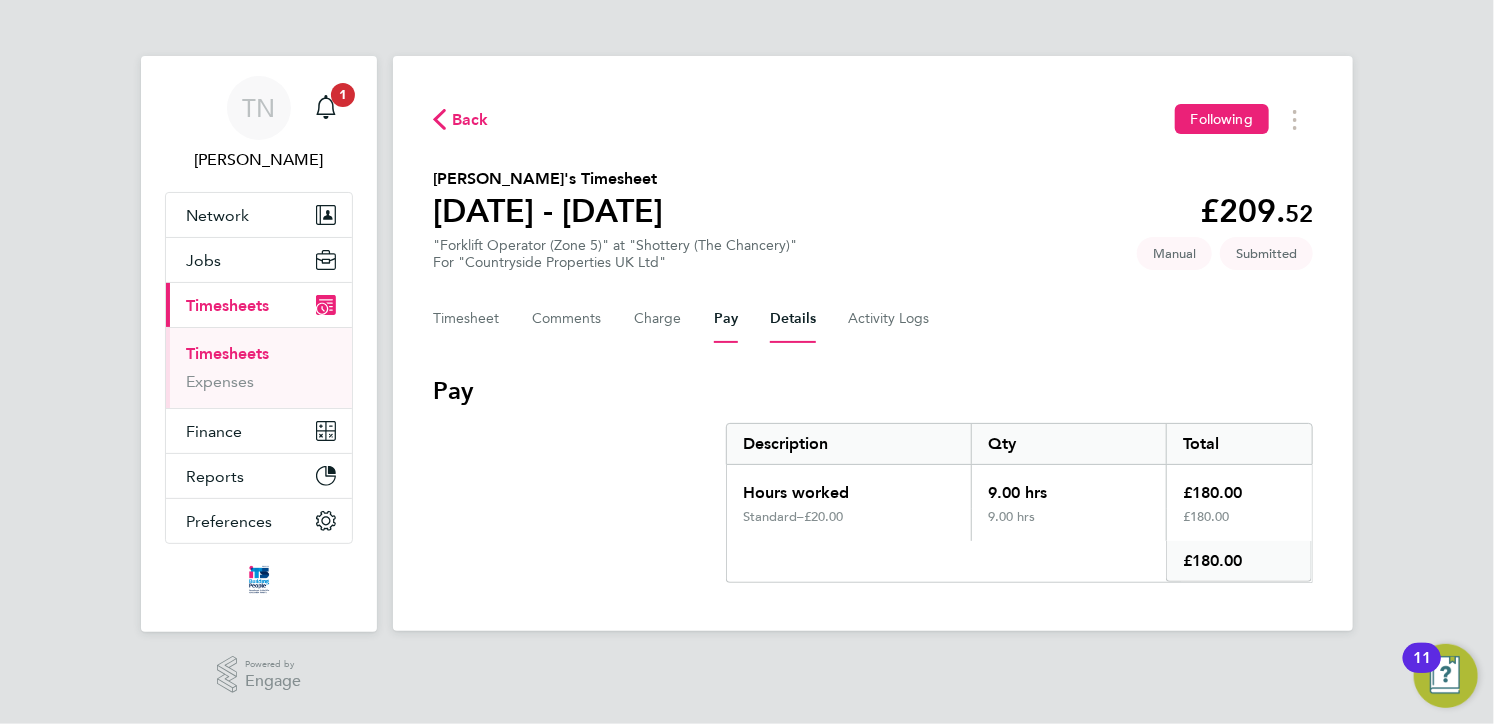 click on "Details" at bounding box center (793, 319) 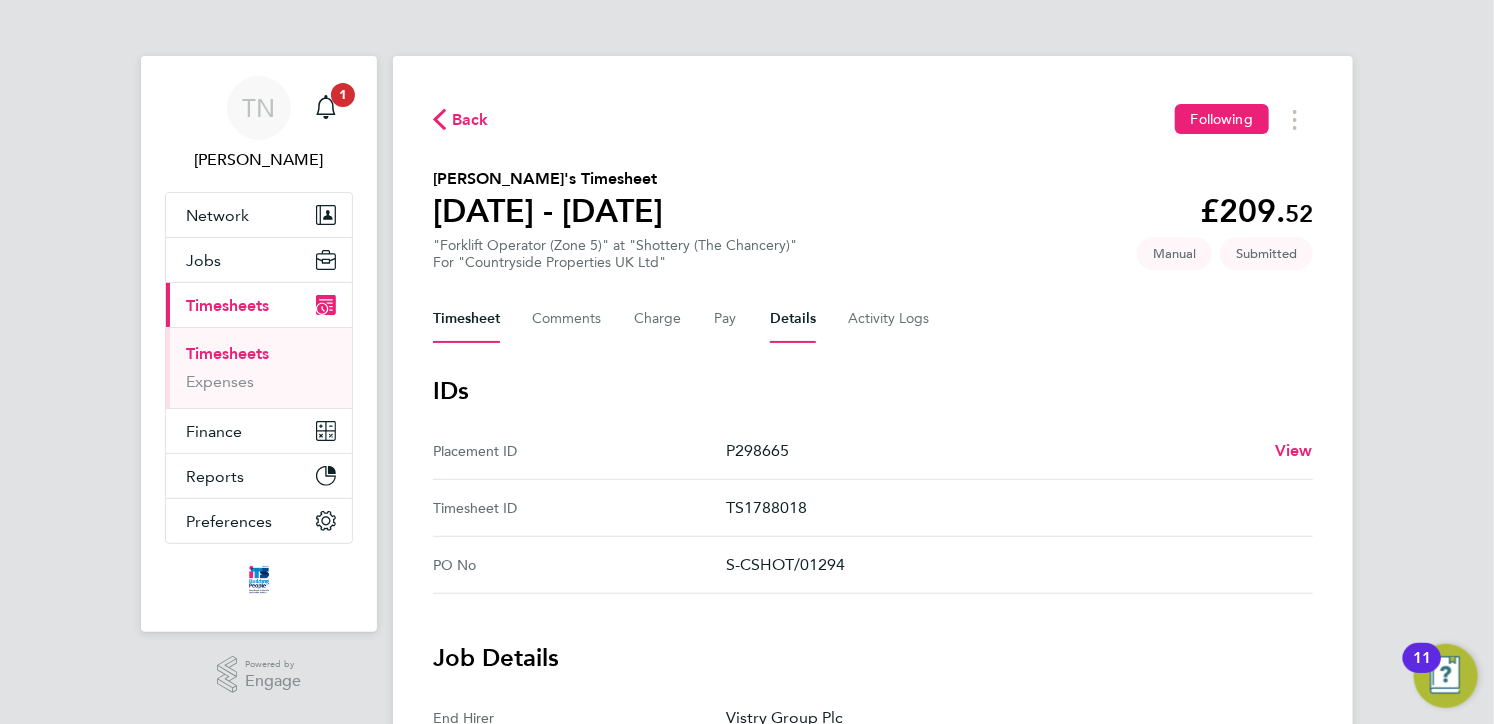 click on "Timesheet" at bounding box center (466, 319) 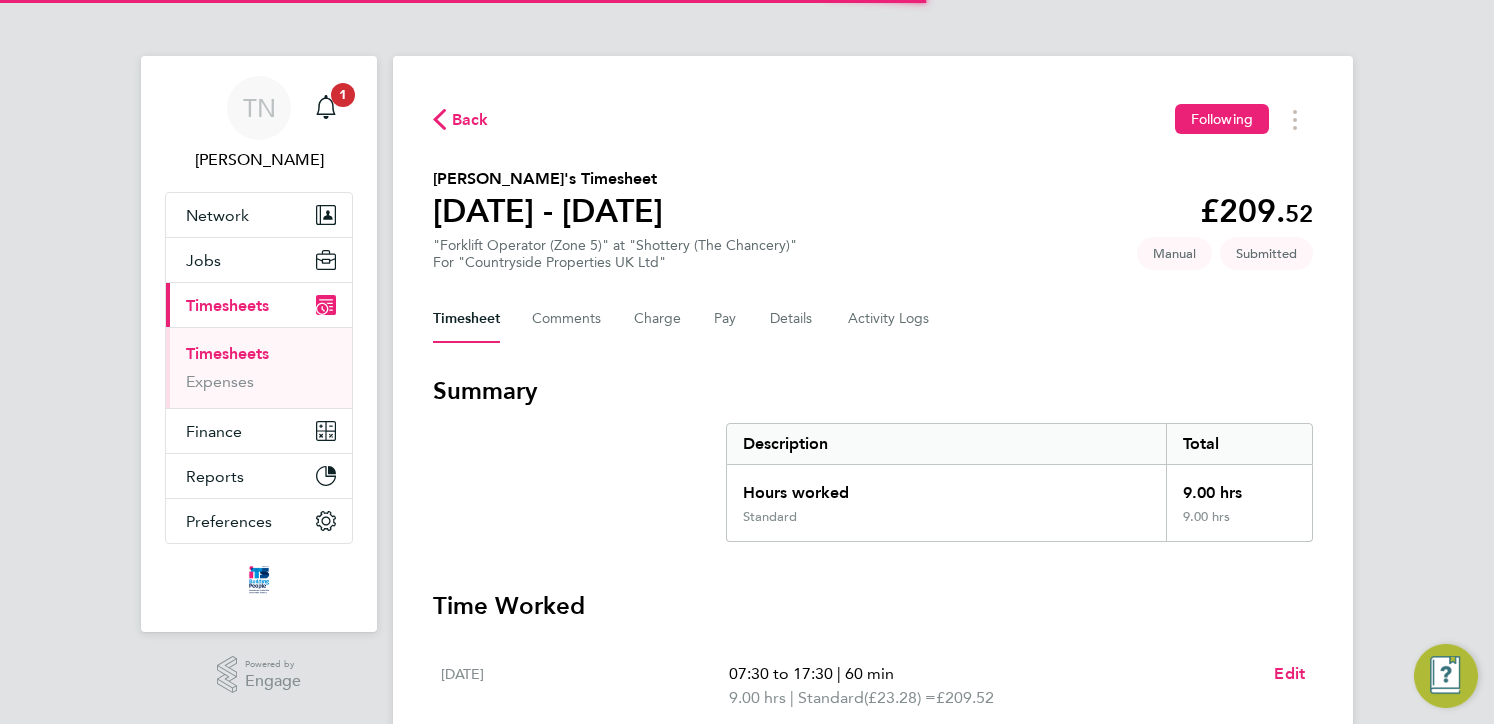 scroll, scrollTop: 0, scrollLeft: 0, axis: both 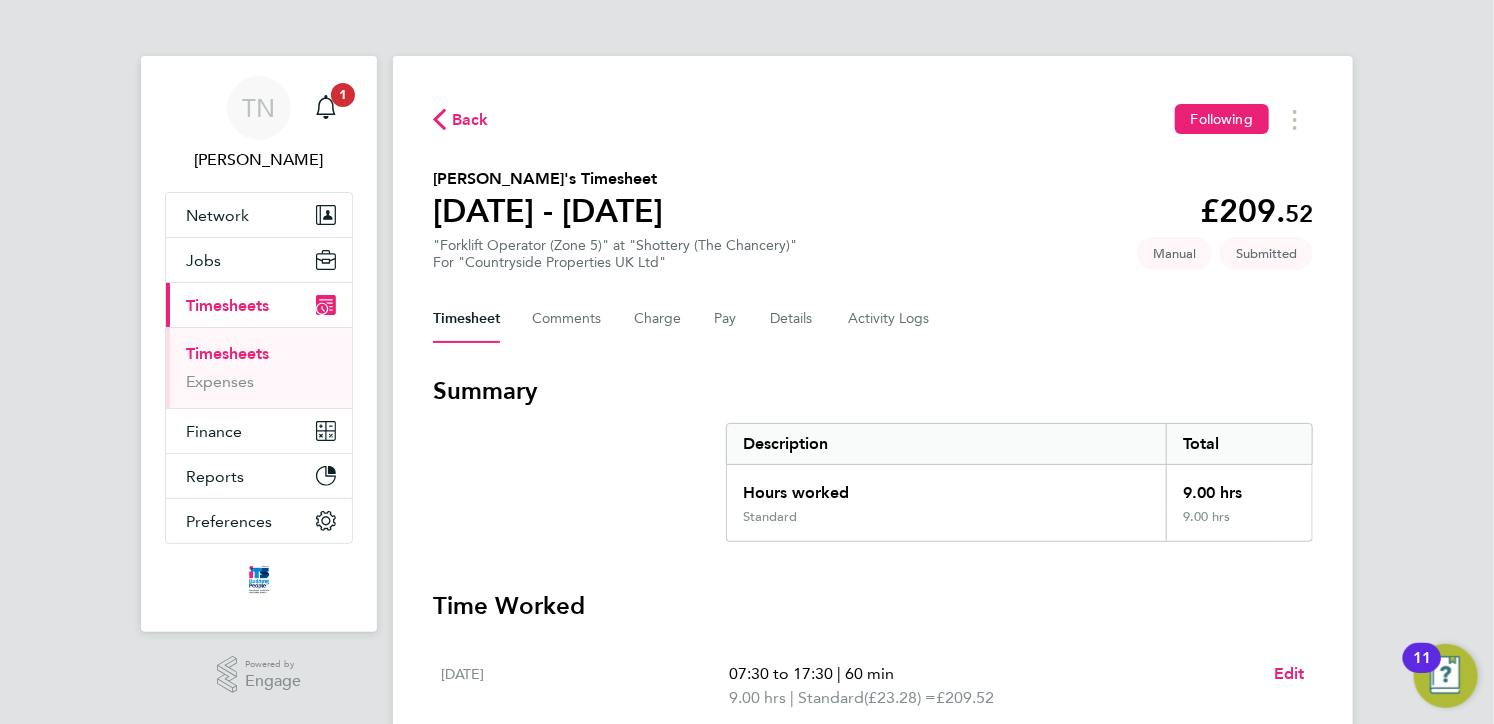 click on "Back" 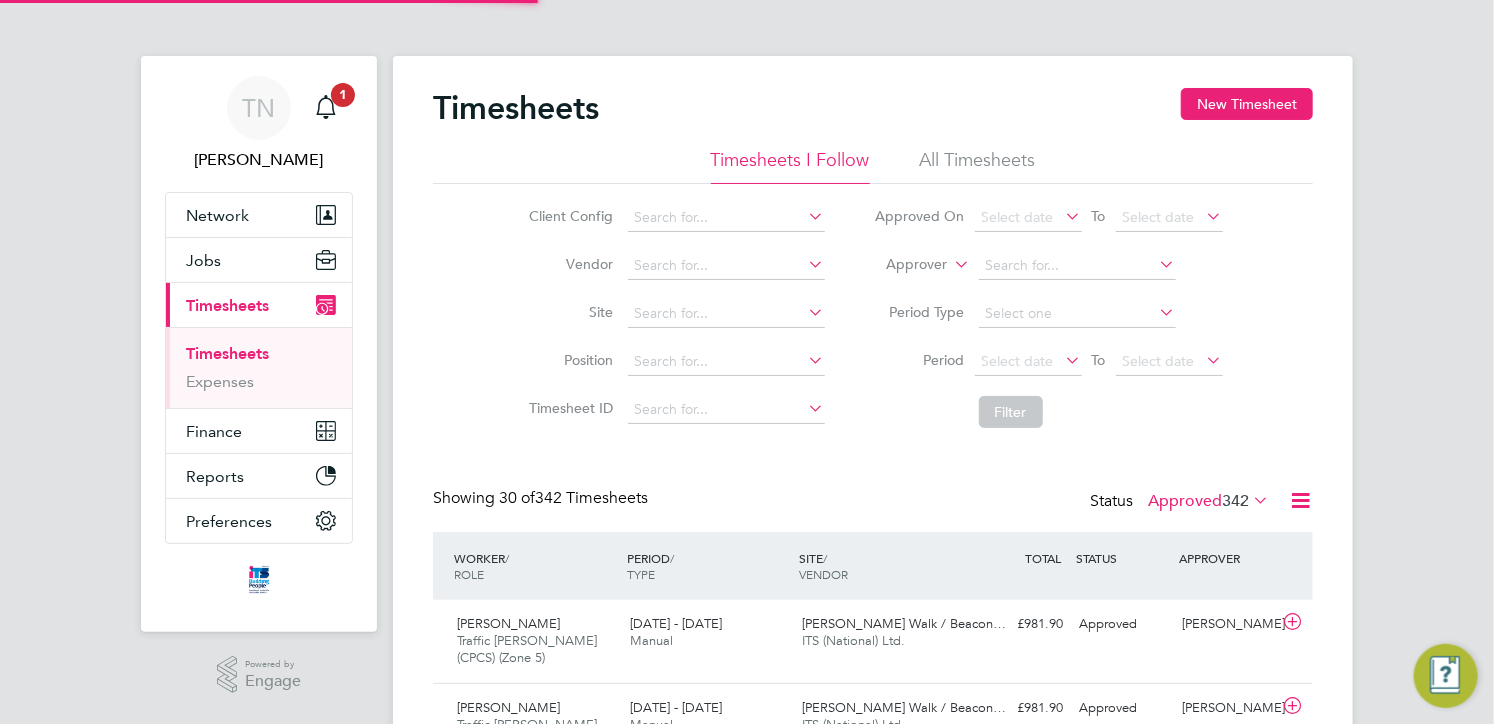 scroll, scrollTop: 10, scrollLeft: 10, axis: both 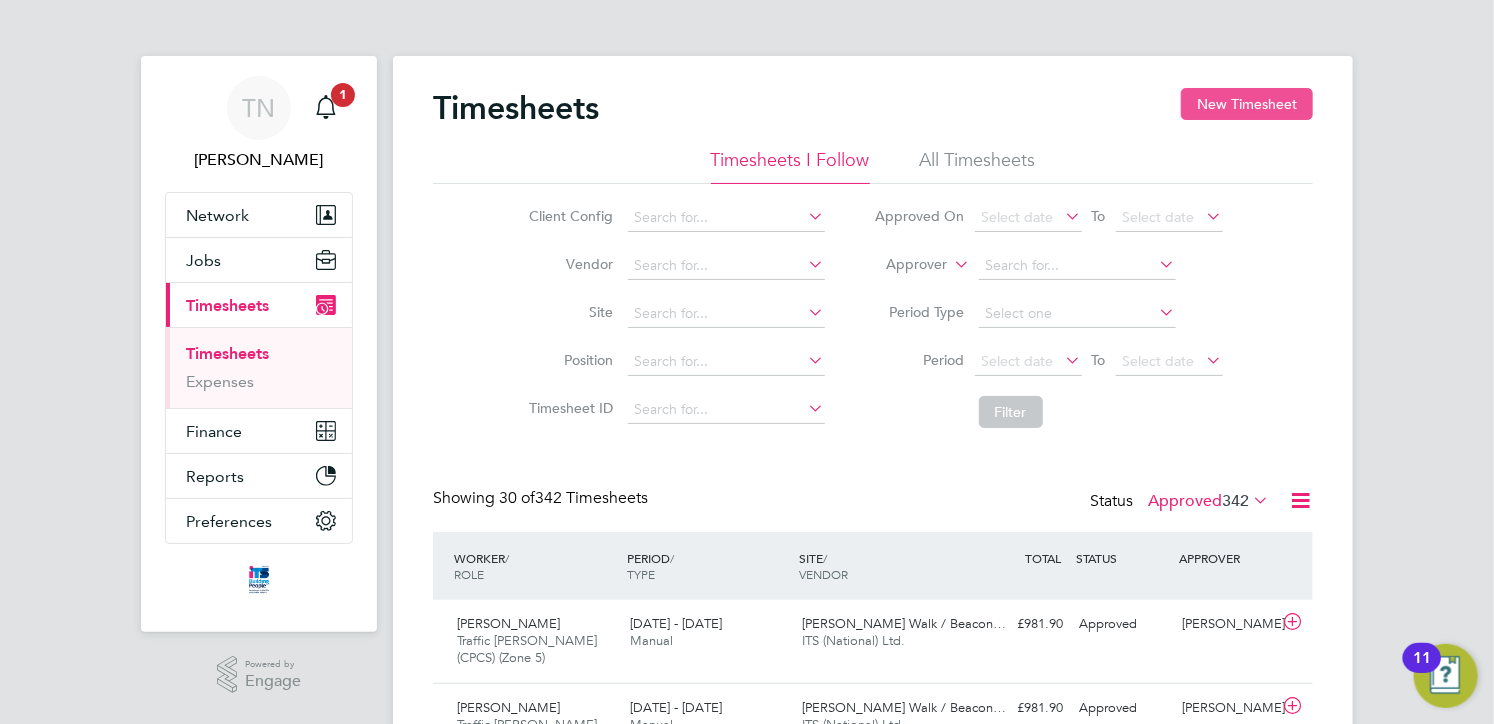 click on "New Timesheet" 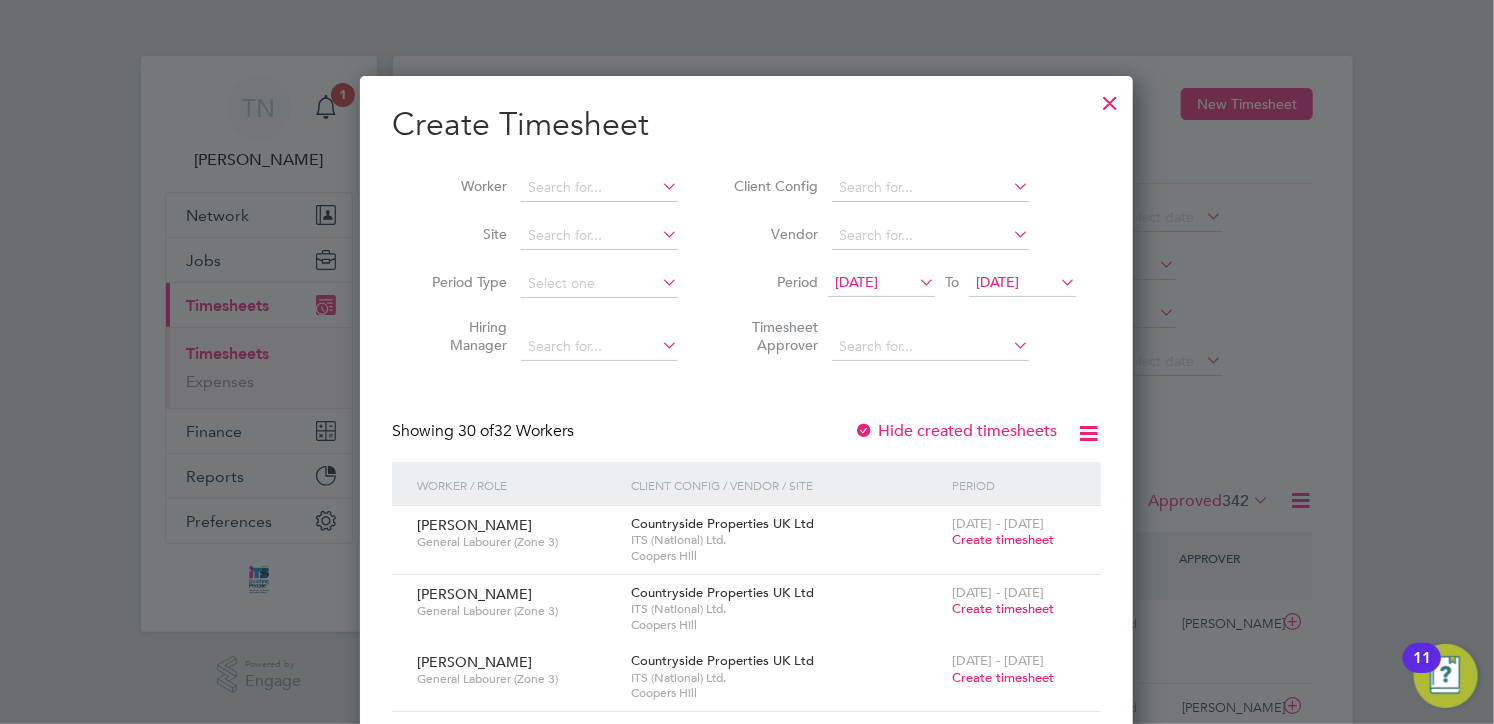 click on "[DATE]" at bounding box center (997, 282) 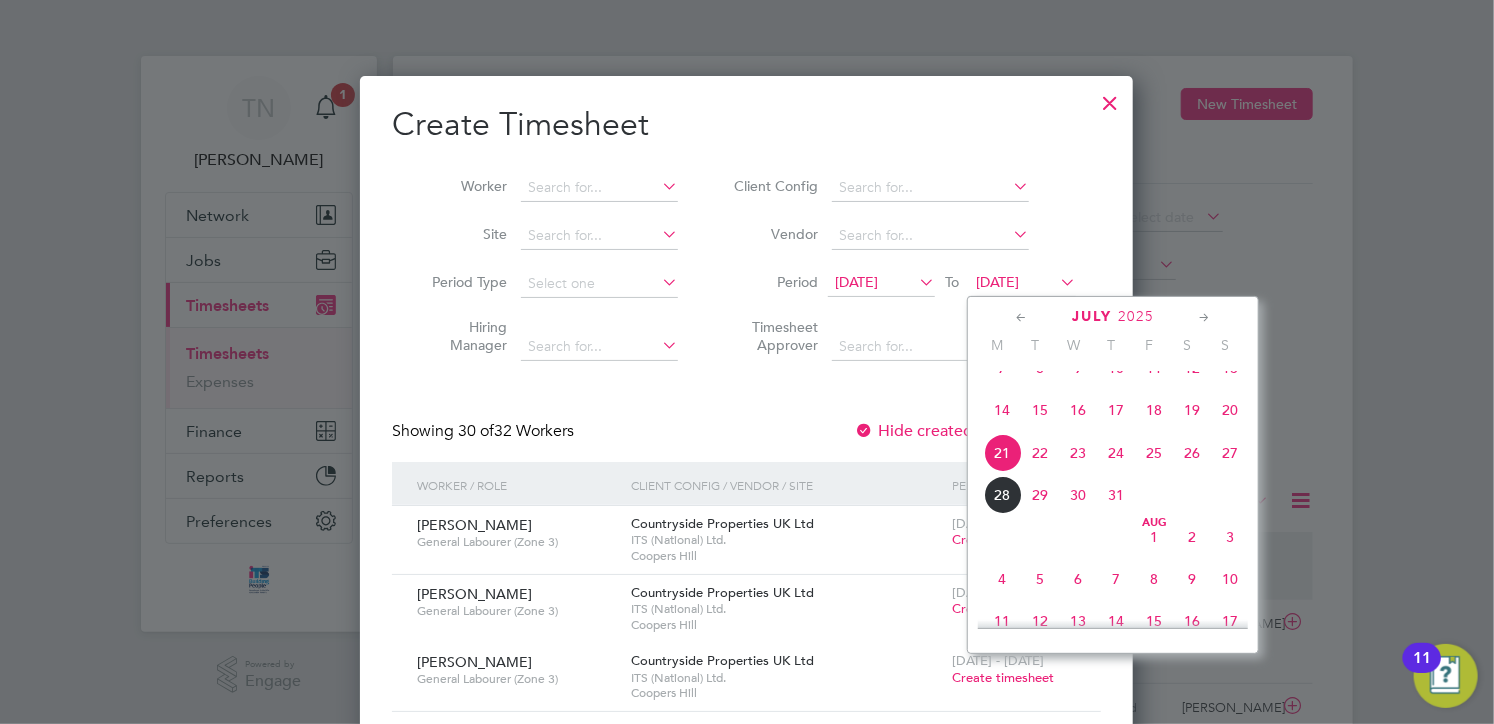 click on "27" 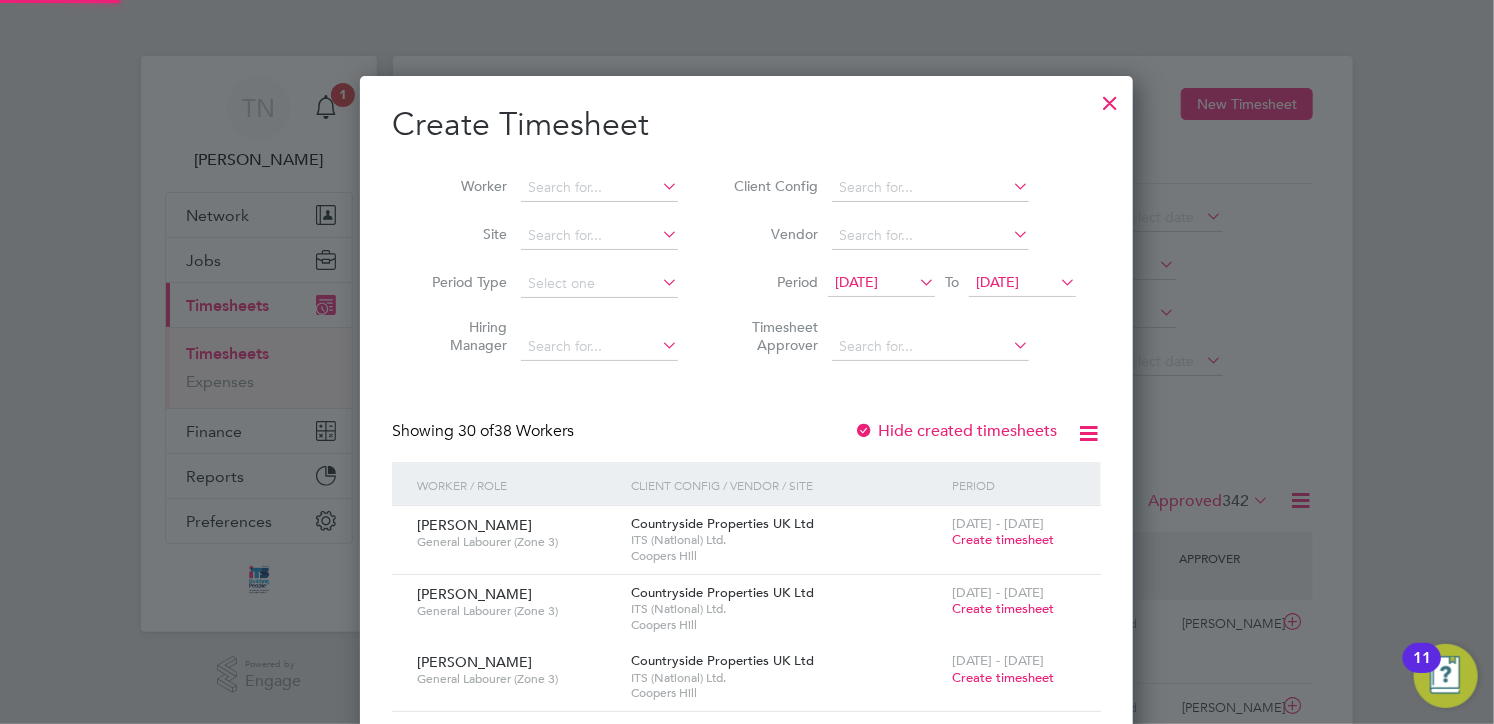 click on "[DATE]" at bounding box center (856, 282) 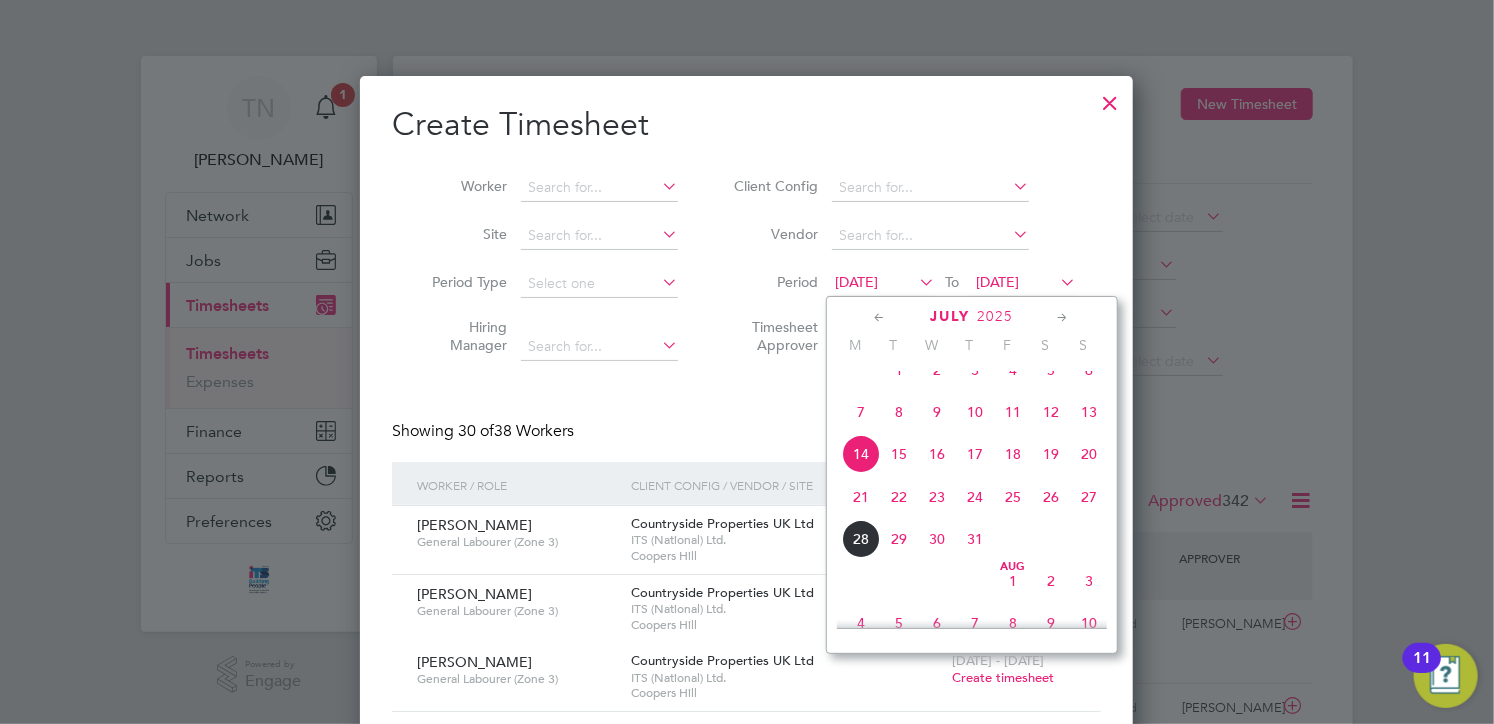 click on "21" 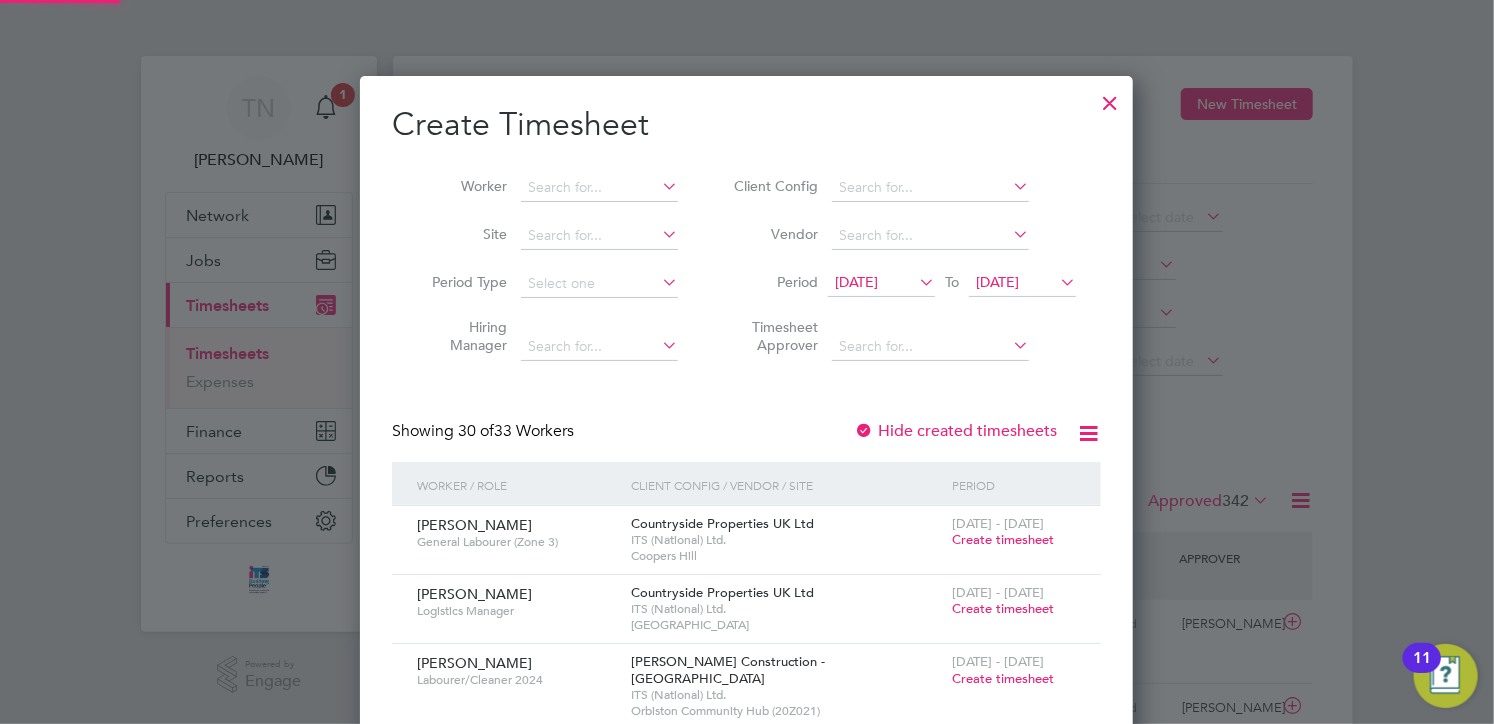 click on "Site" at bounding box center (547, 236) 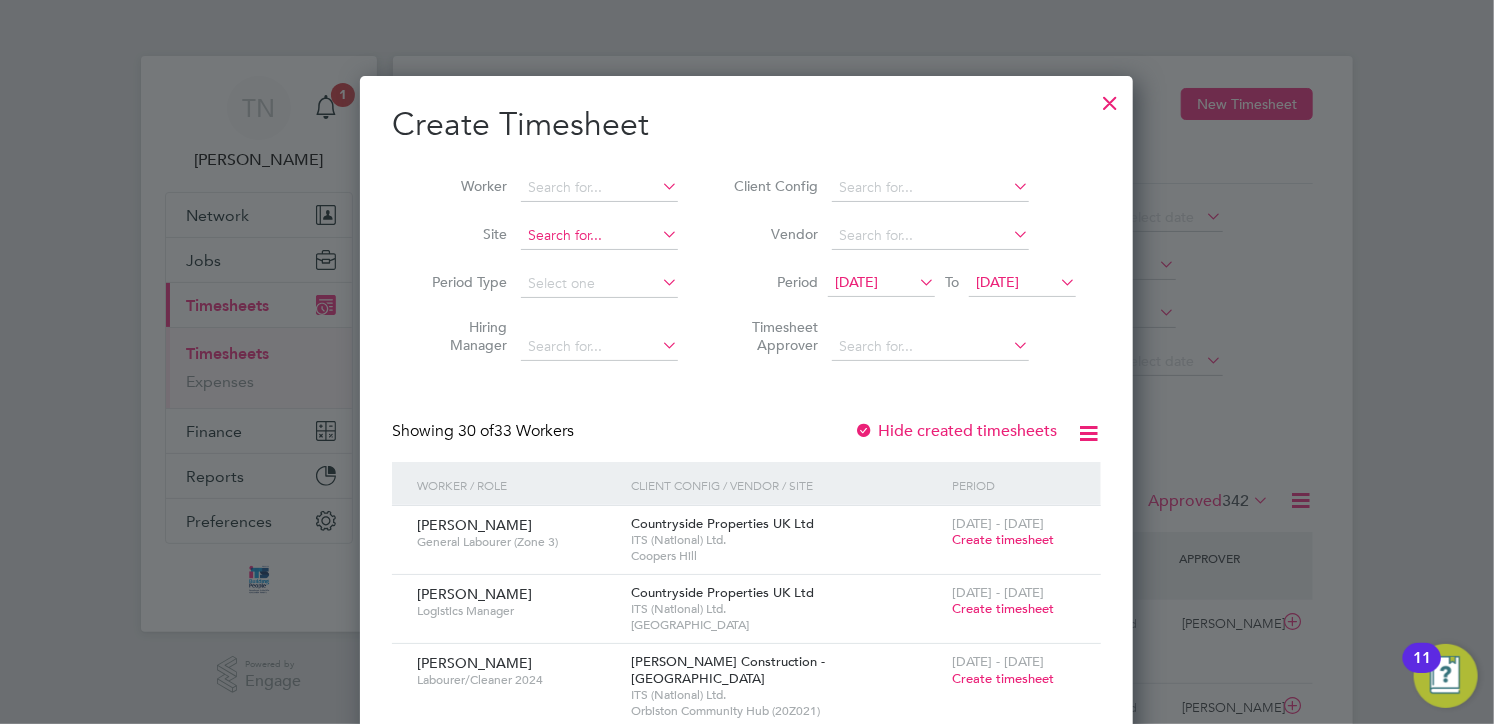 click at bounding box center (599, 236) 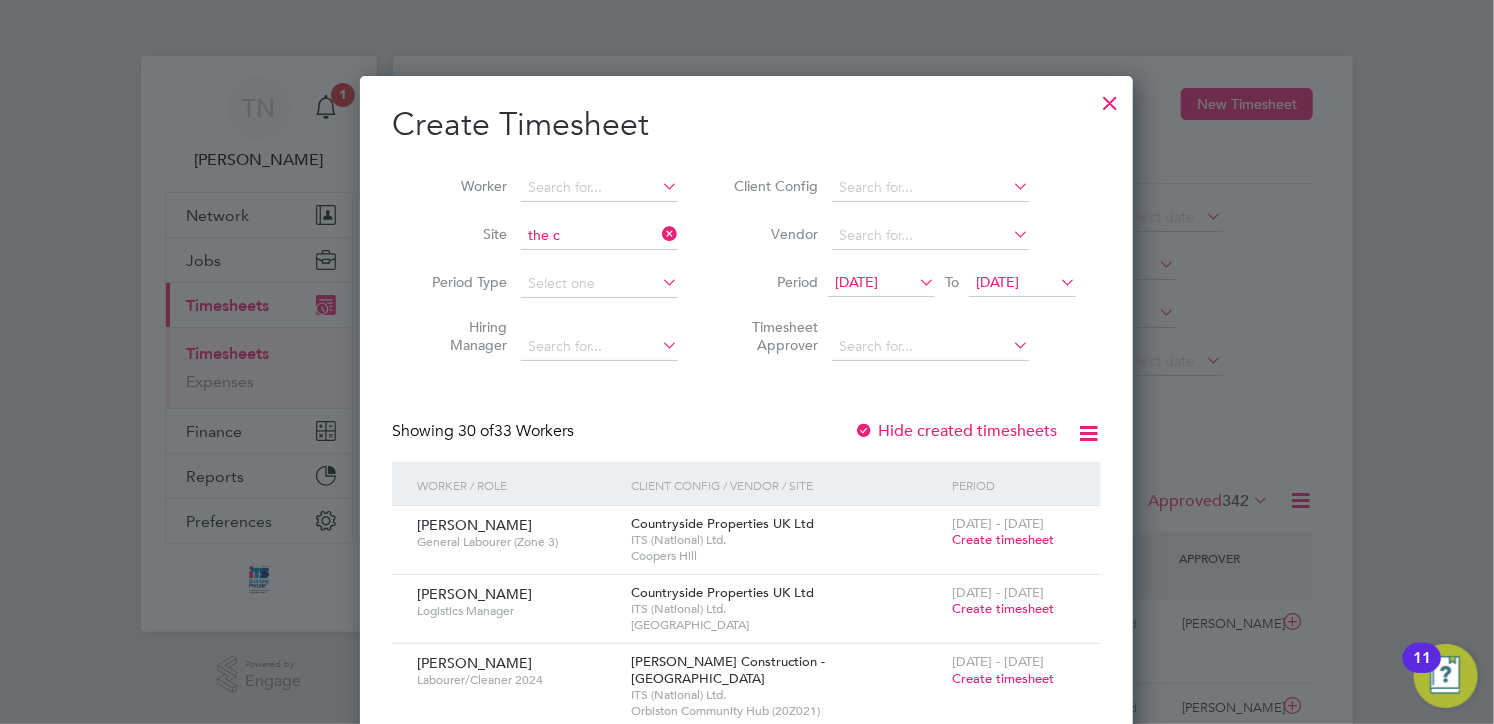 drag, startPoint x: 603, startPoint y: 280, endPoint x: 601, endPoint y: 290, distance: 10.198039 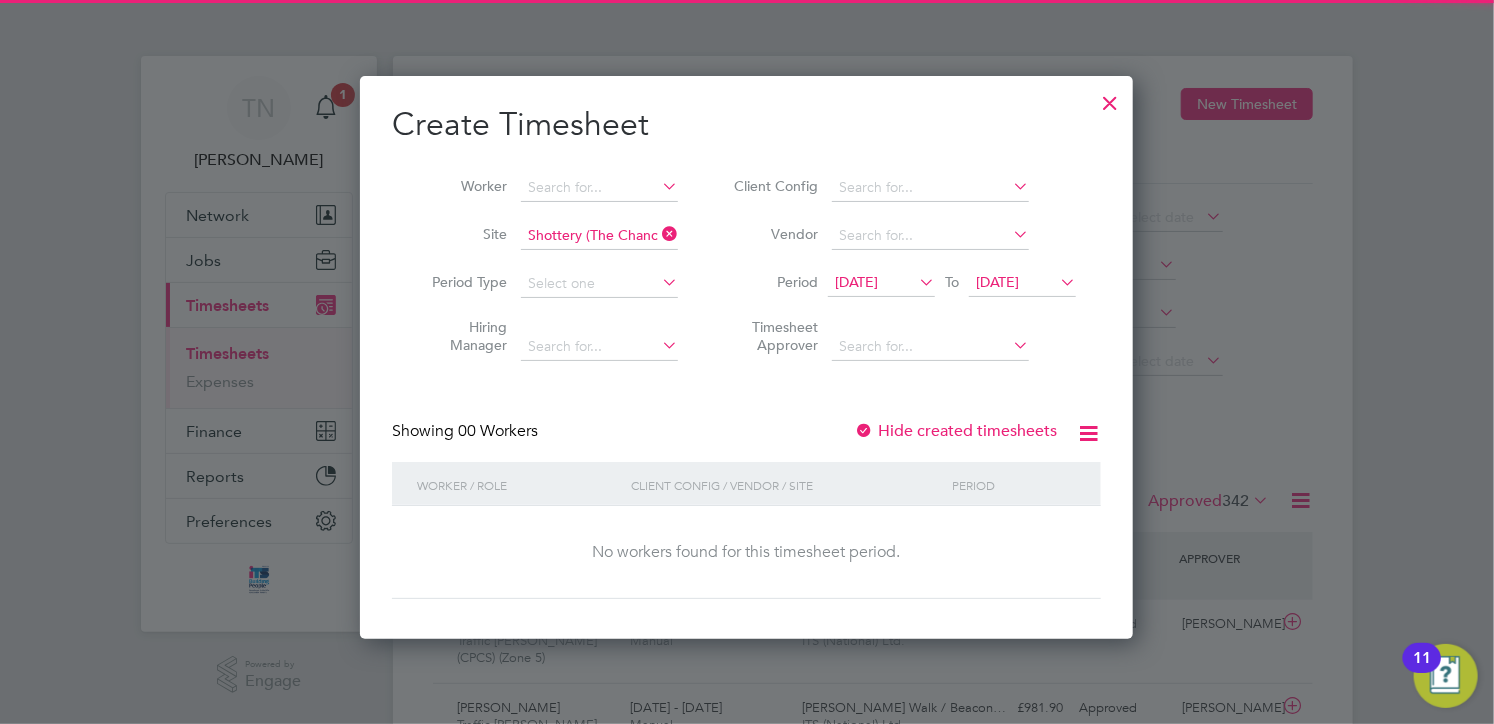 click on "Hide created timesheets" at bounding box center (955, 431) 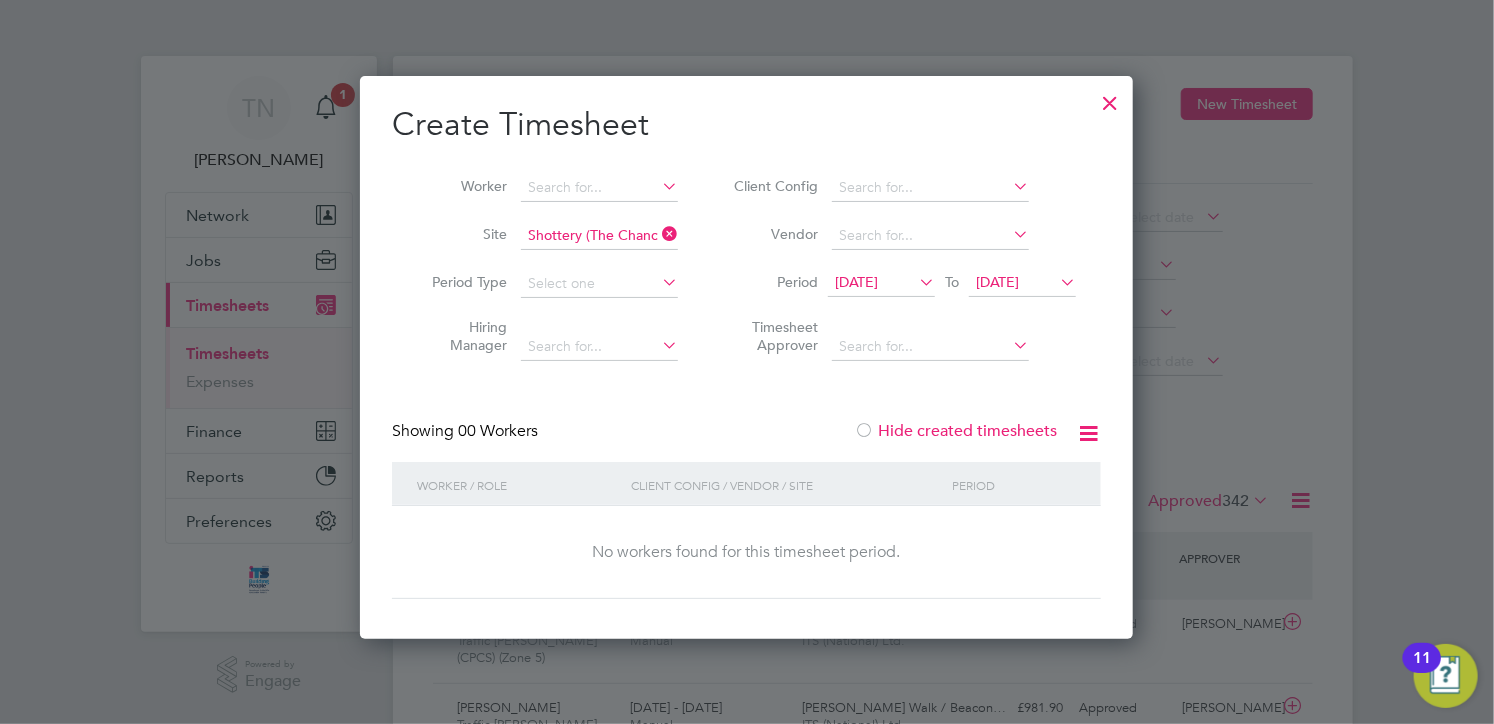 click on "Hide created timesheets" at bounding box center (955, 431) 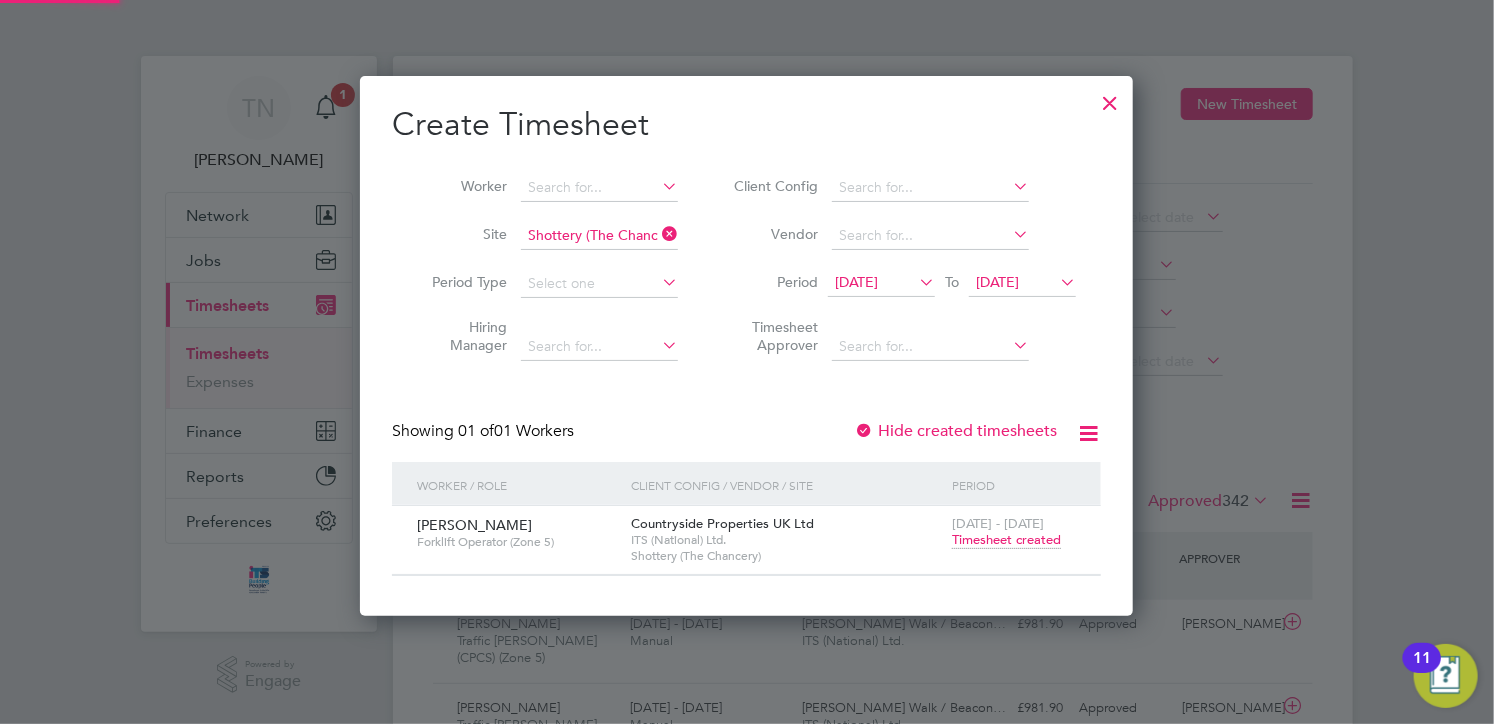 click on "Timesheet created" at bounding box center (1006, 540) 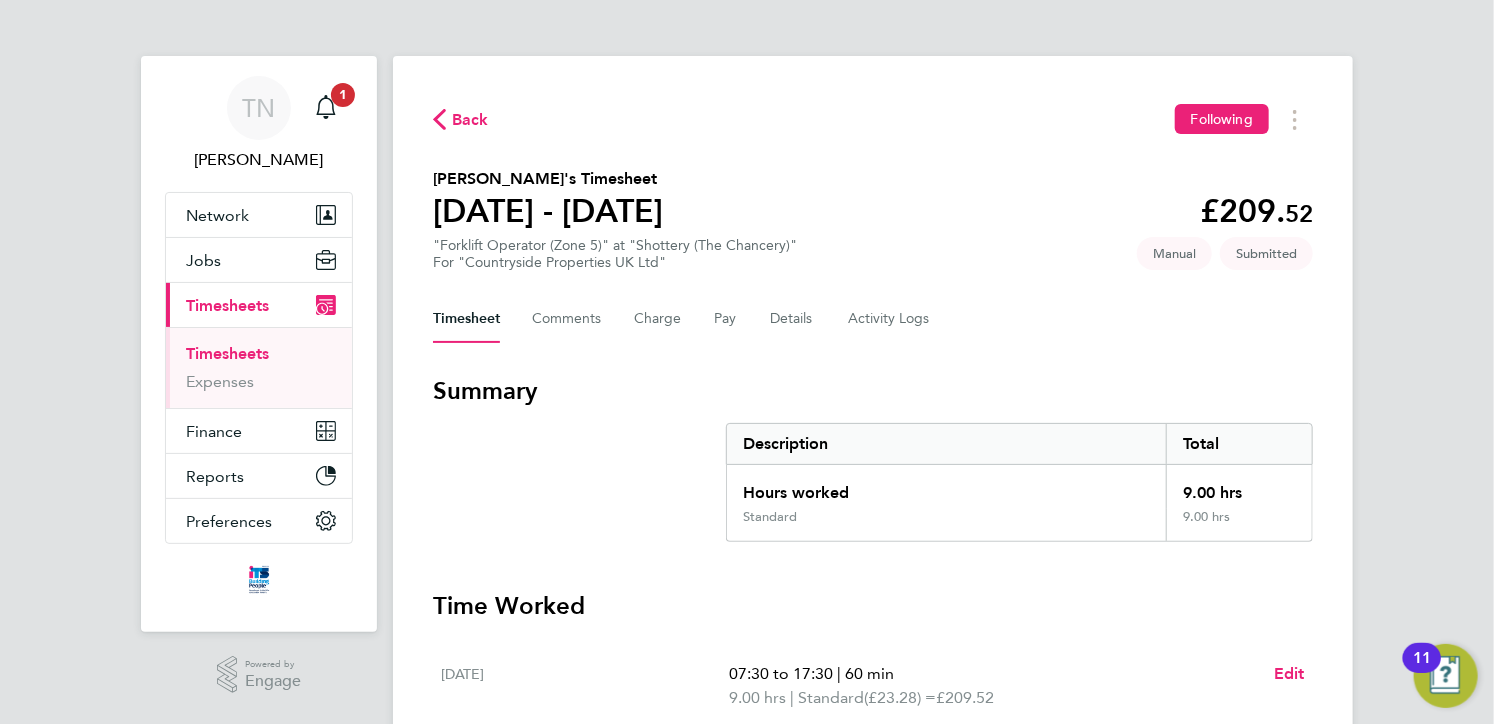 click 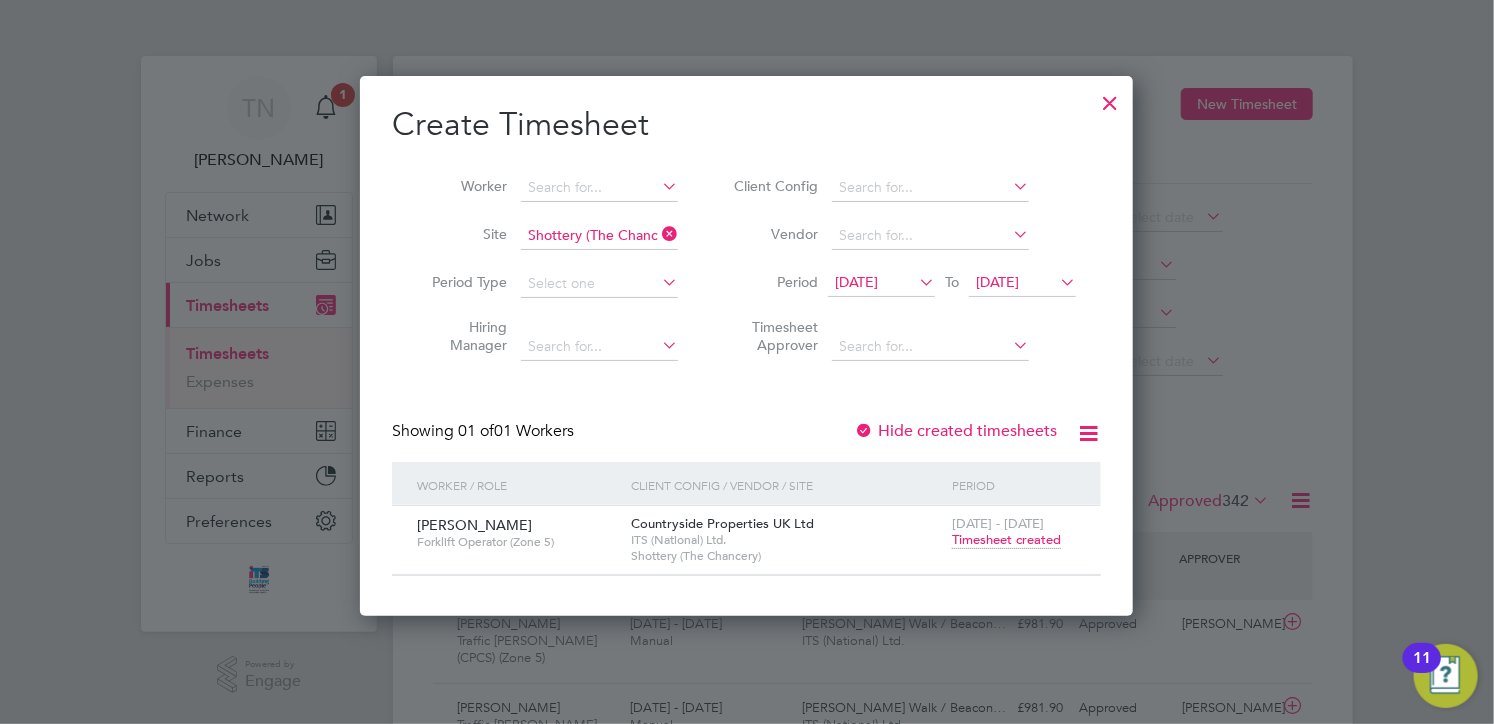 click at bounding box center [1110, 98] 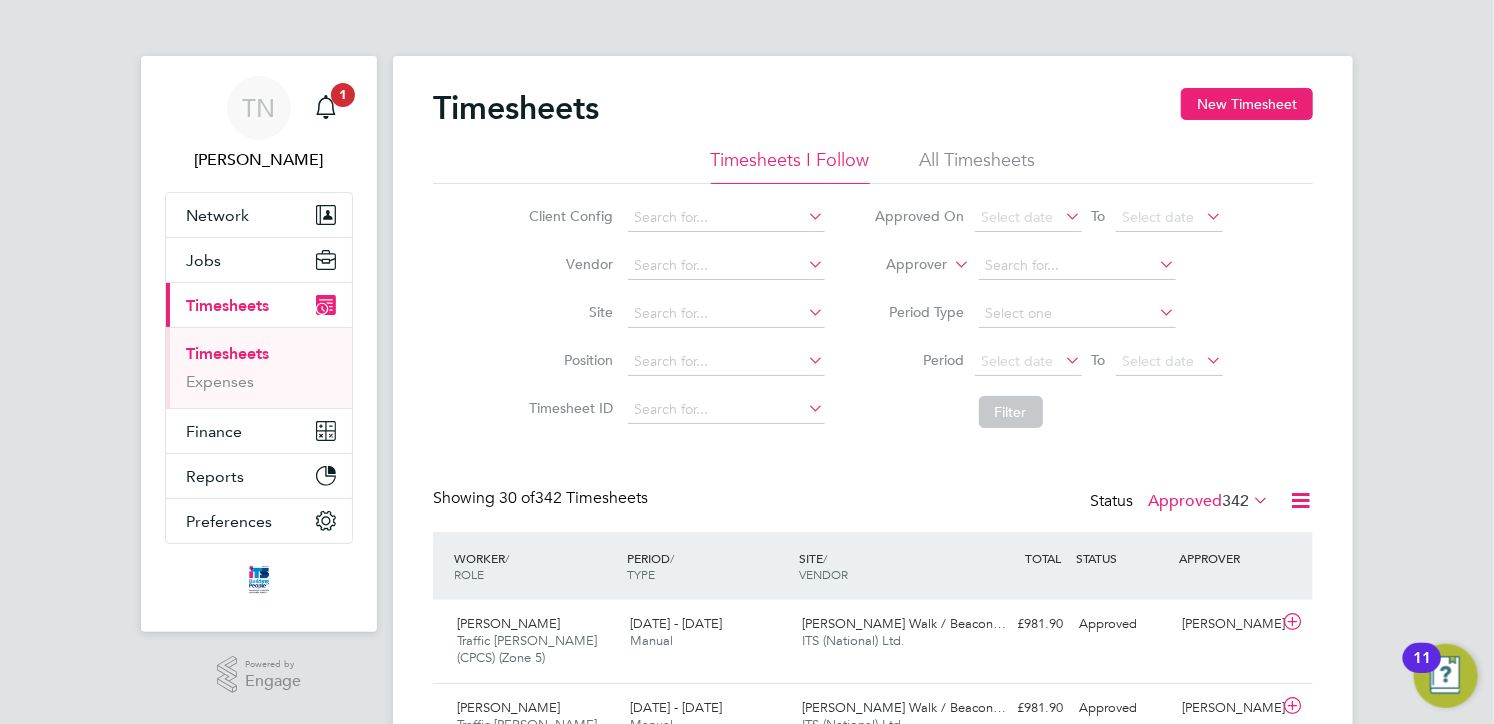 click on "Position" 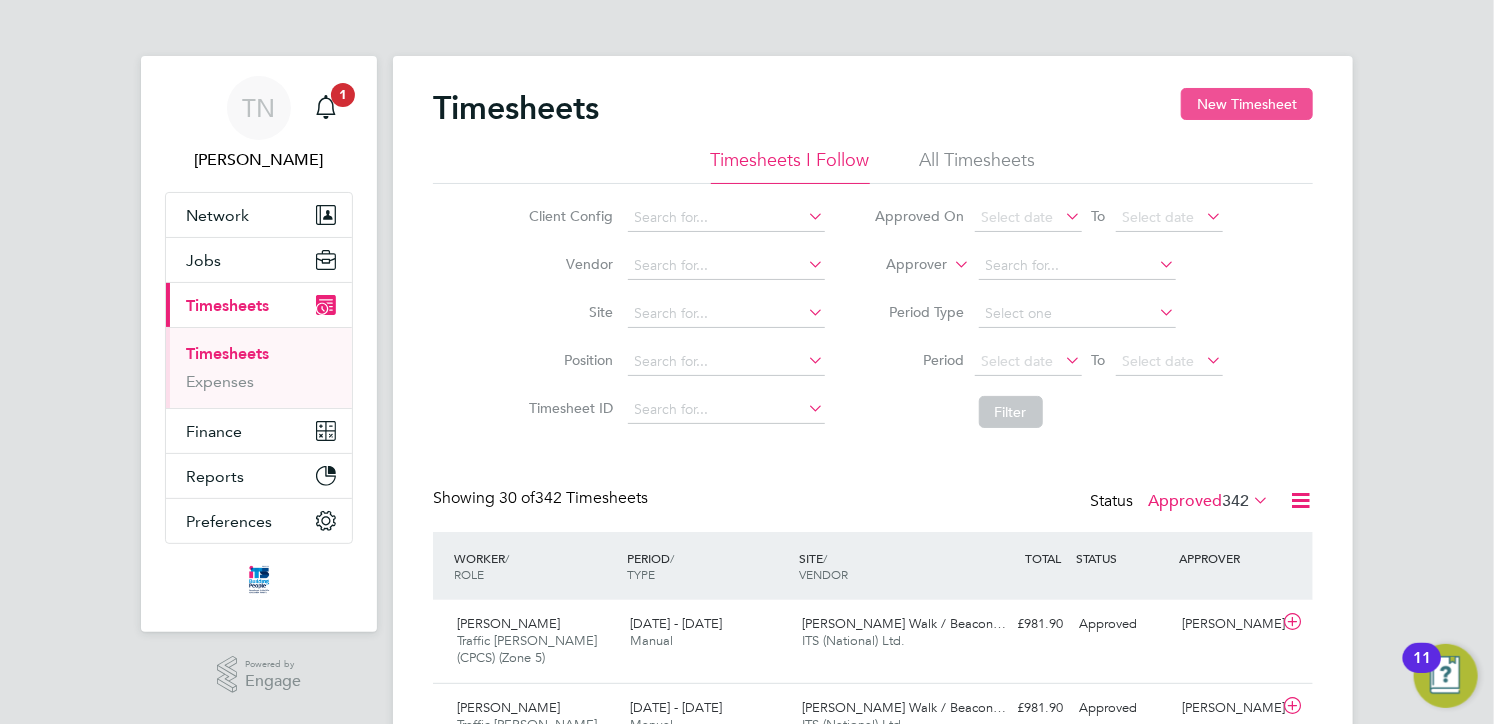 click on "New Timesheet" 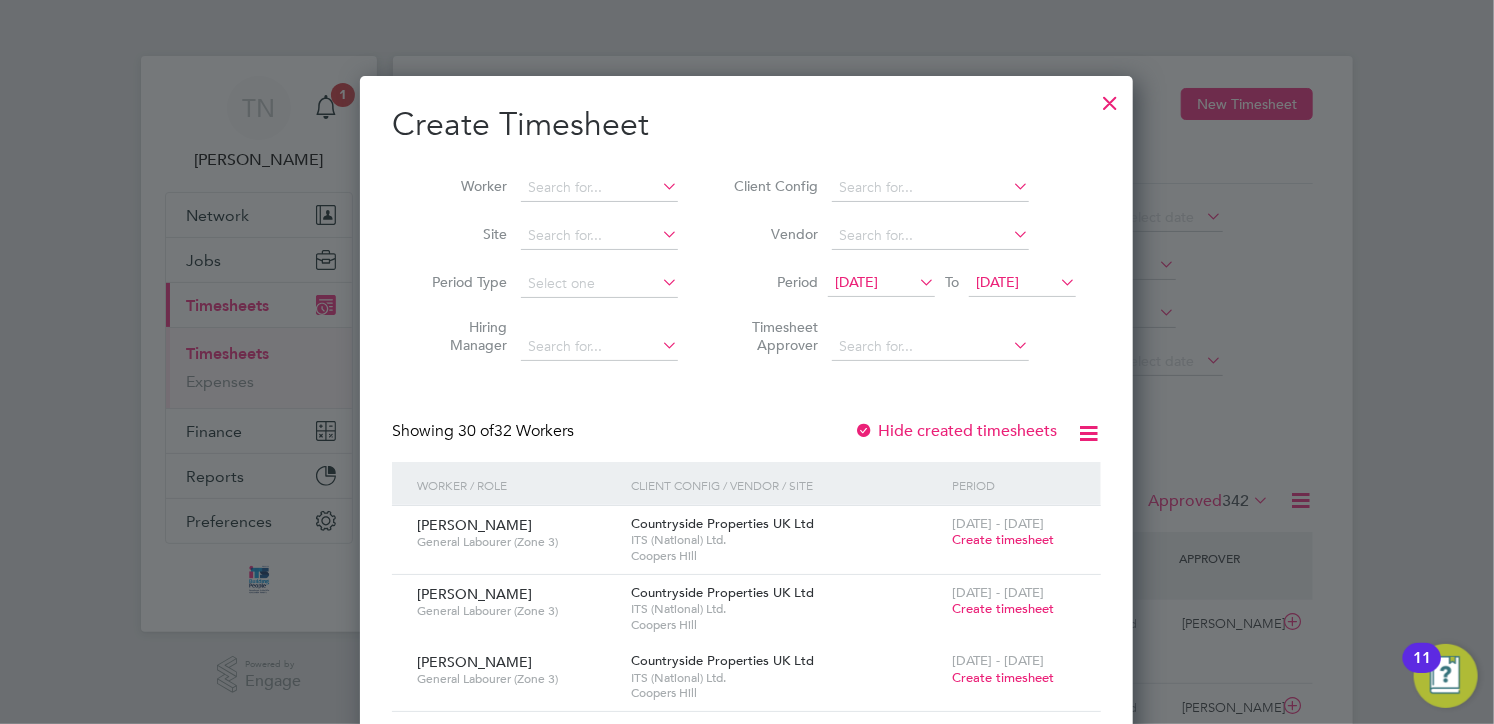 click at bounding box center [1056, 282] 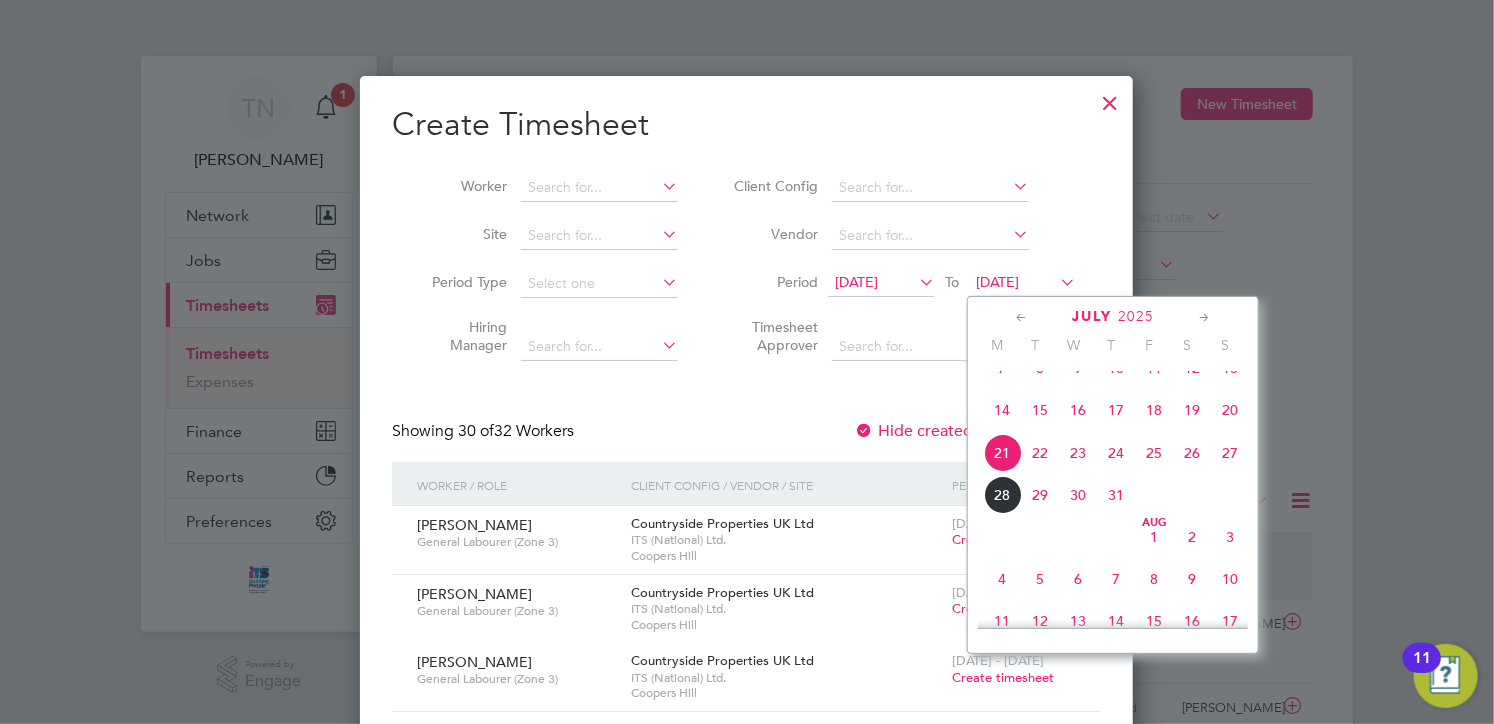 drag, startPoint x: 1240, startPoint y: 471, endPoint x: 1227, endPoint y: 468, distance: 13.341664 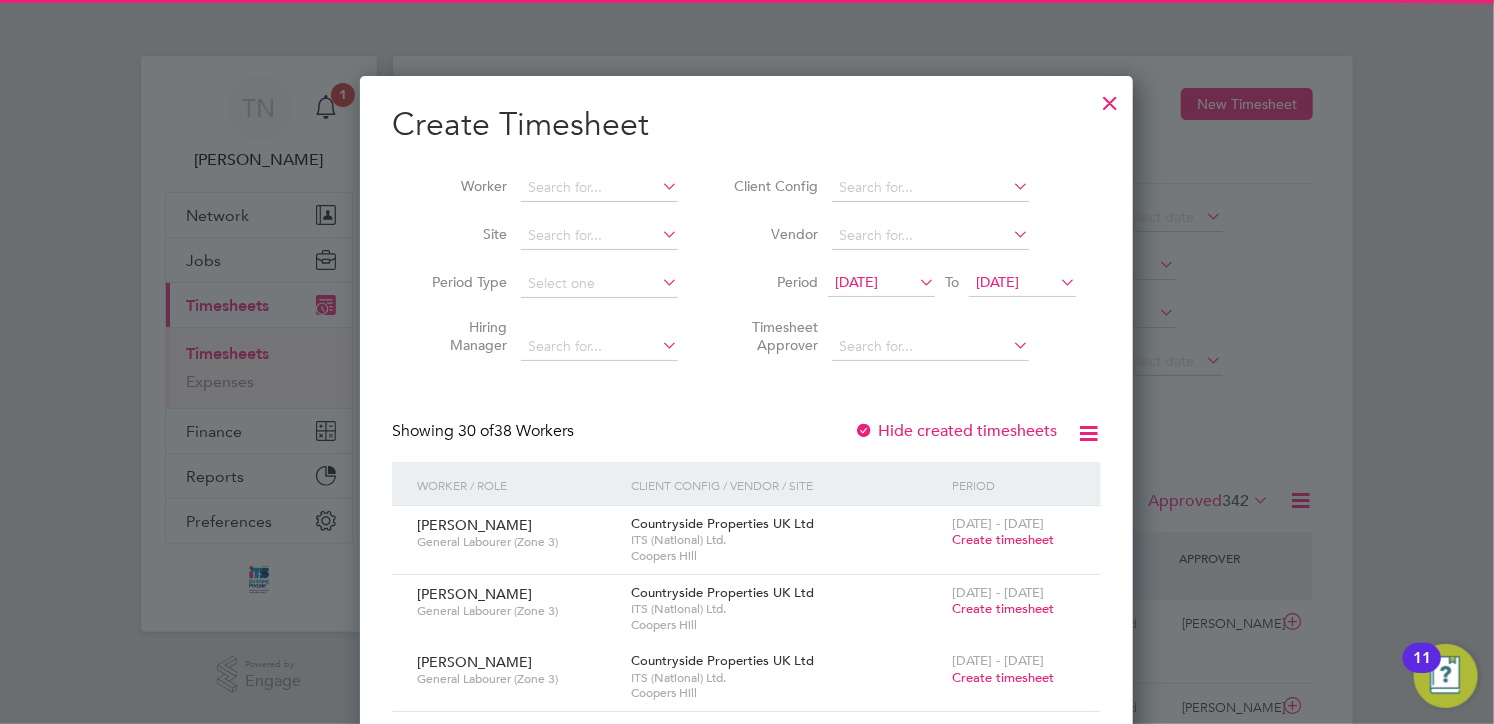 click on "[DATE]" at bounding box center [856, 282] 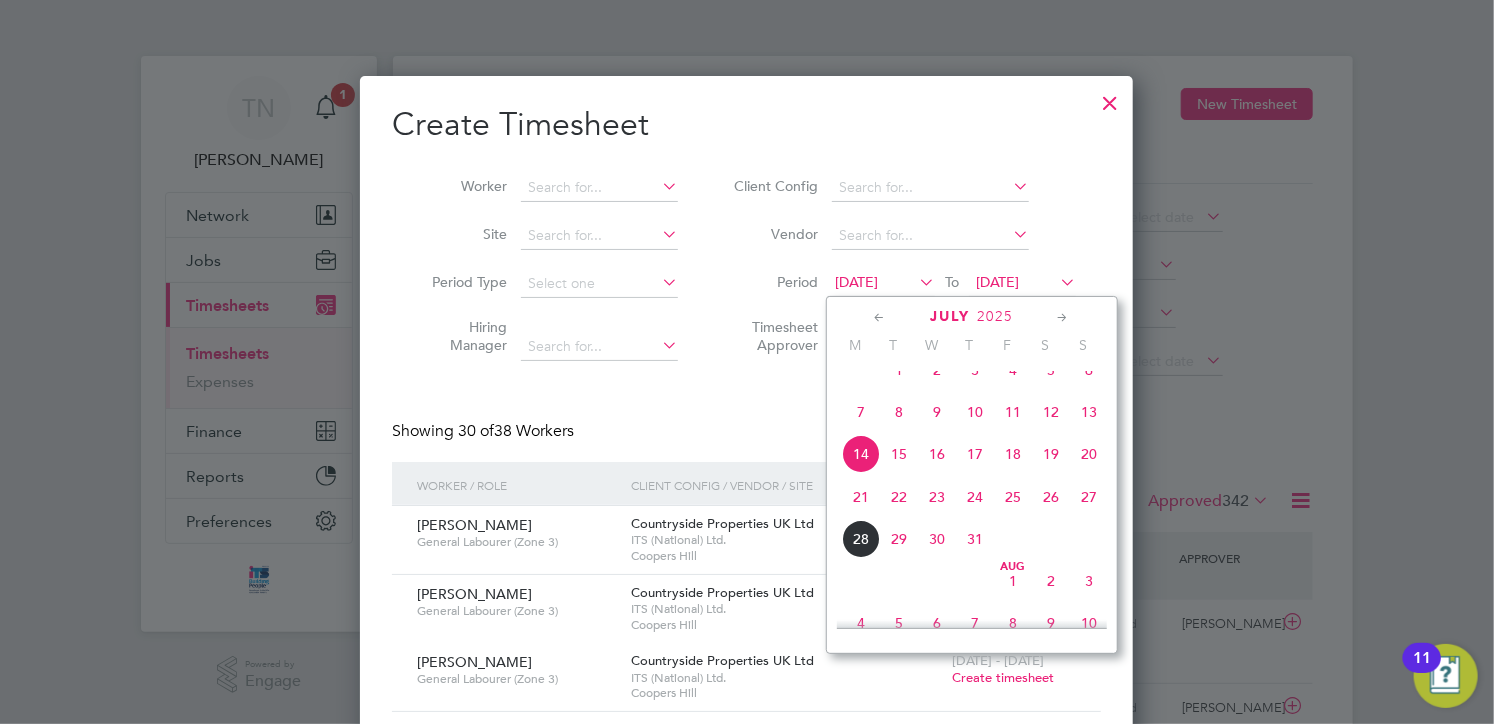 click on "21" 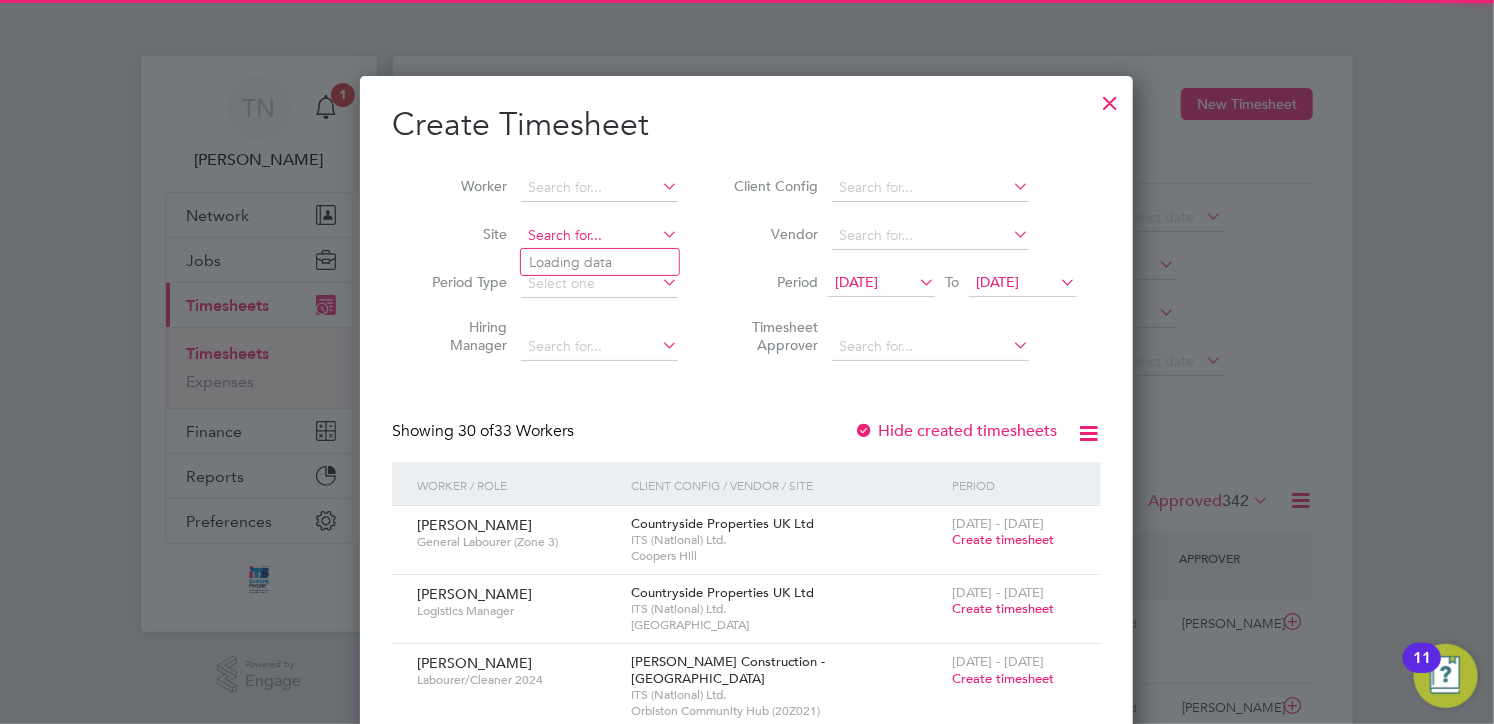 click at bounding box center (599, 236) 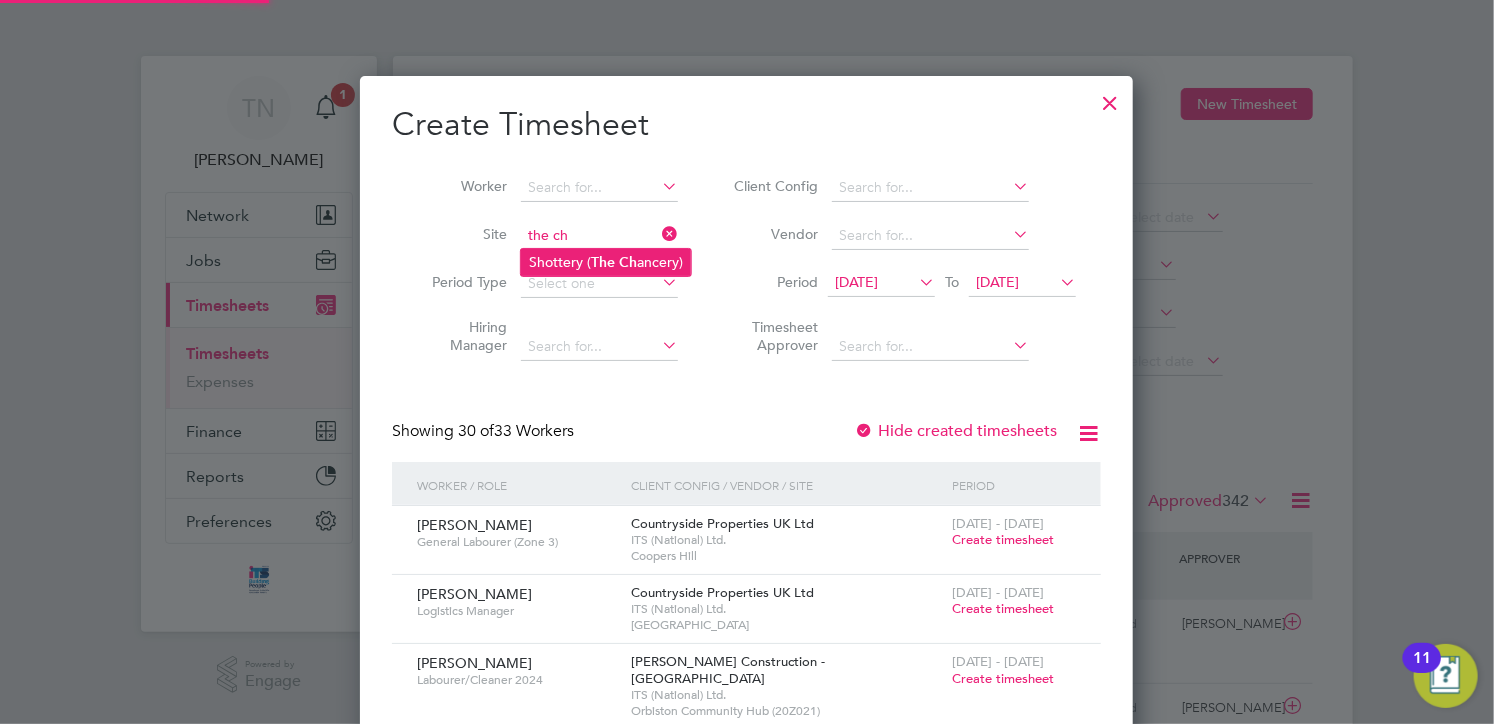 click on "Shottery ( The   Ch ancery)" 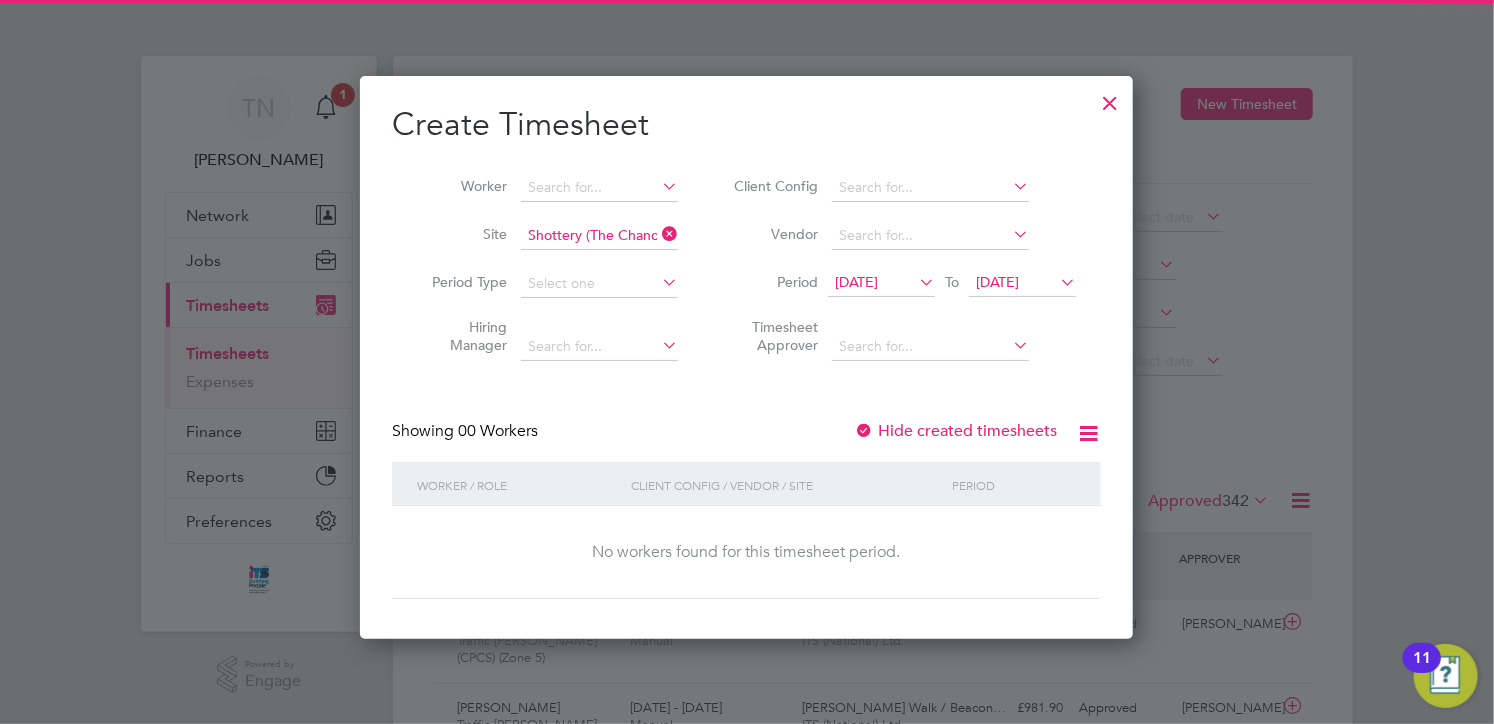 click on "Create Timesheet Worker   Site   Shottery (The Chancery) Period Type   Hiring Manager   Client Config   Vendor   Period
[DATE]
To
[DATE]
Timesheet Approver   Showing   00 Workers Hide created timesheets Worker / Role Client Config / Vendor / Site Period No workers found for this timesheet period. Show  3  more" at bounding box center (746, 351) 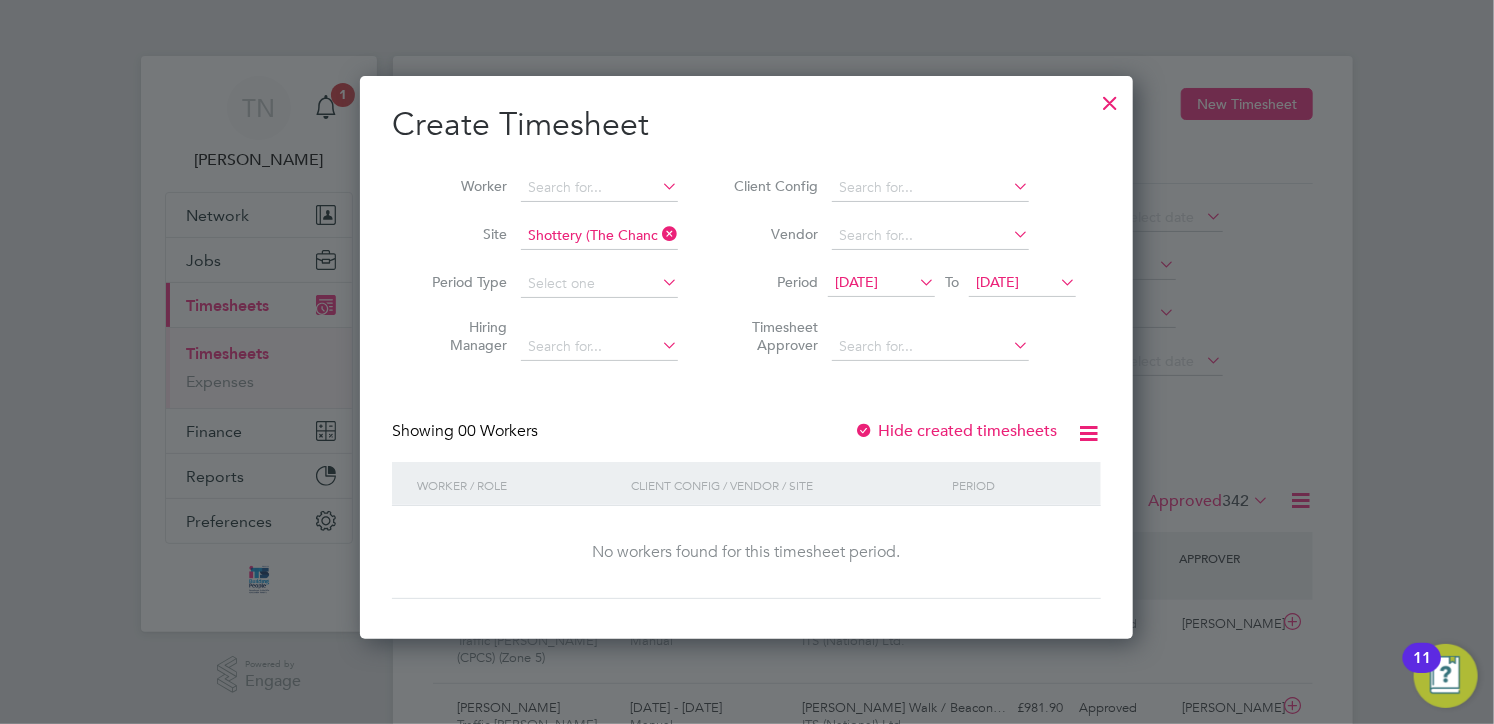 click on "Create Timesheet Worker   Site   Shottery (The Chancery) Period Type   Hiring Manager   Client Config   Vendor   Period
[DATE]
To
[DATE]
Timesheet Approver   Showing   00 Workers Hide created timesheets Worker / Role Client Config / Vendor / Site Period No workers found for this timesheet period. Show  3  more" at bounding box center (746, 351) 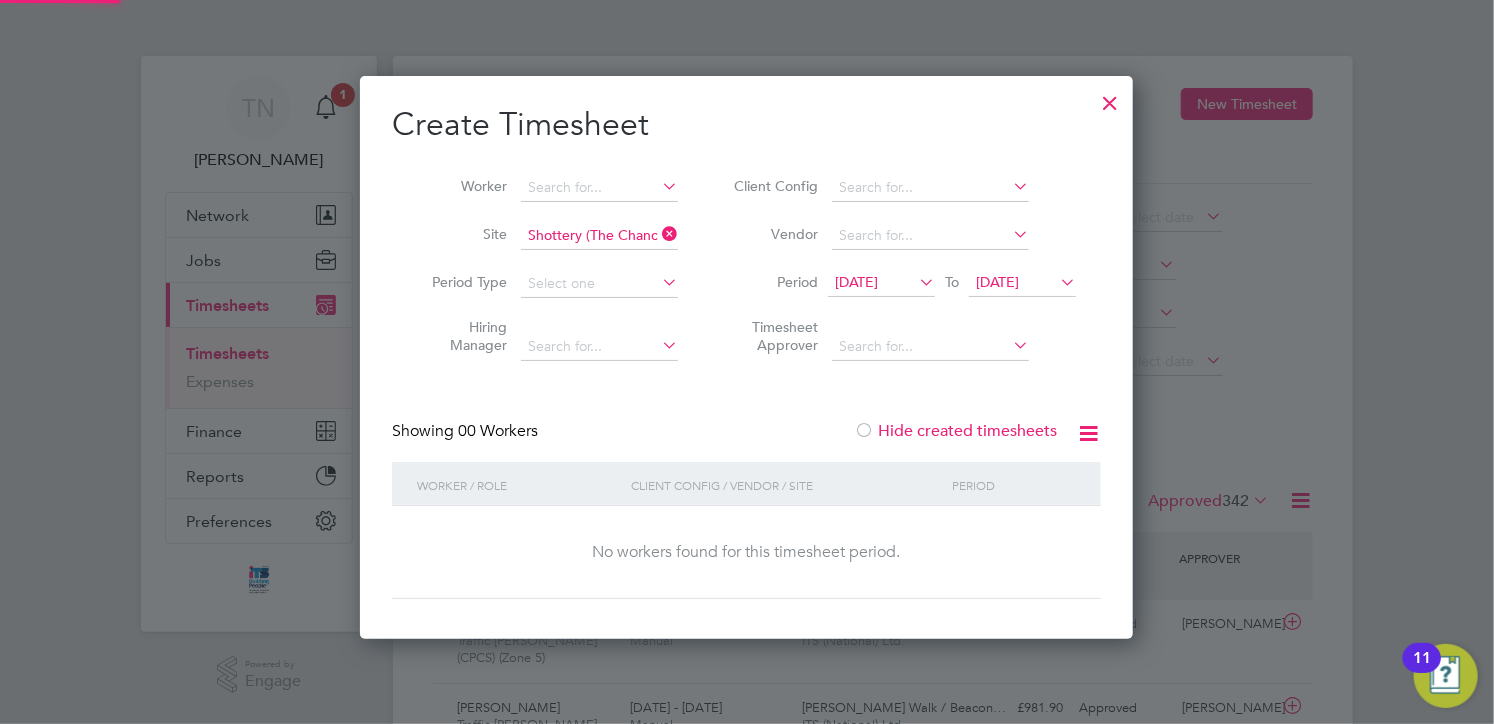 click on "Hide created timesheets" at bounding box center [955, 431] 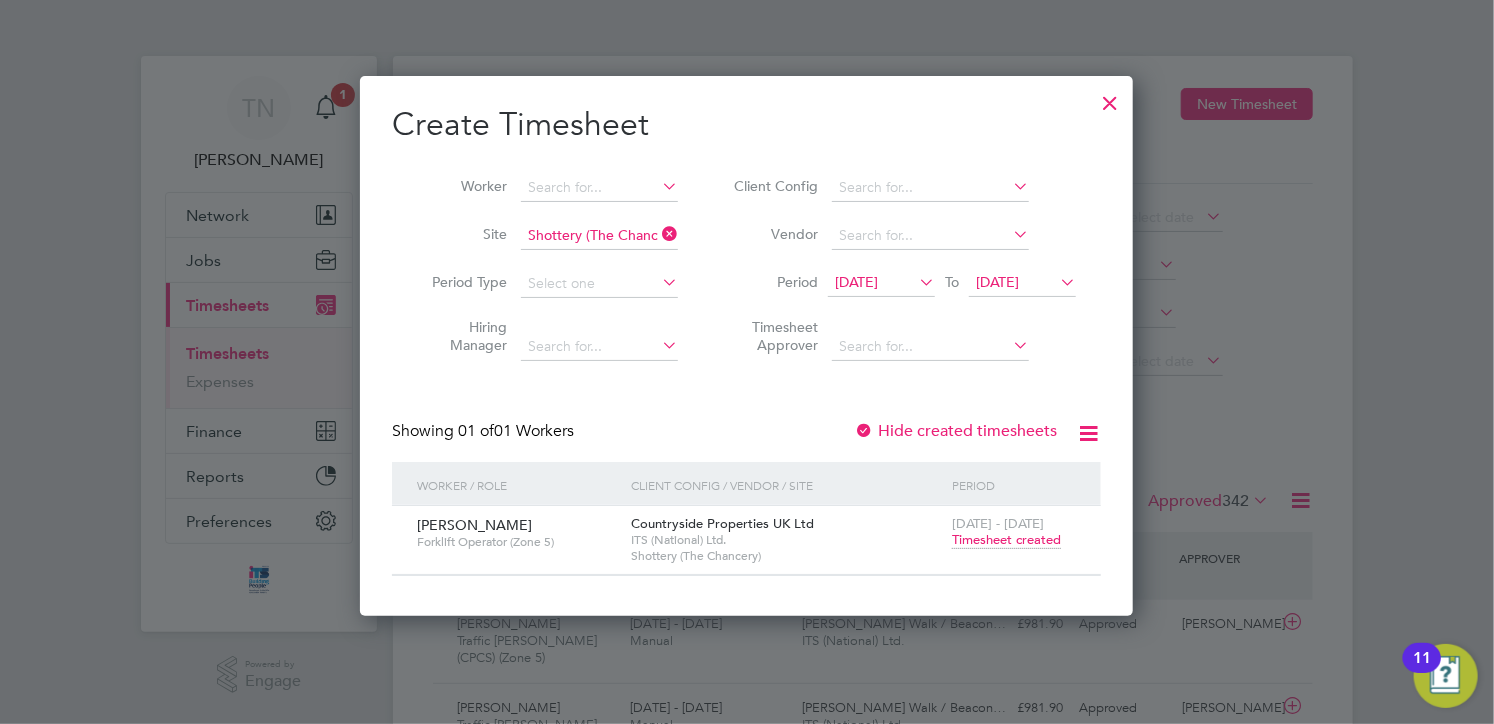 click on "Timesheet created" at bounding box center (1006, 540) 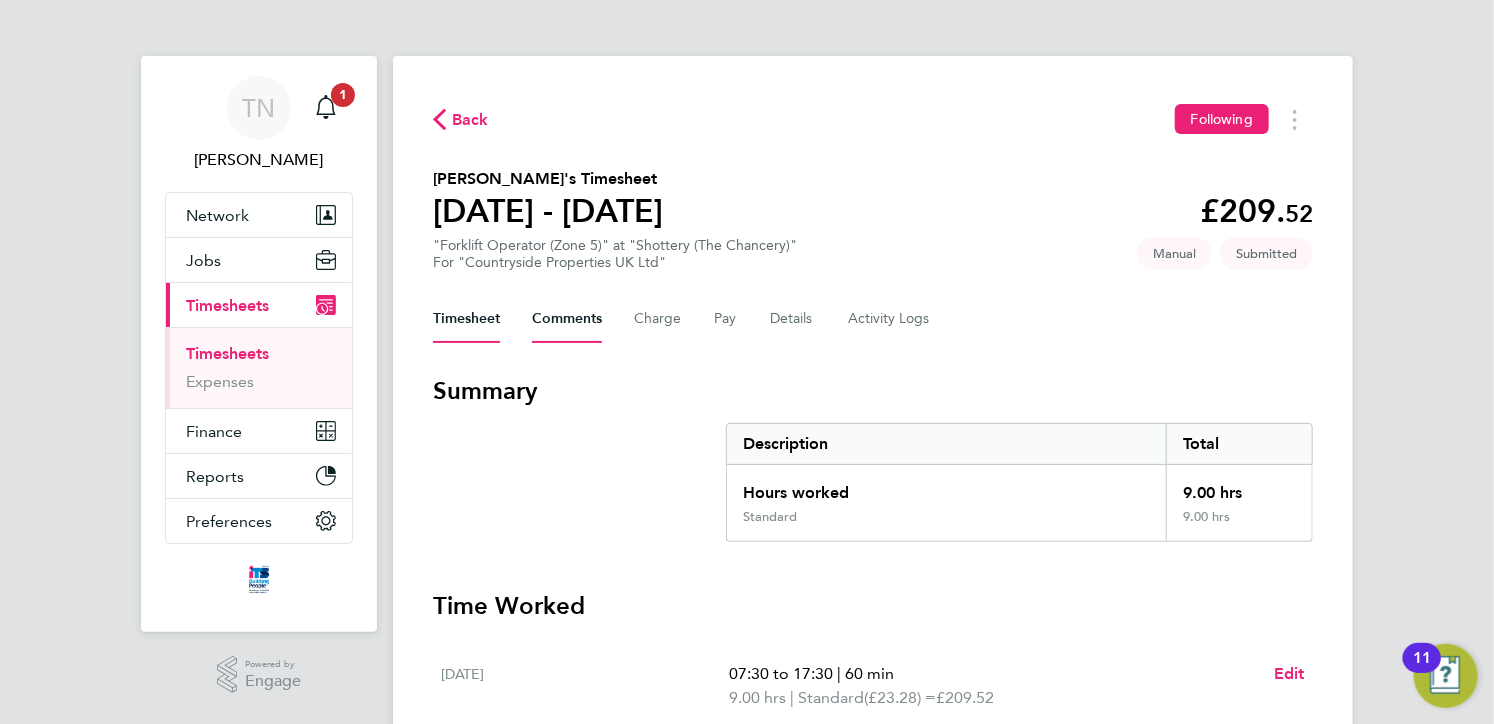 click on "Comments" at bounding box center (567, 319) 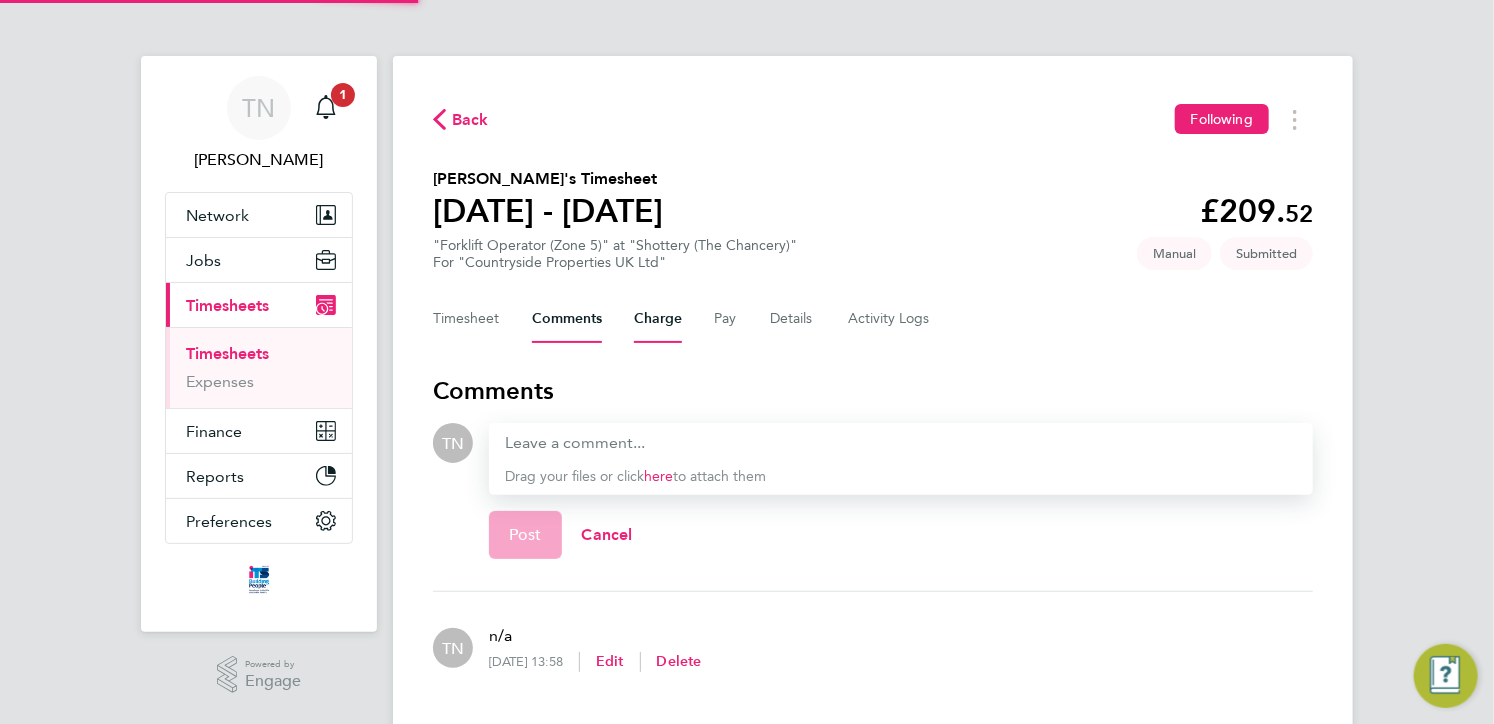 click on "Charge" at bounding box center (658, 319) 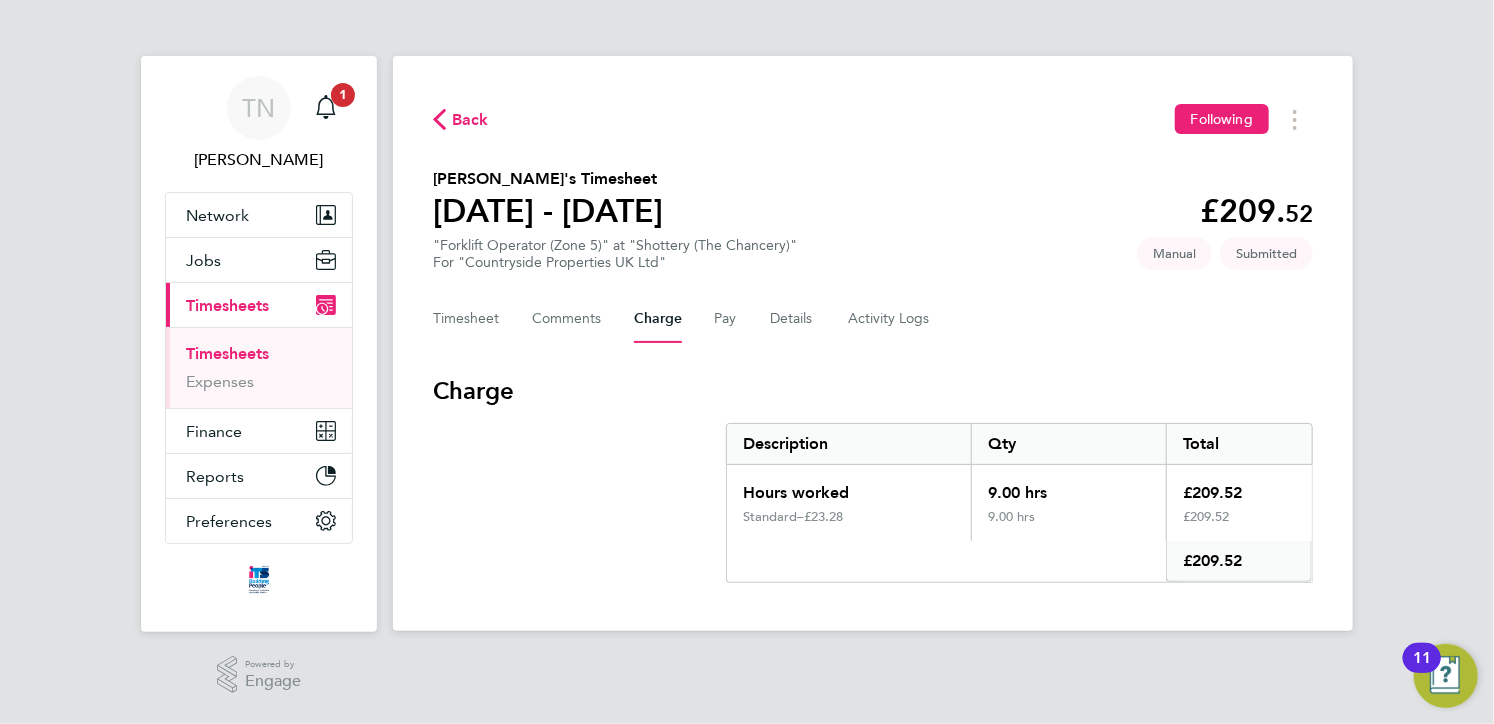 click on "Timesheet   Comments   Charge   Pay   Details   Activity Logs" 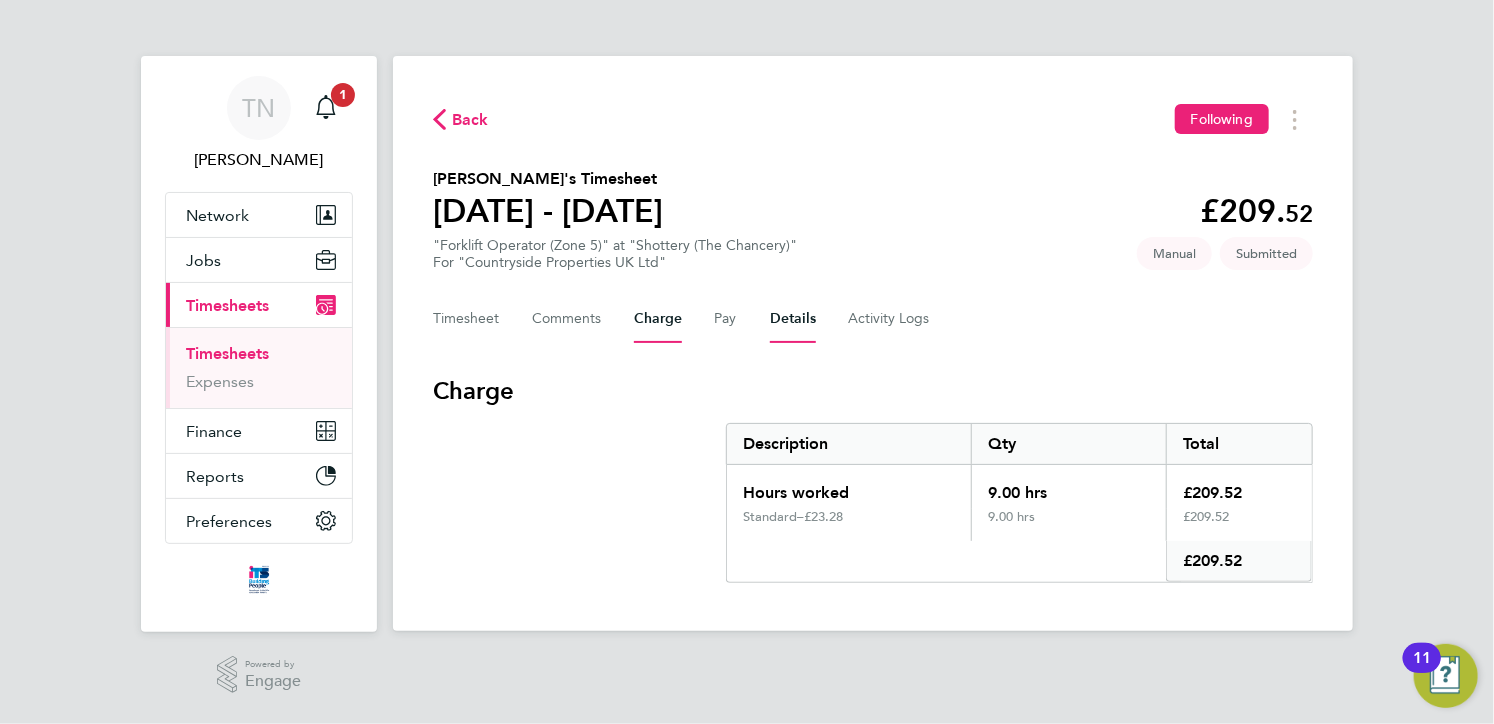 click on "Details" at bounding box center [793, 319] 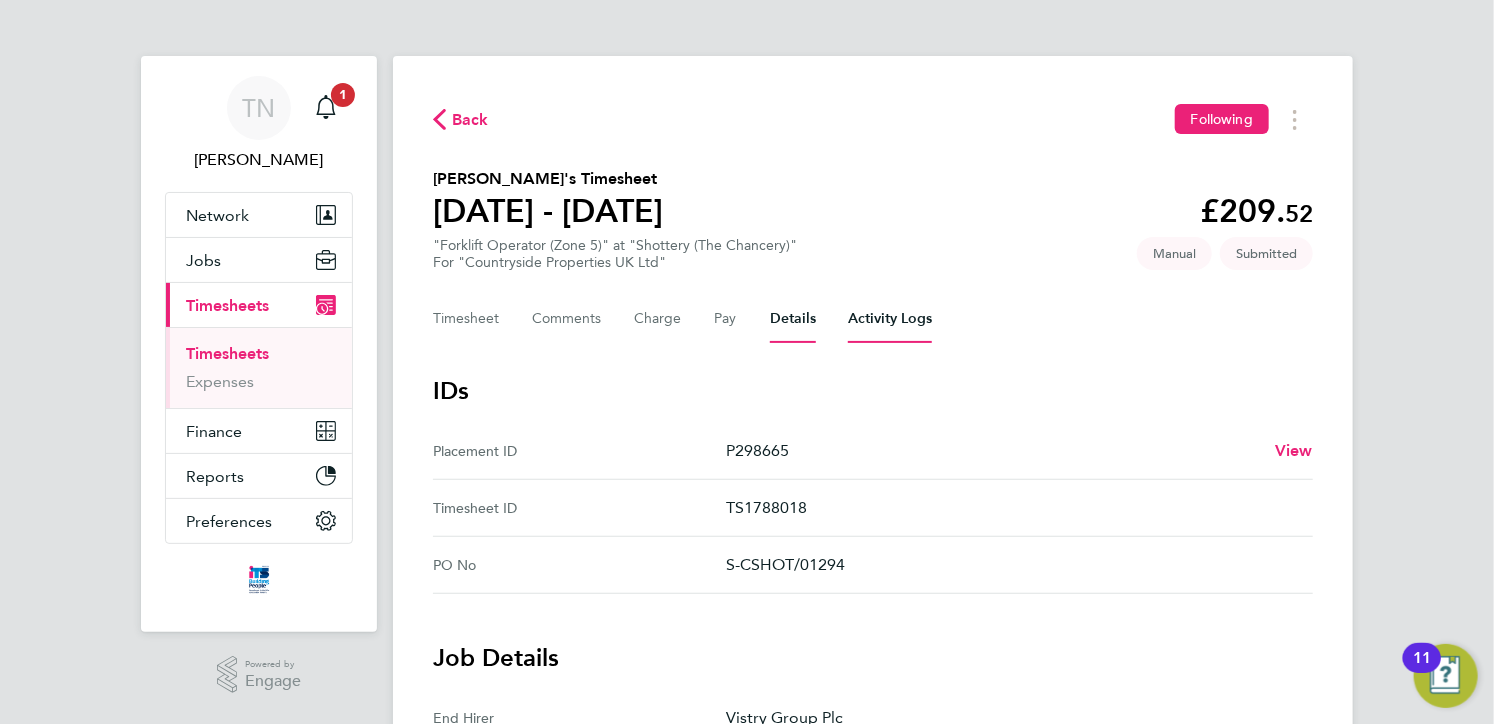 drag, startPoint x: 853, startPoint y: 327, endPoint x: 677, endPoint y: 284, distance: 181.17671 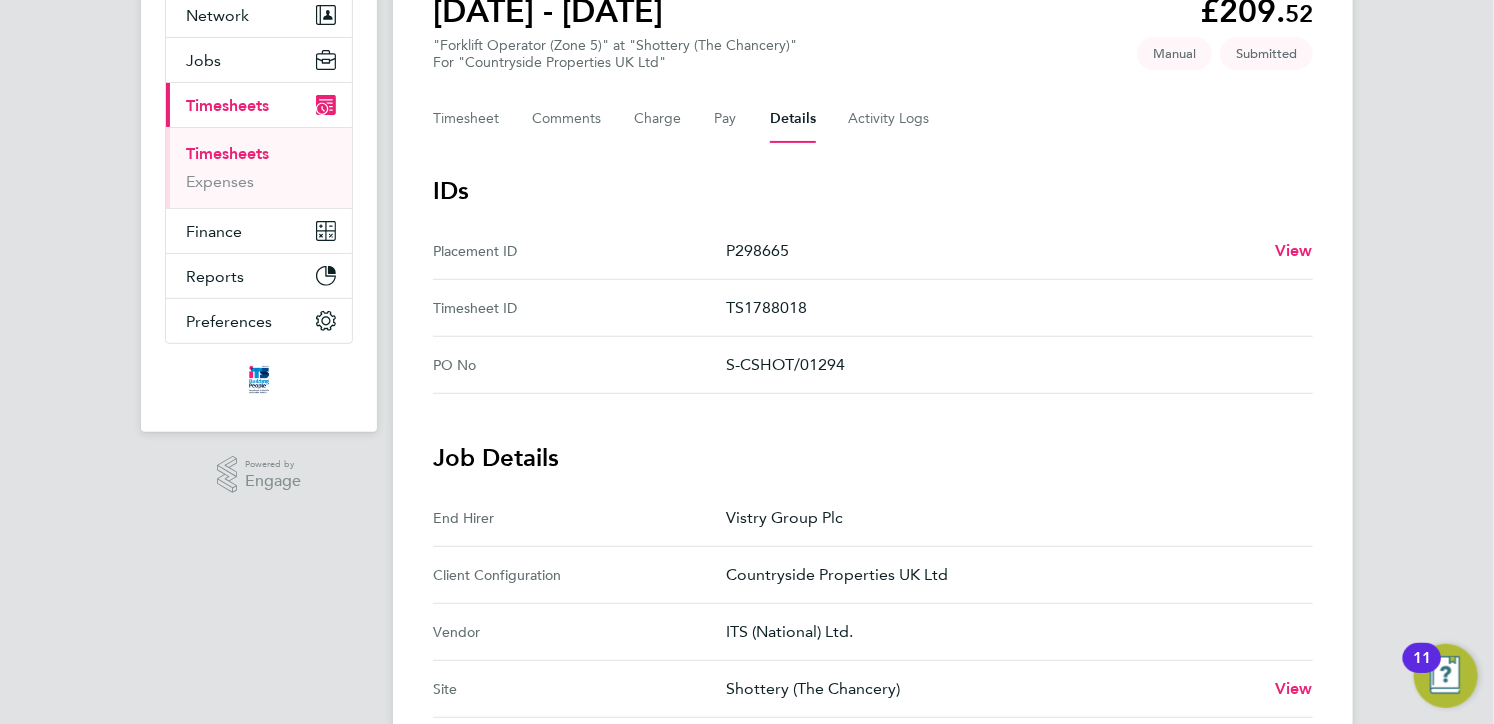 drag, startPoint x: 807, startPoint y: 368, endPoint x: 703, endPoint y: 364, distance: 104.0769 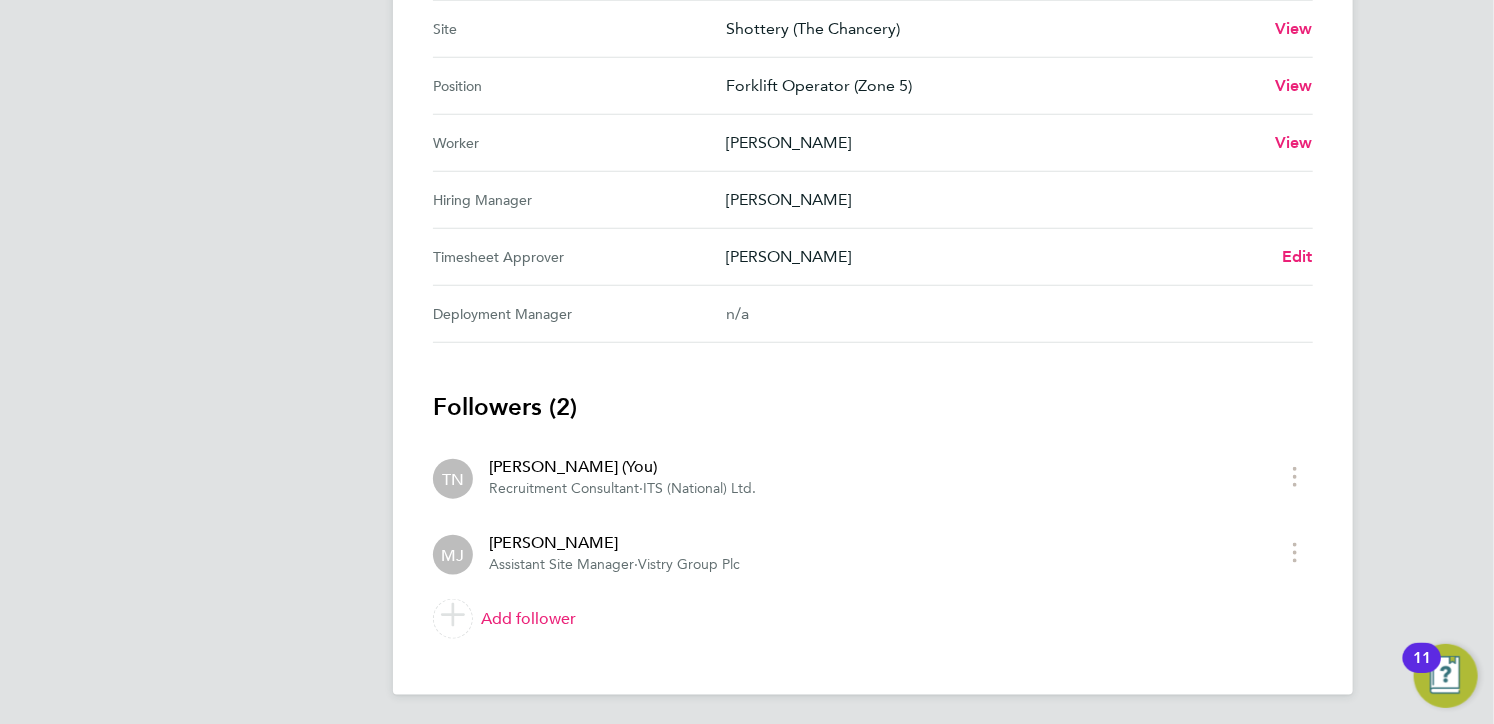 scroll, scrollTop: 104, scrollLeft: 0, axis: vertical 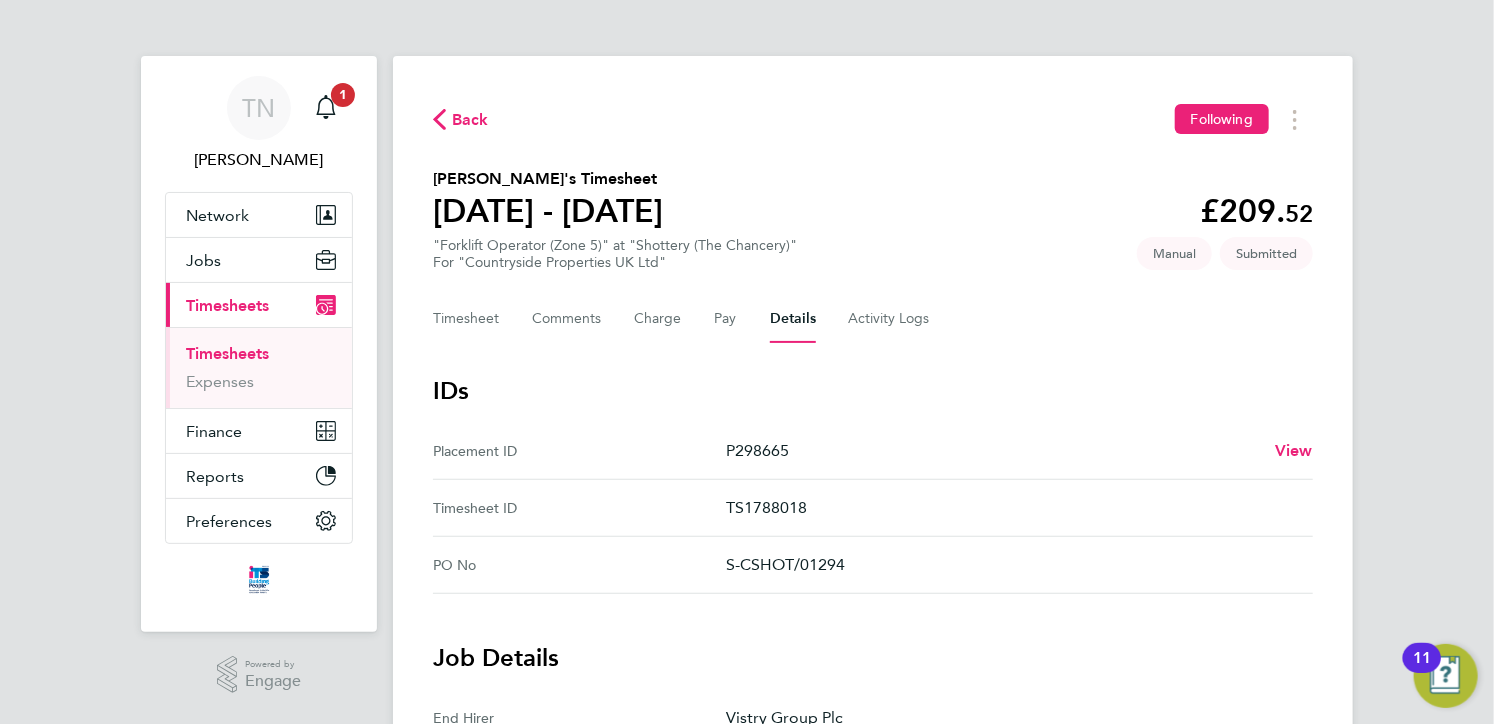 click on "Back" 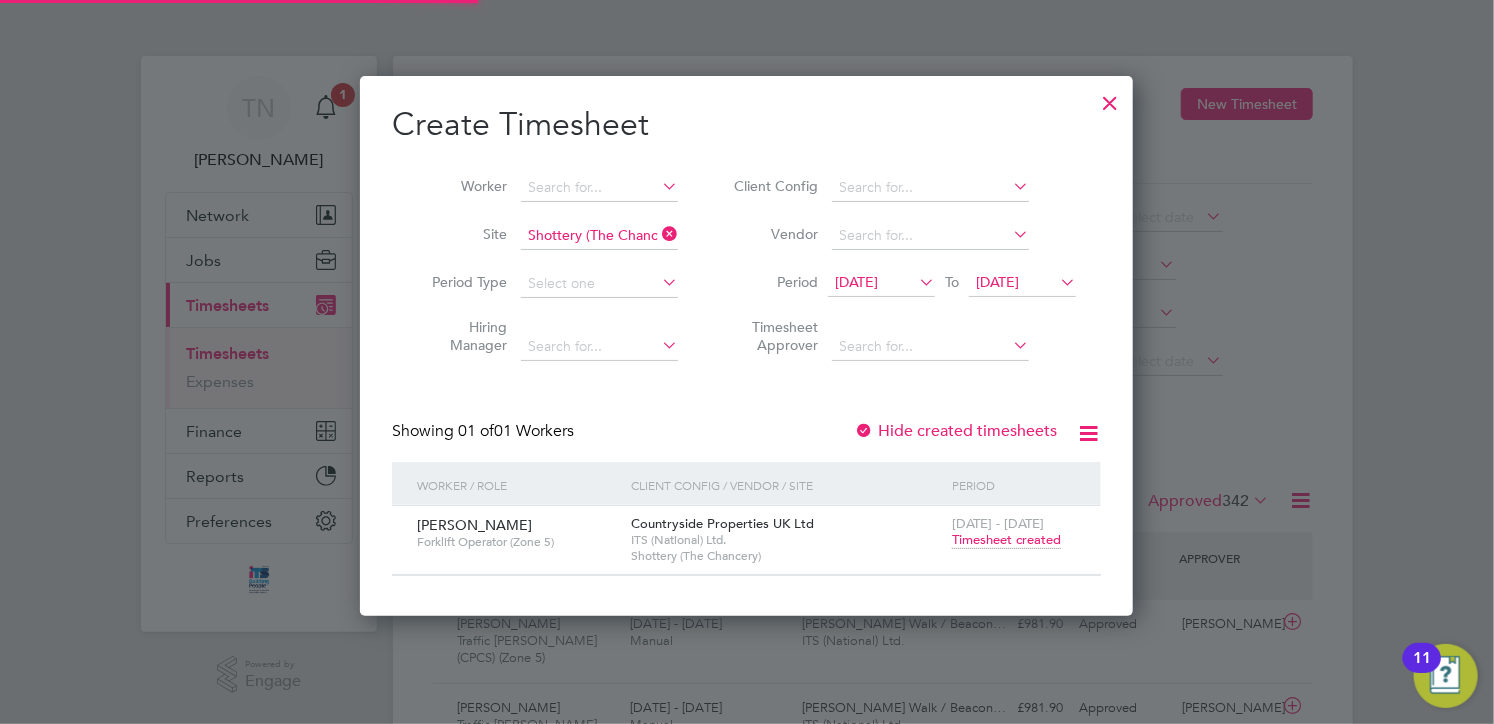 scroll, scrollTop: 9, scrollLeft: 10, axis: both 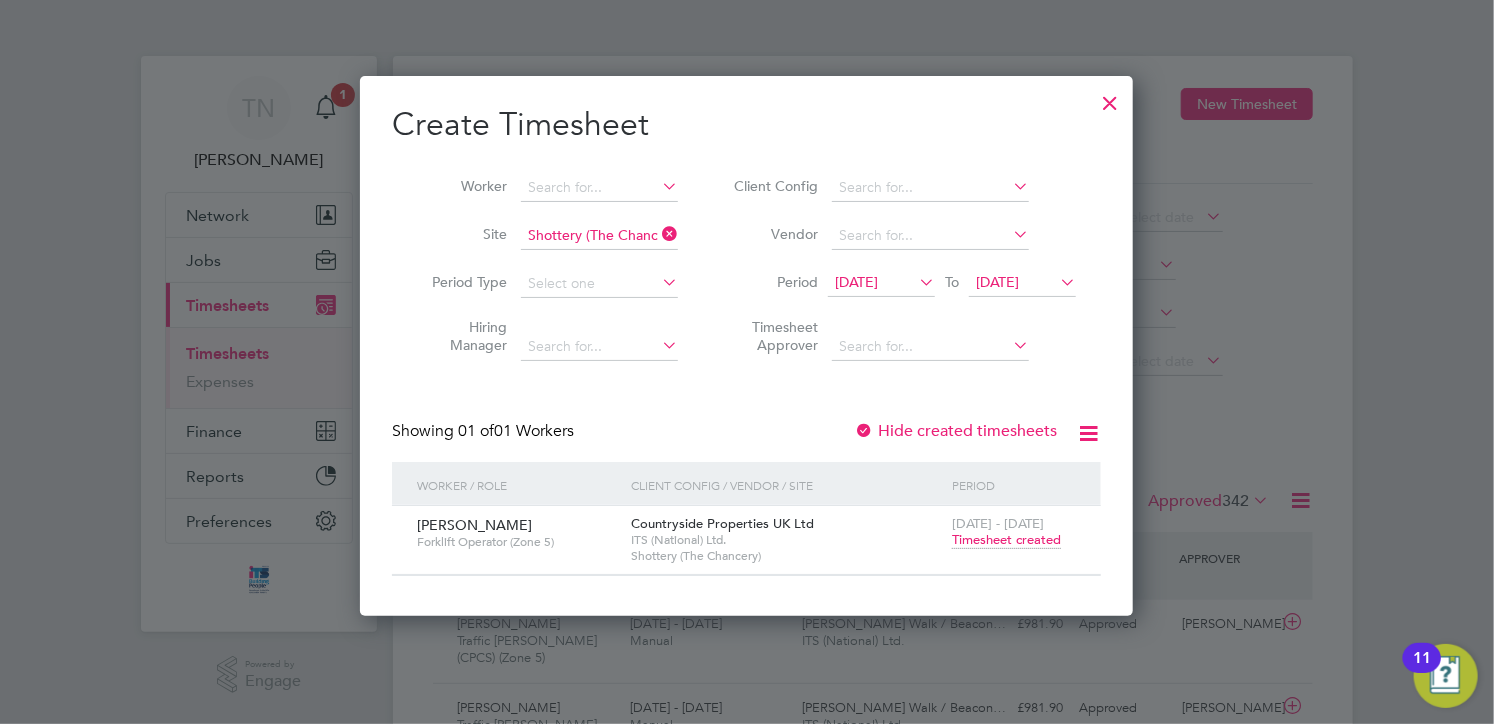 click at bounding box center [1110, 98] 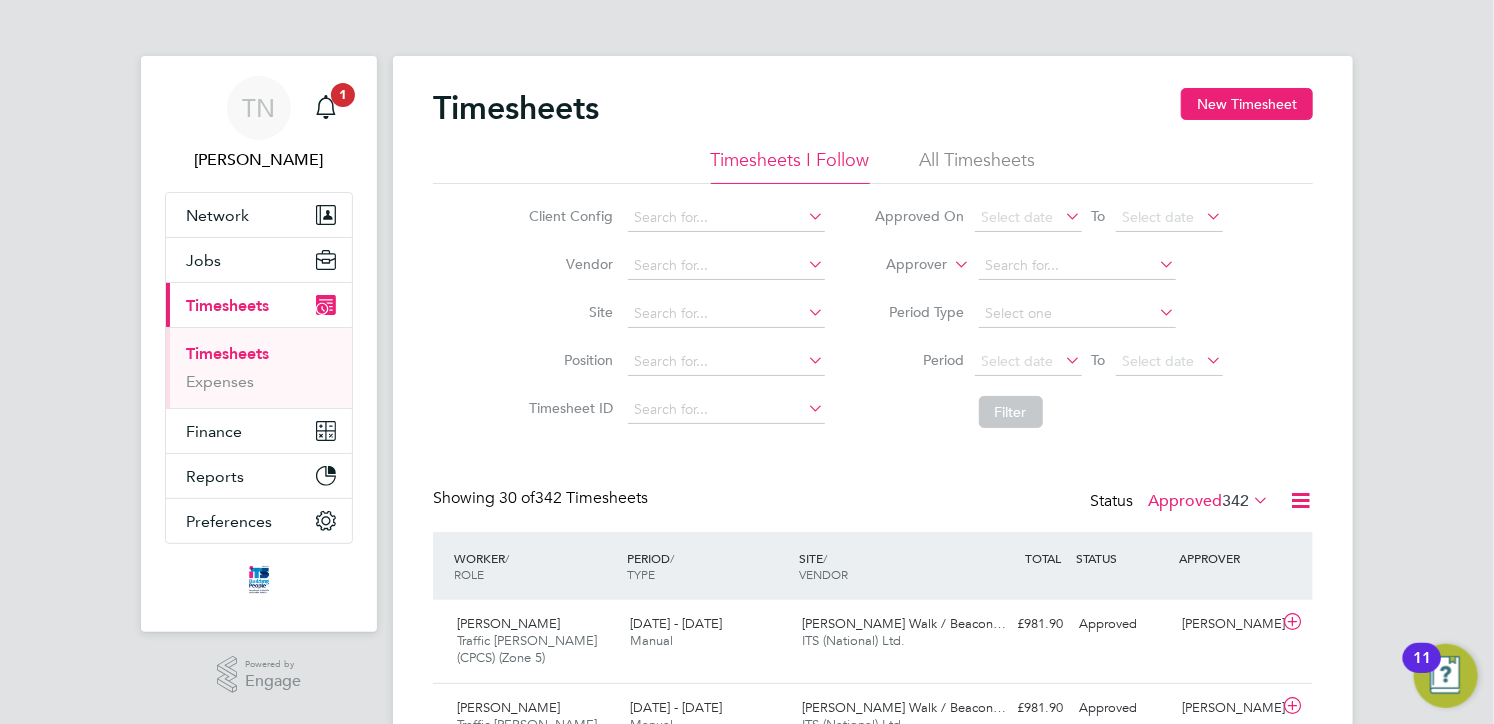 type 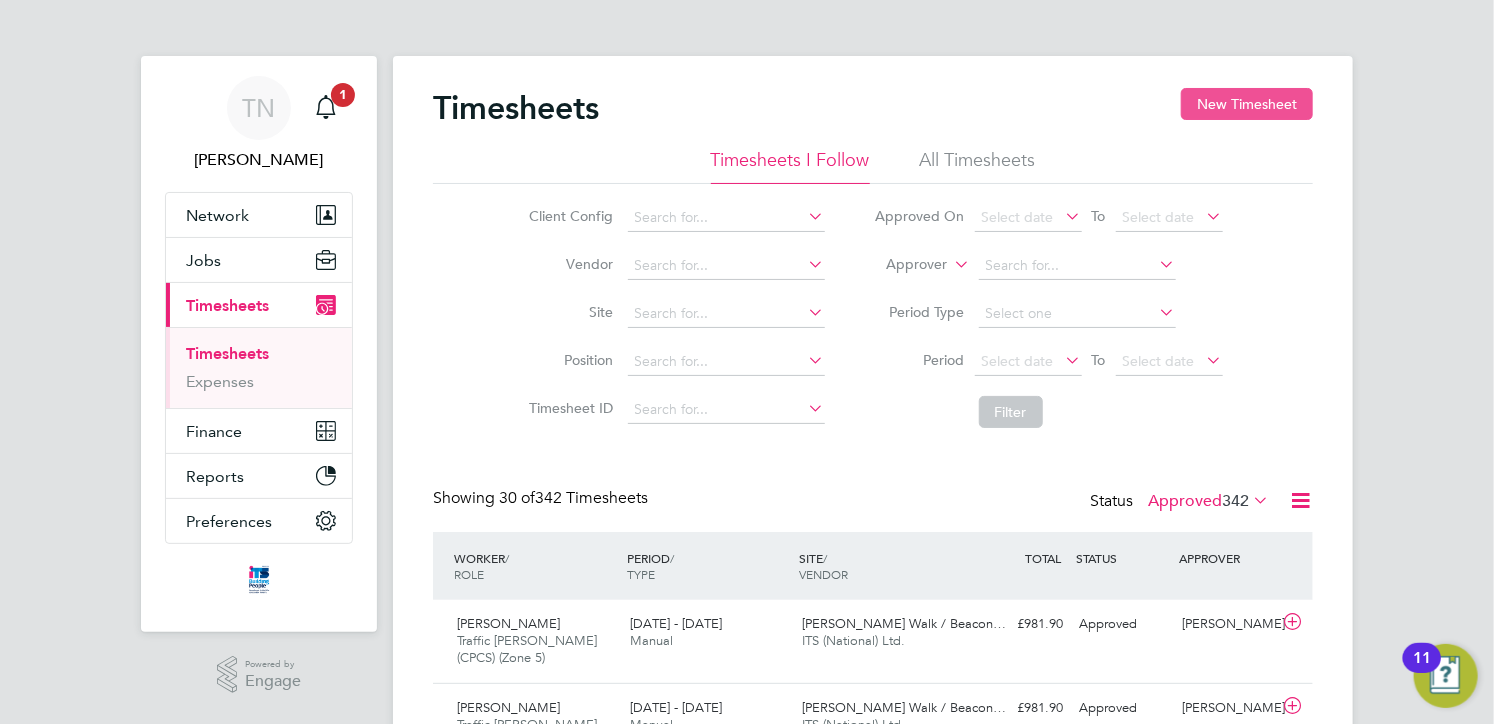 click on "New Timesheet" 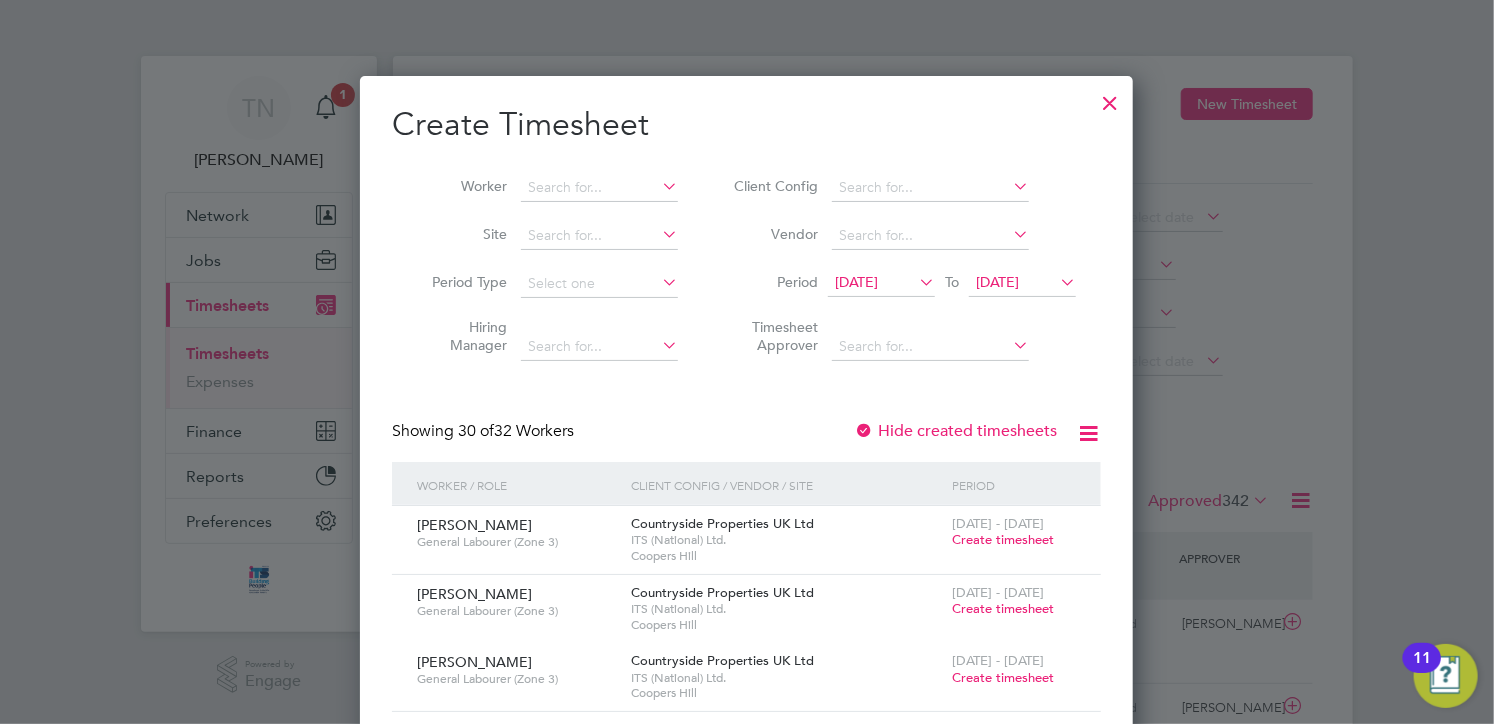 click at bounding box center (1056, 282) 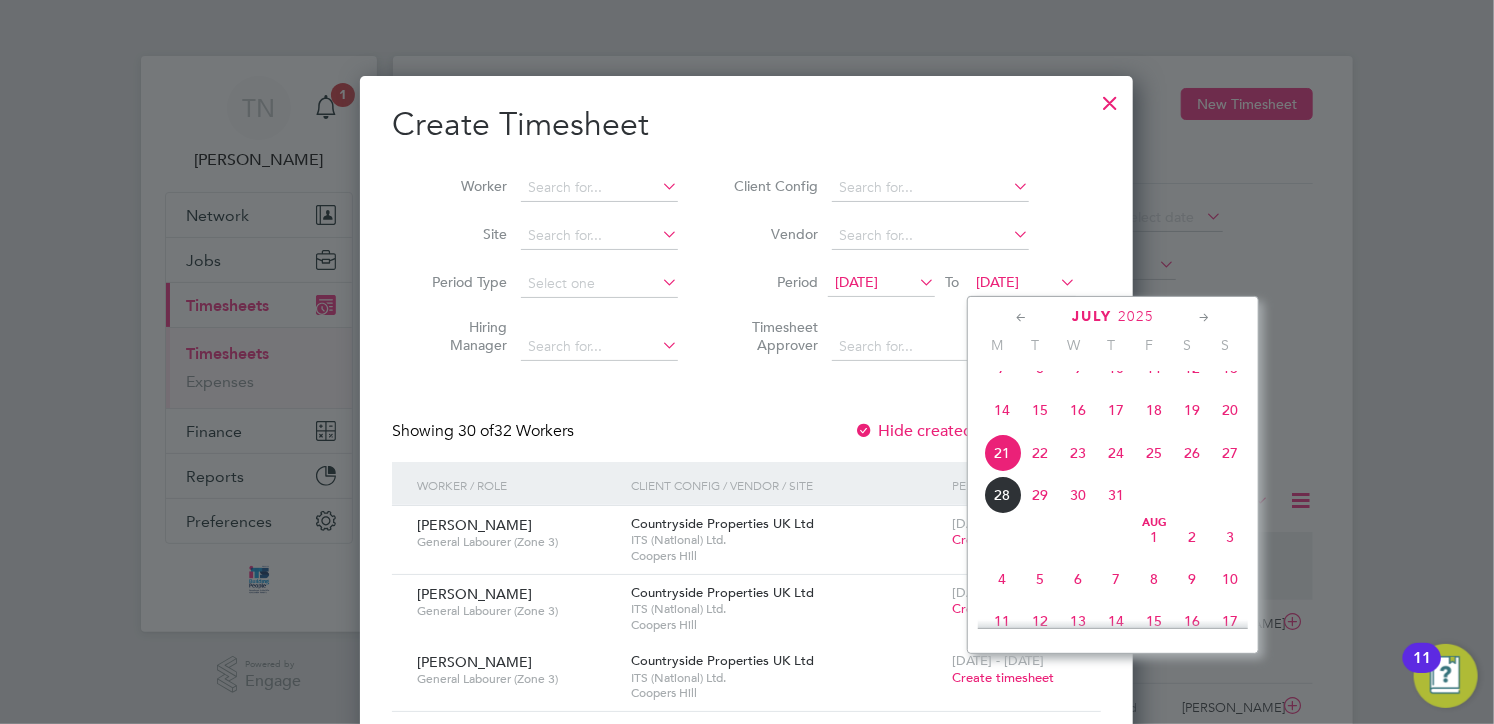 click on "27" 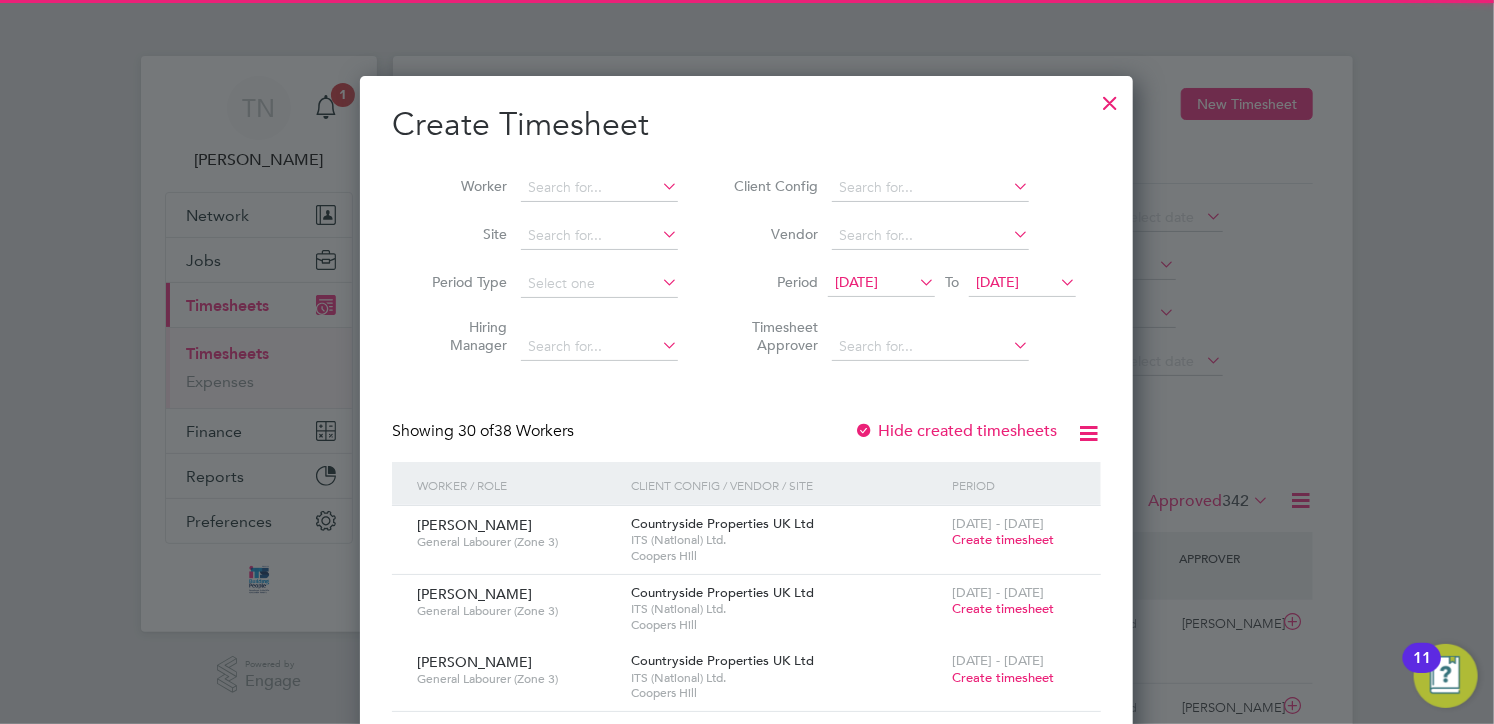 click on "[DATE]" at bounding box center [856, 282] 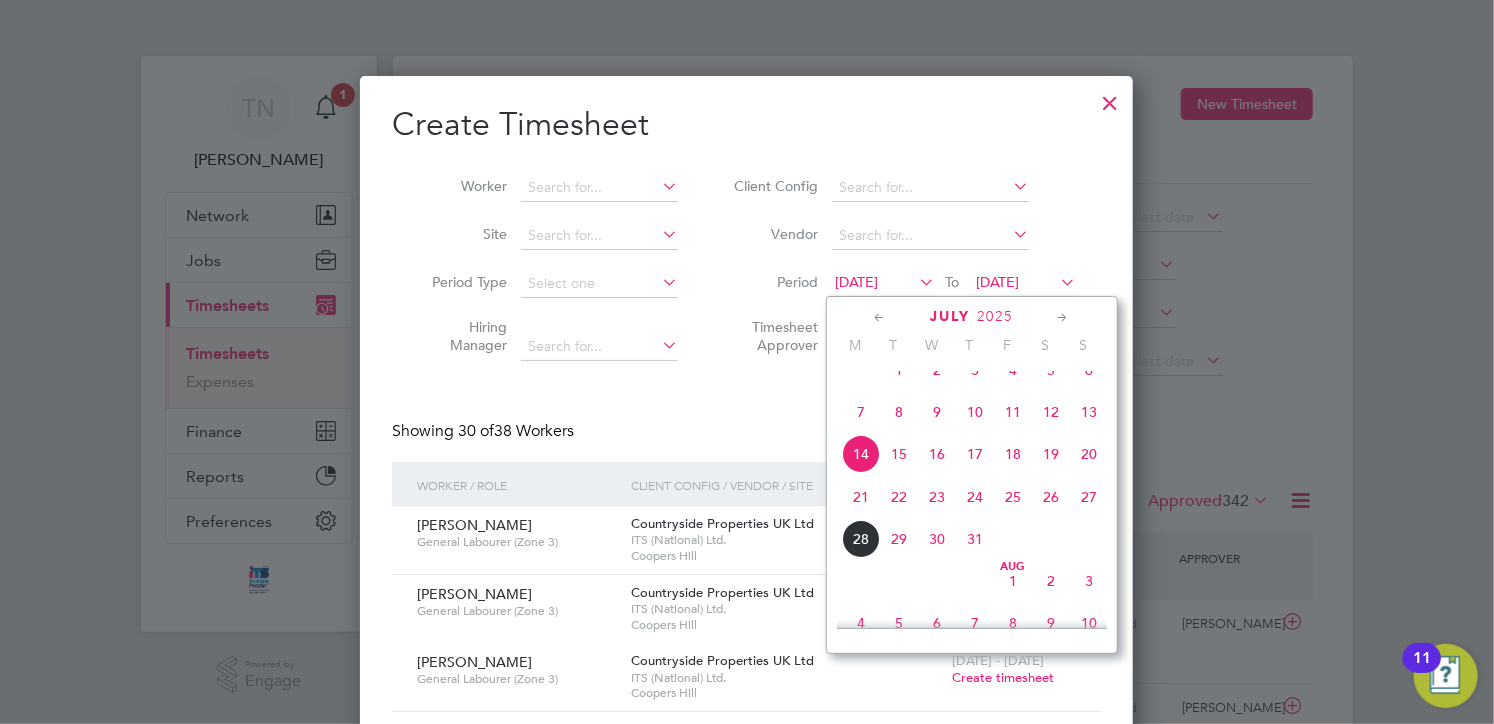 click on "21" 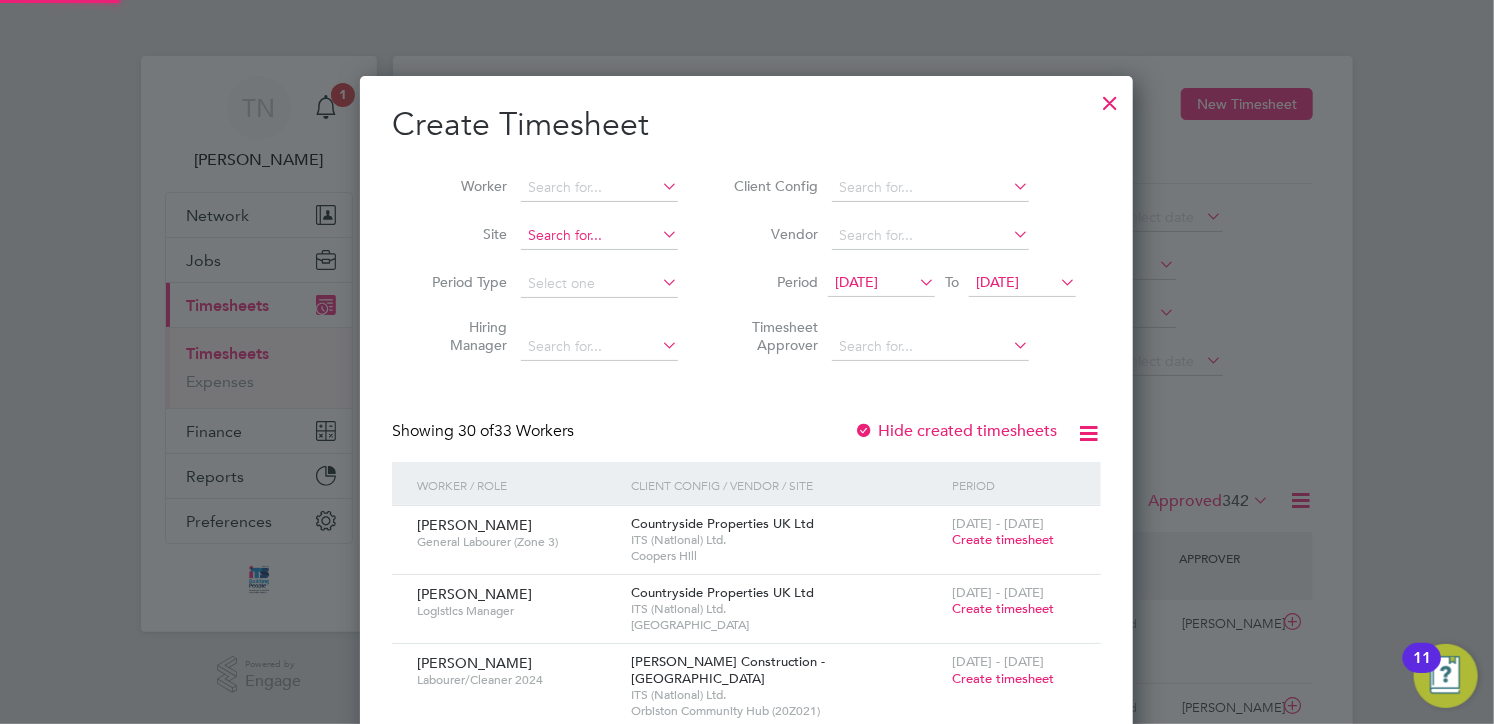 click at bounding box center [599, 236] 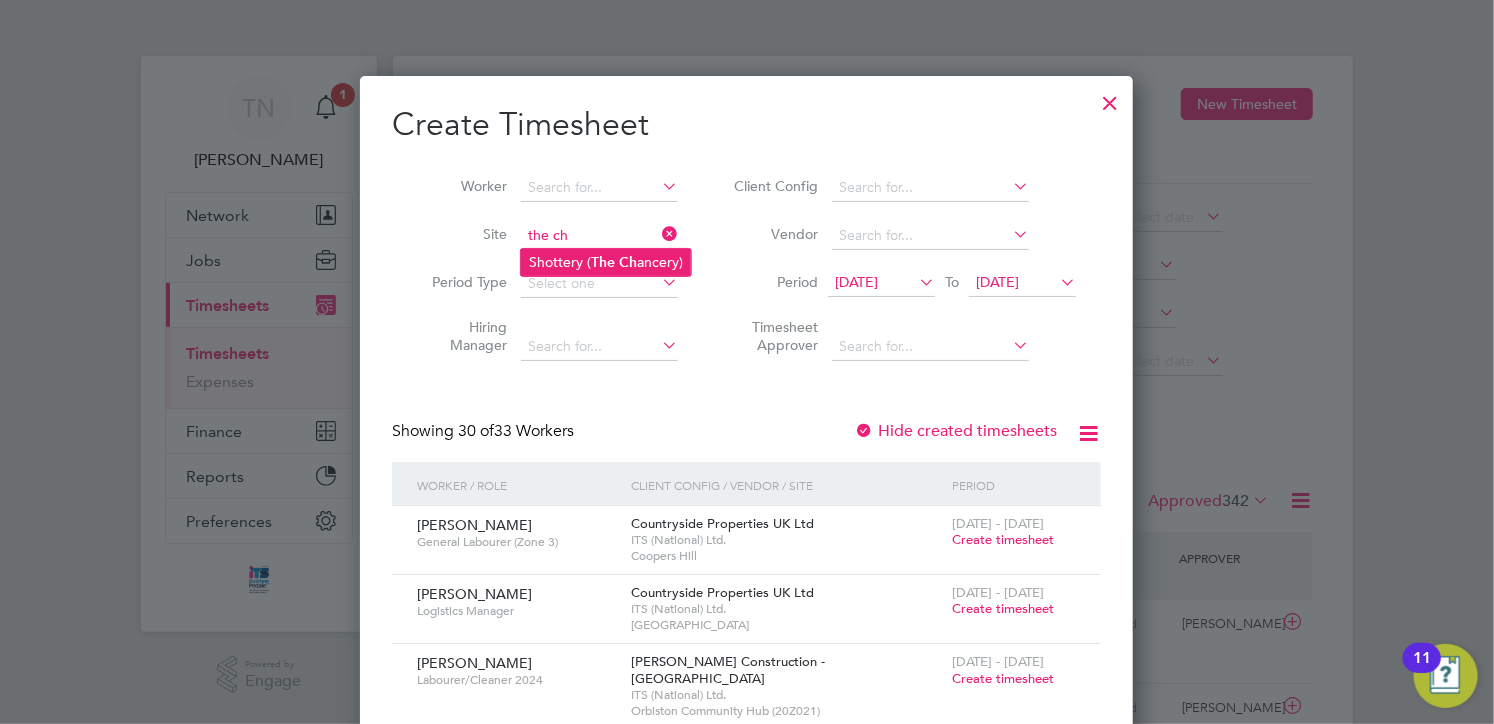 click on "Shottery ( The   Ch ancery)" 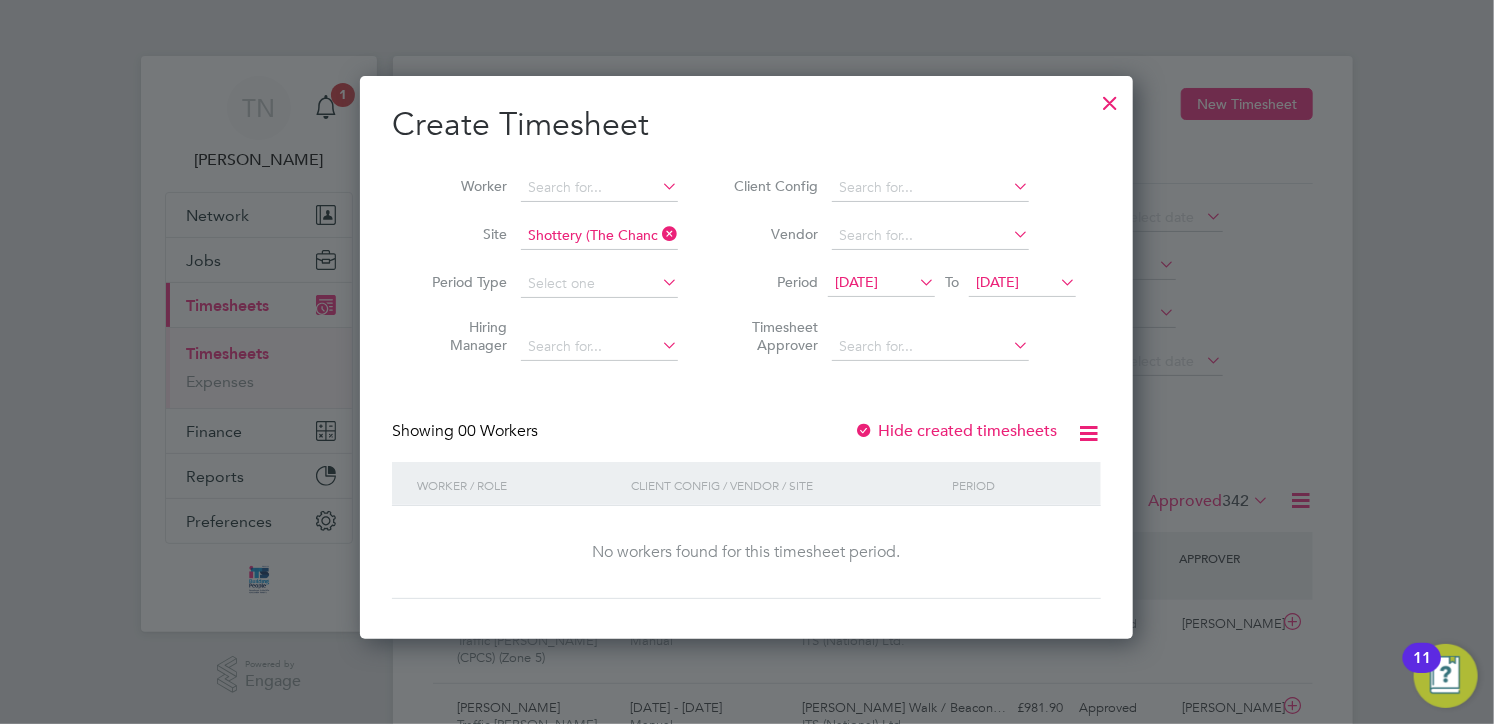click on "Hide created timesheets" at bounding box center [955, 431] 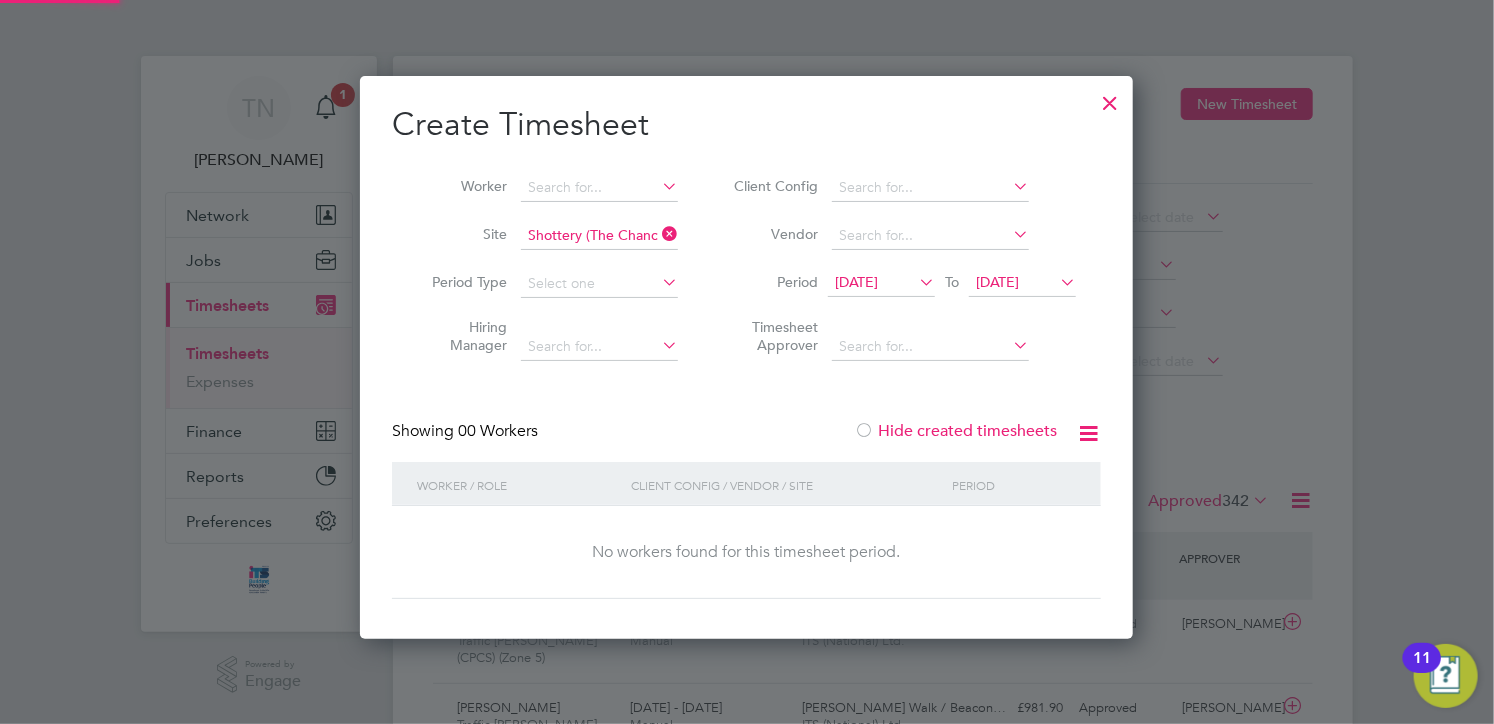 click on "Hide created timesheets" at bounding box center [955, 431] 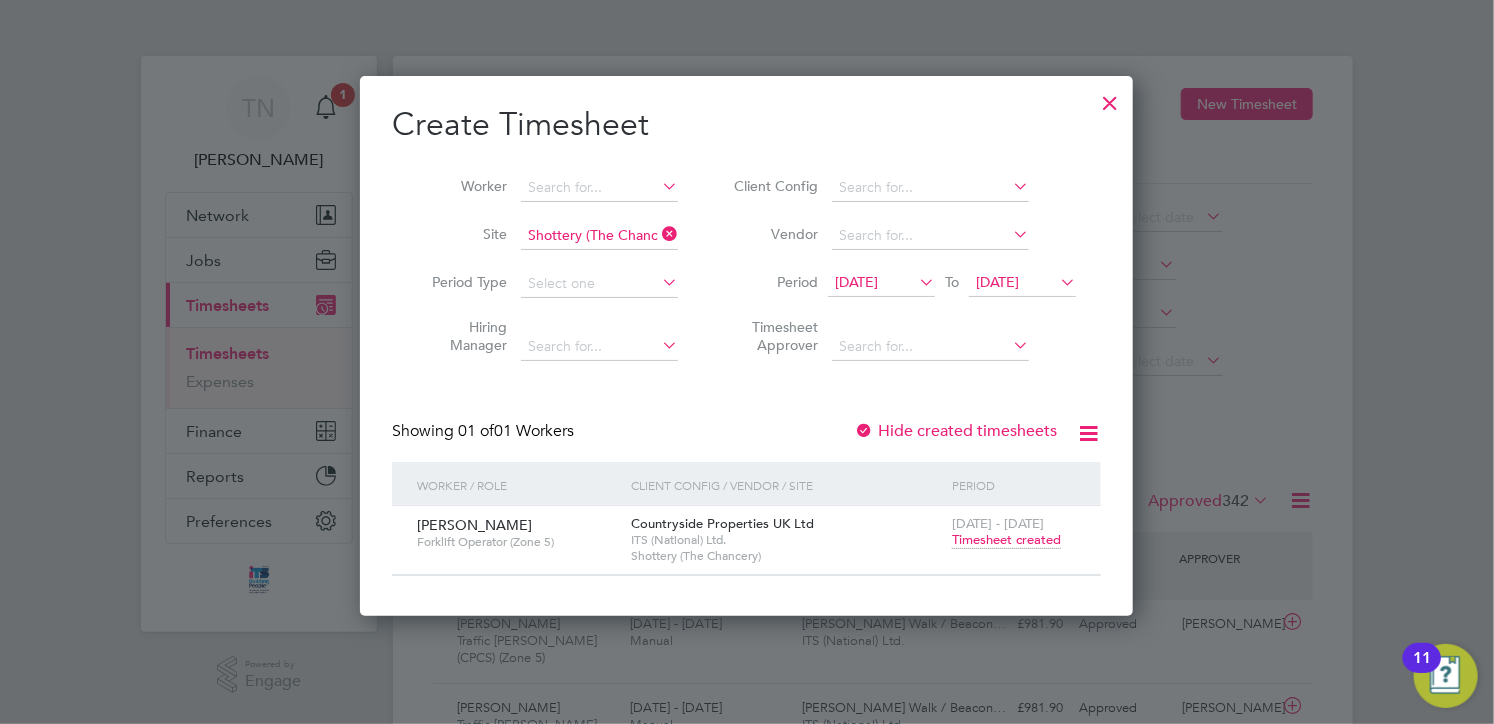 click on "Timesheet created" at bounding box center [1006, 540] 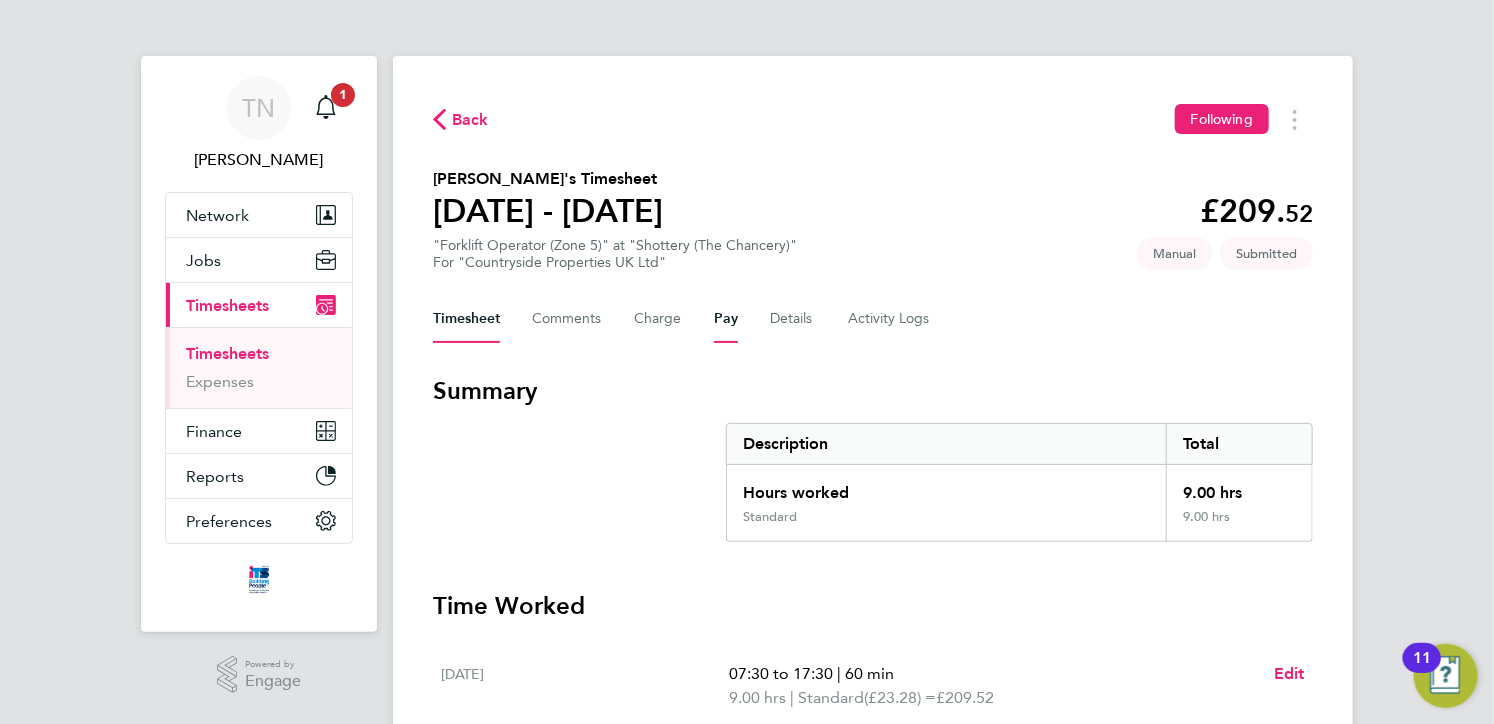 click on "Pay" at bounding box center [726, 319] 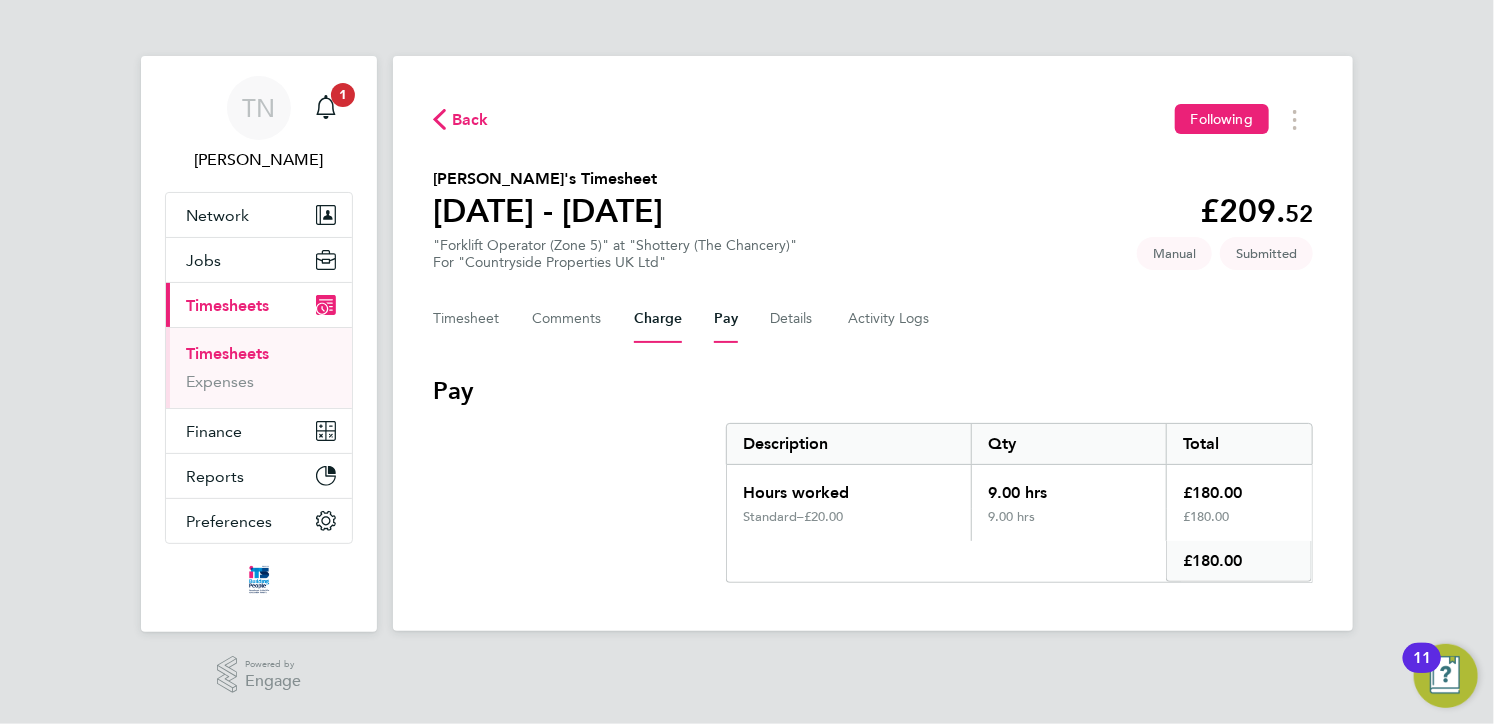 click on "Charge" at bounding box center [658, 319] 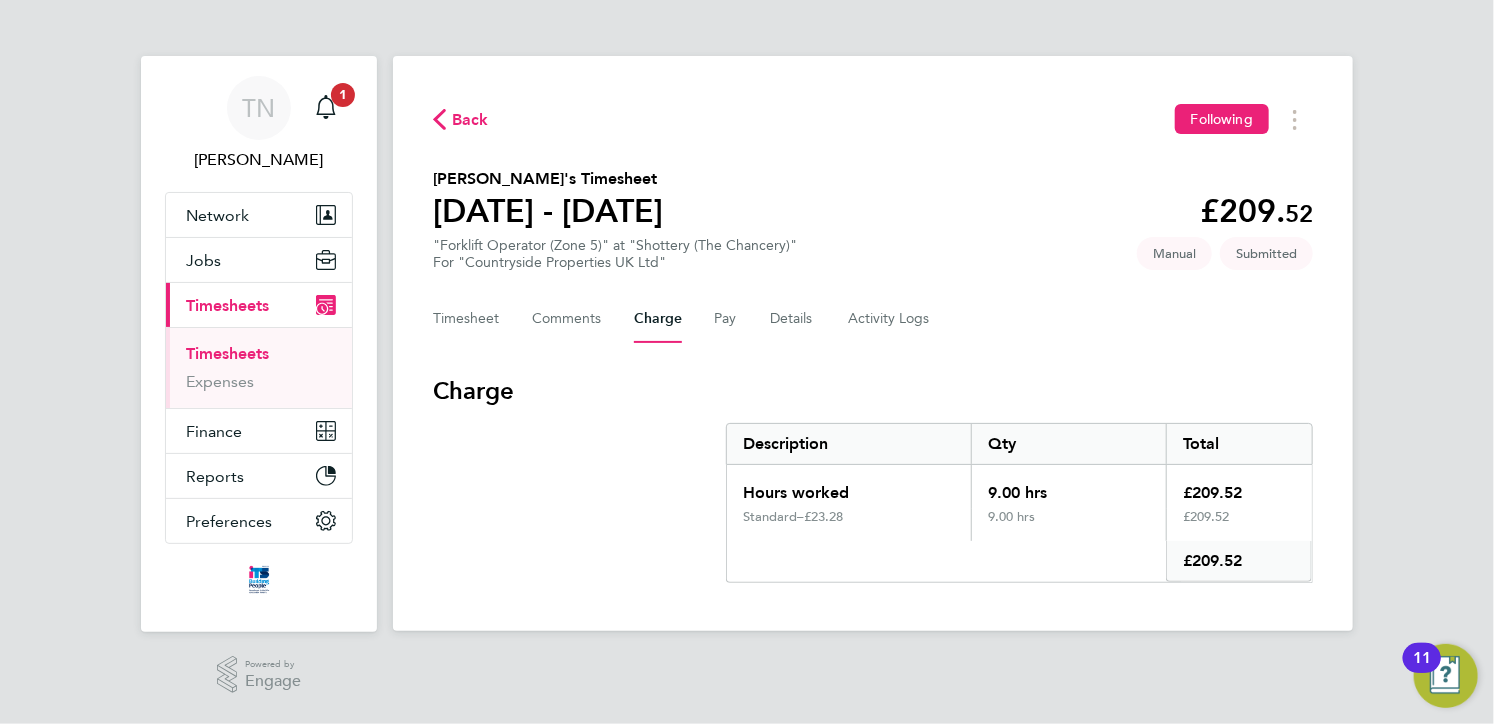 click on "Timesheet   Comments   Charge   Pay   Details   Activity Logs" 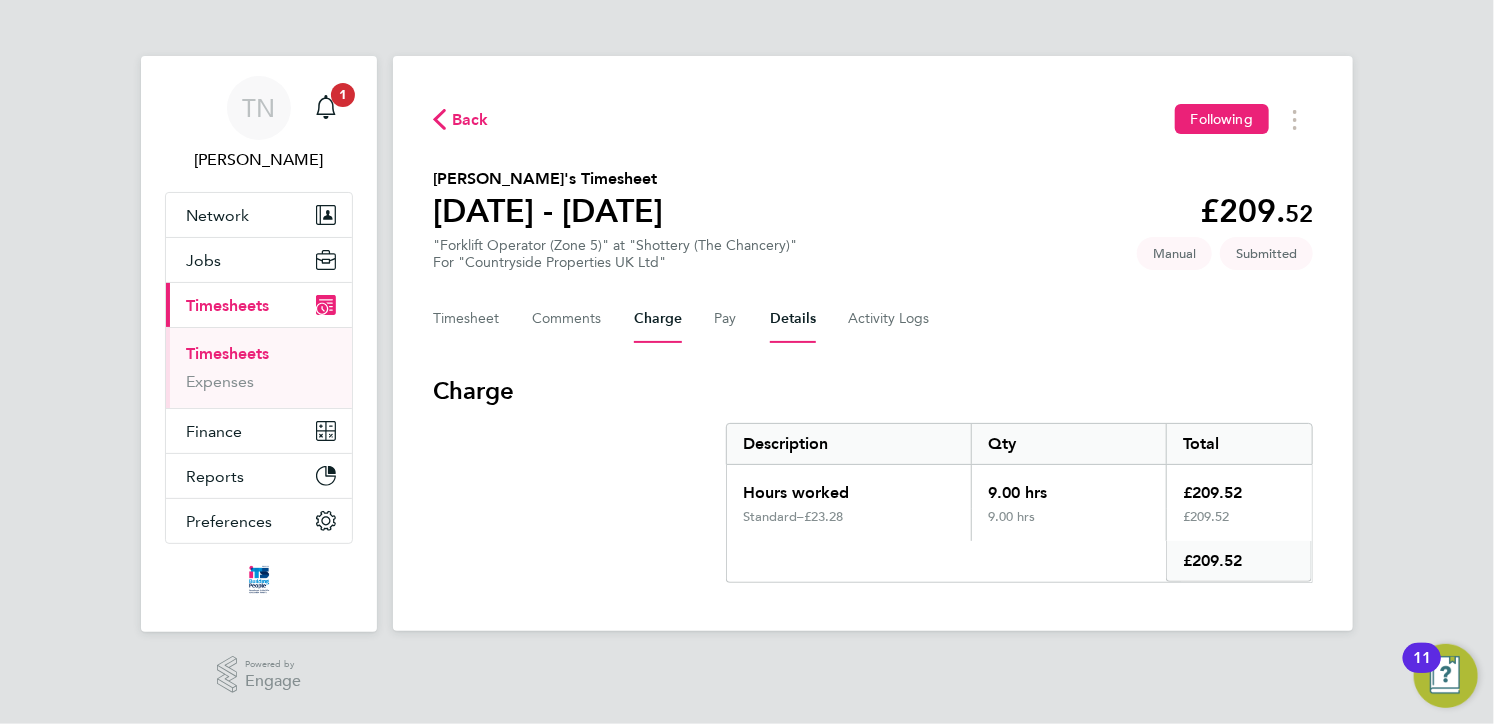 click on "Details" at bounding box center [793, 319] 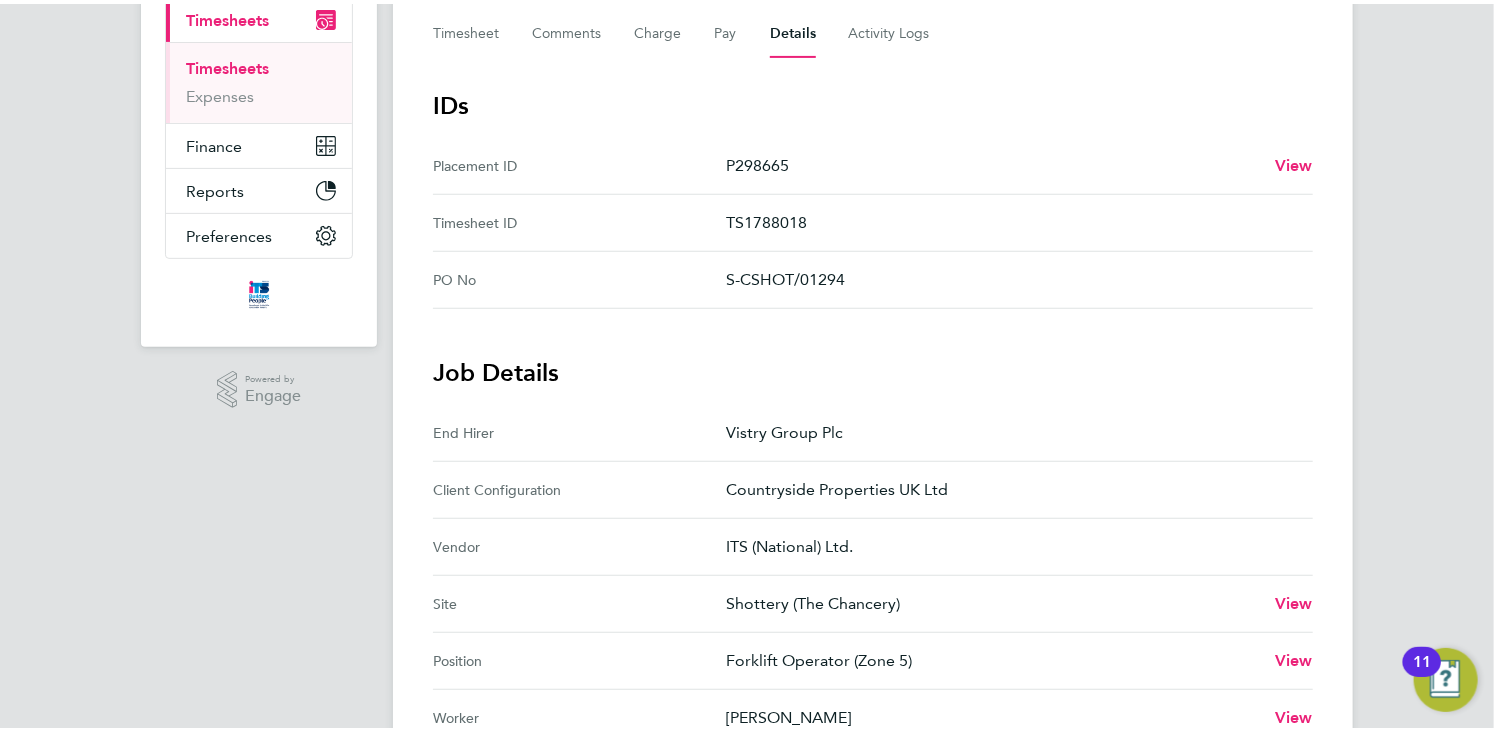 scroll, scrollTop: 0, scrollLeft: 0, axis: both 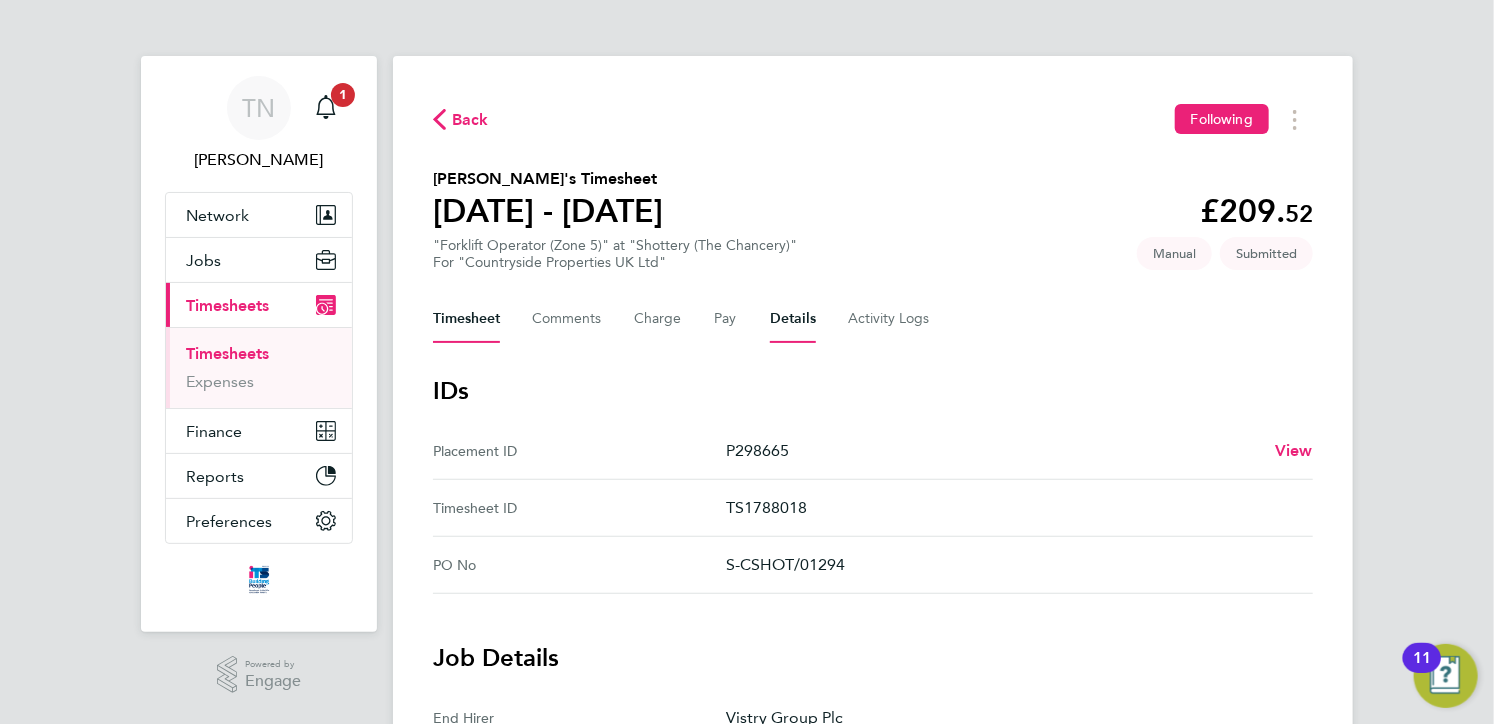 click on "Timesheet" at bounding box center [466, 319] 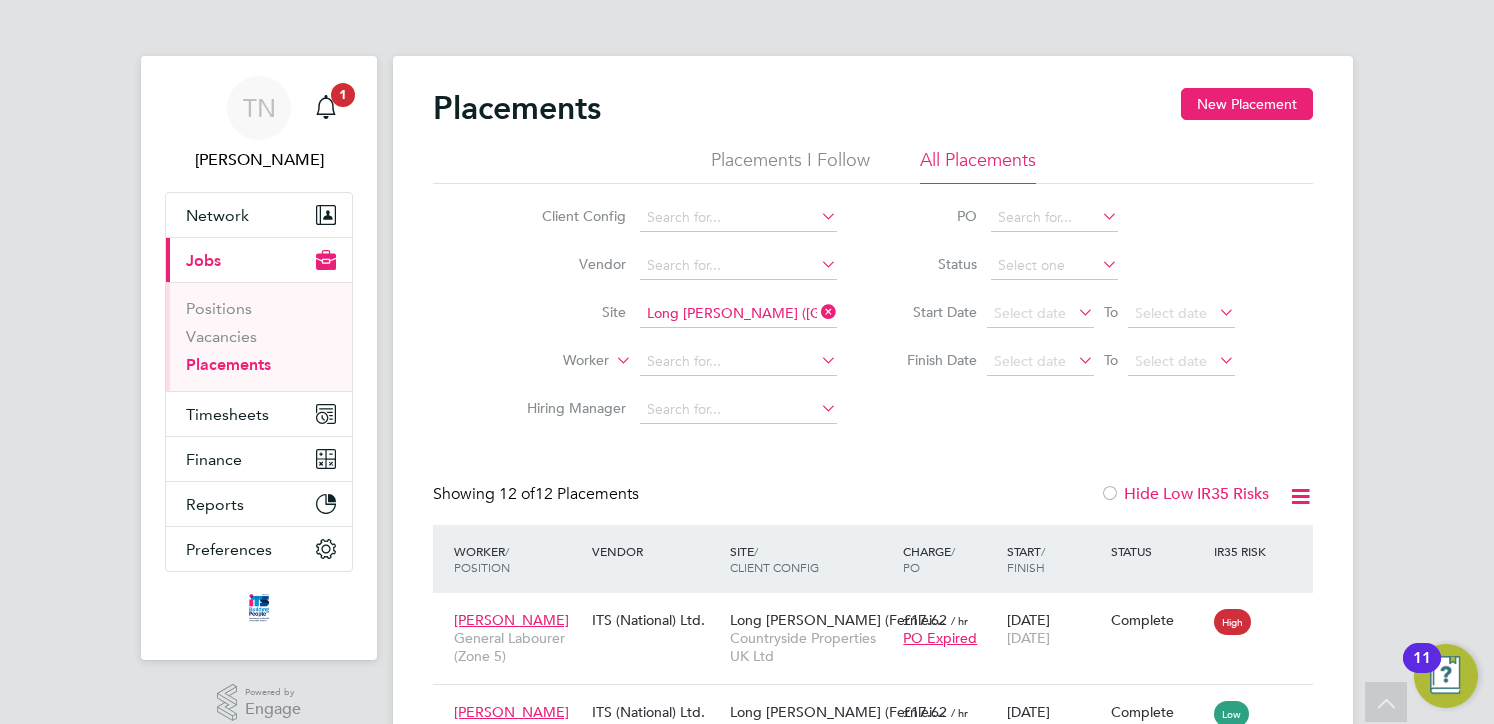scroll, scrollTop: 180, scrollLeft: 0, axis: vertical 